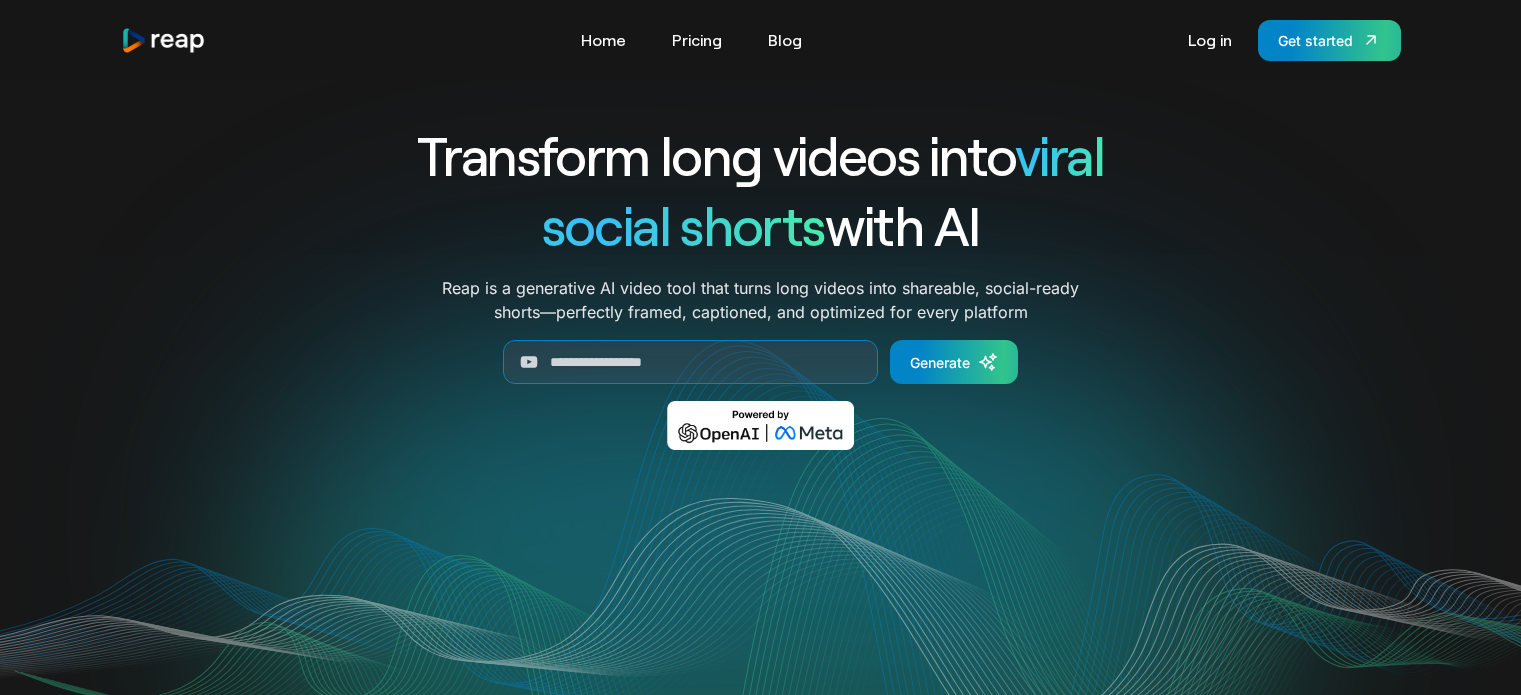 scroll, scrollTop: 0, scrollLeft: 0, axis: both 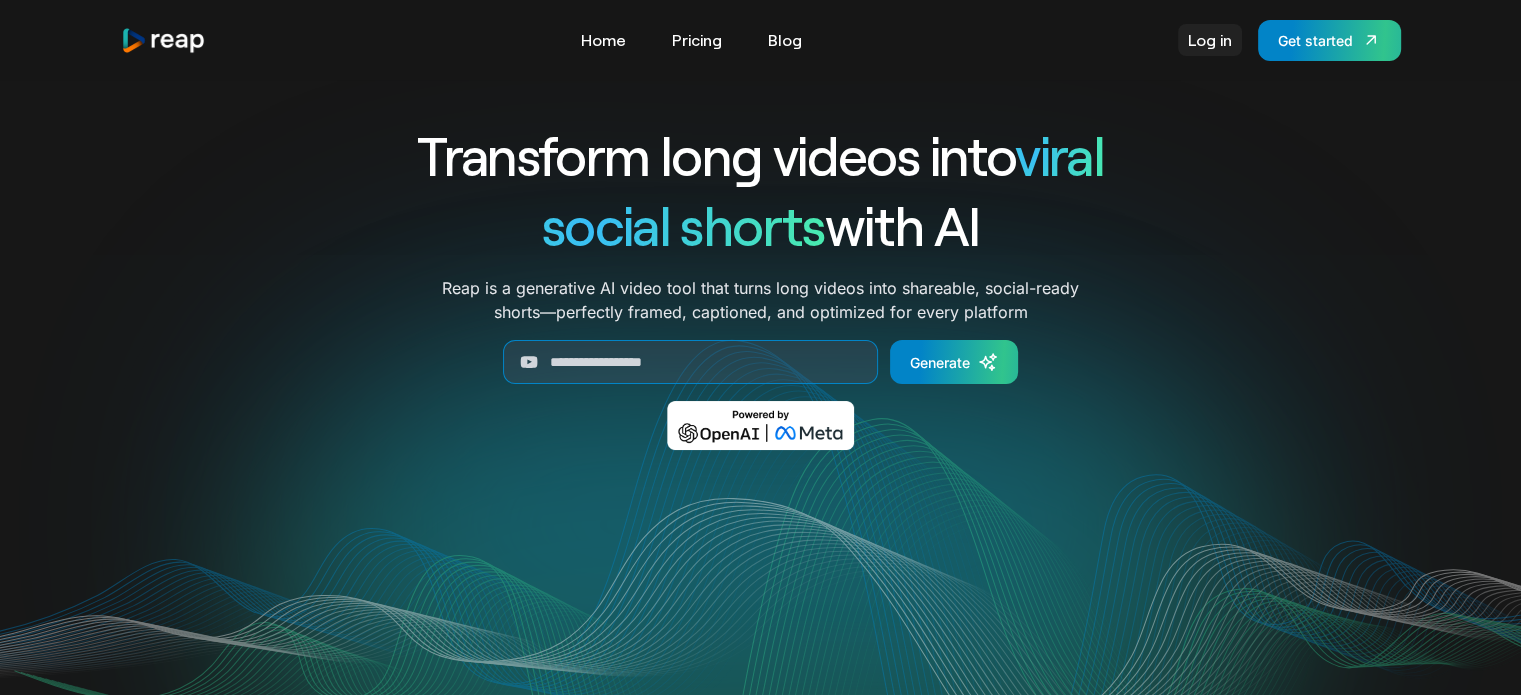 click on "Log in" at bounding box center [1210, 40] 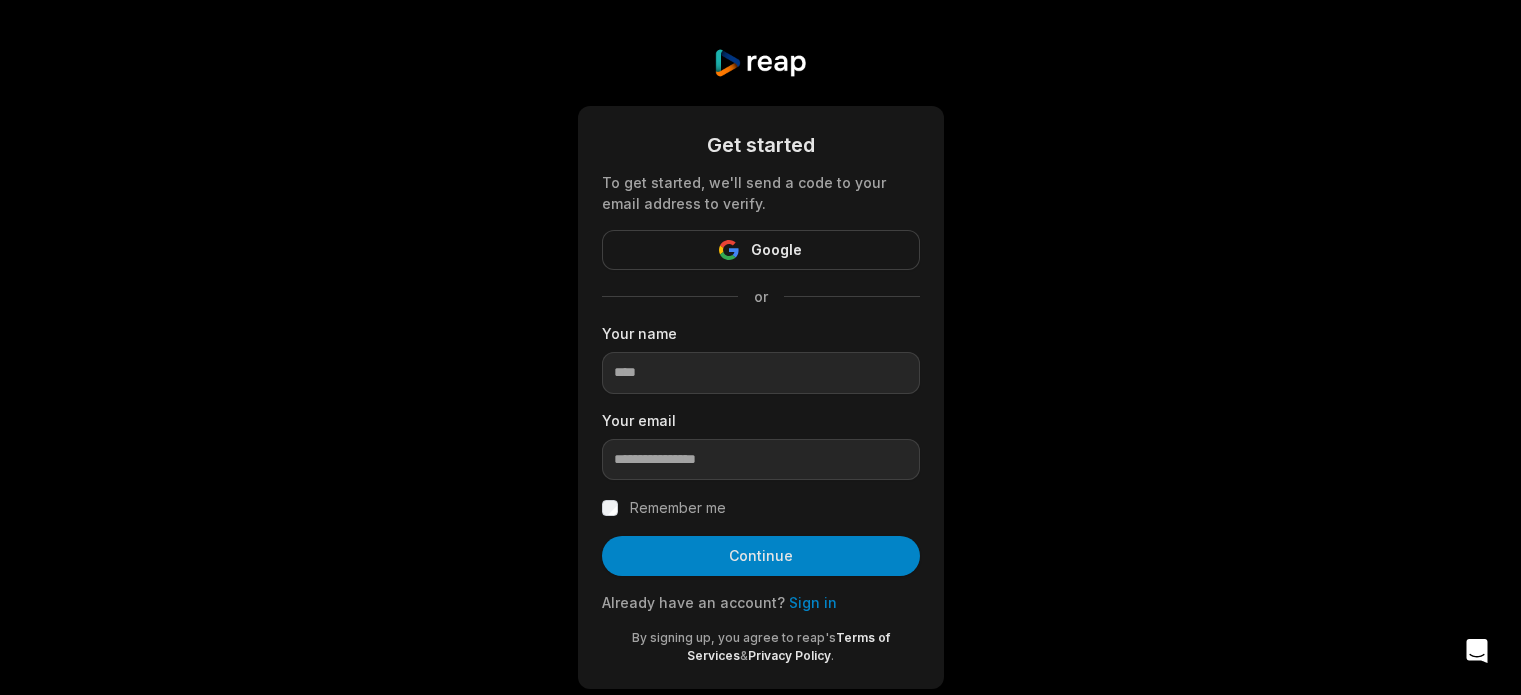 scroll, scrollTop: 0, scrollLeft: 0, axis: both 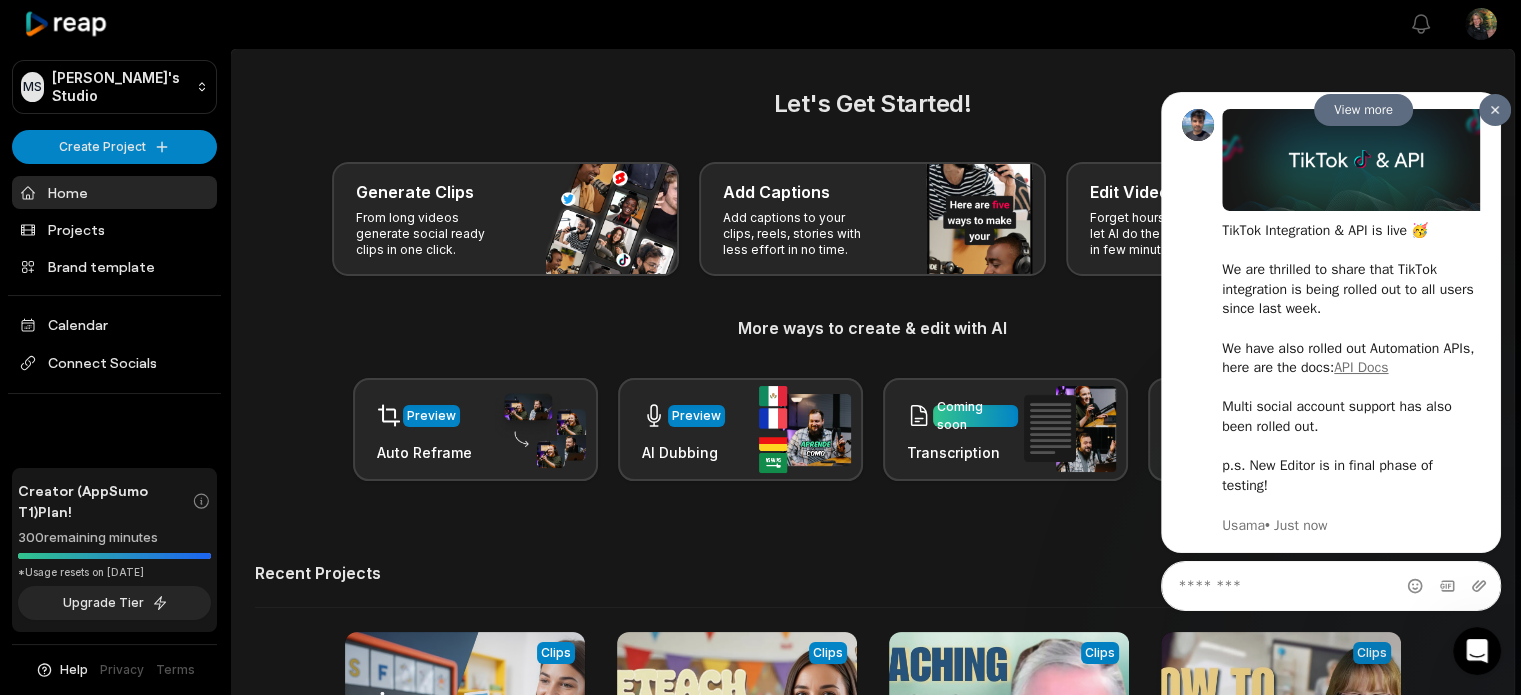 click on "View more" at bounding box center (1363, 109) 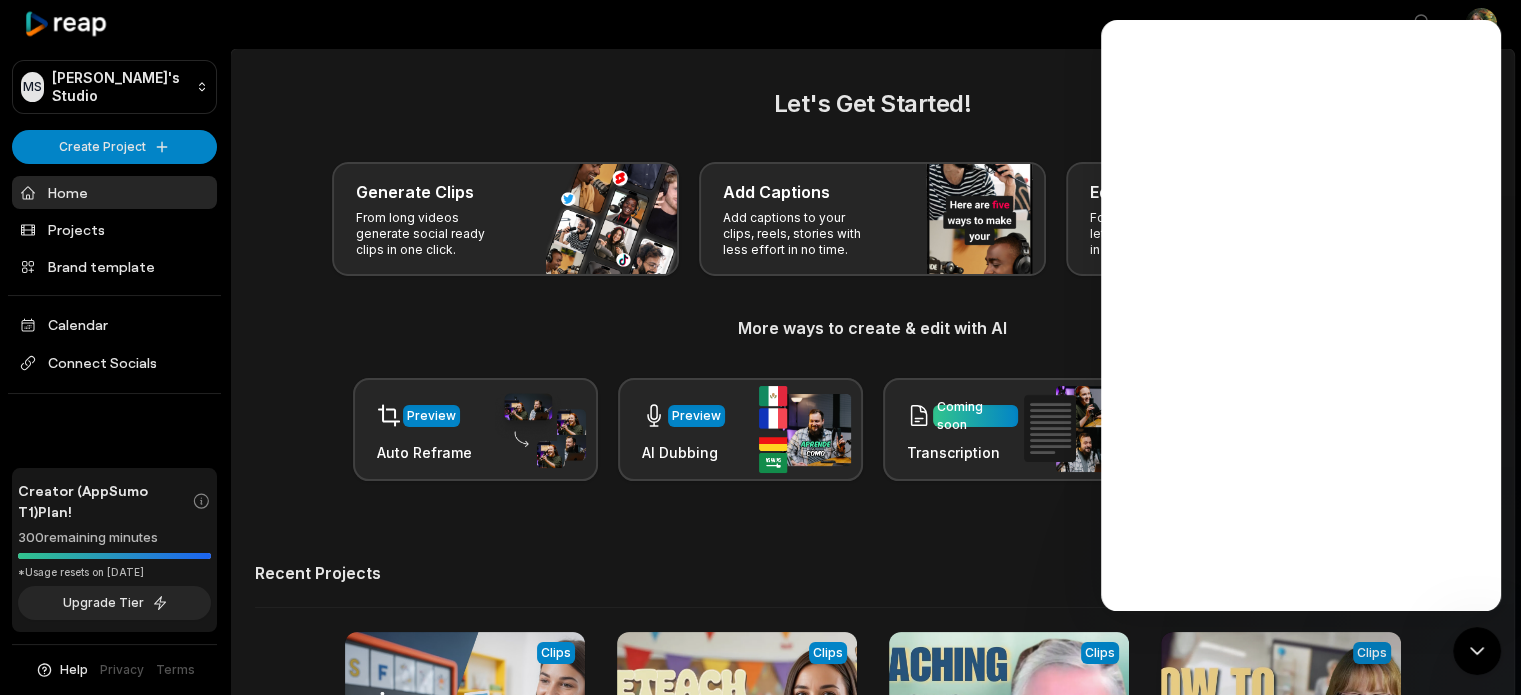 scroll, scrollTop: 0, scrollLeft: 0, axis: both 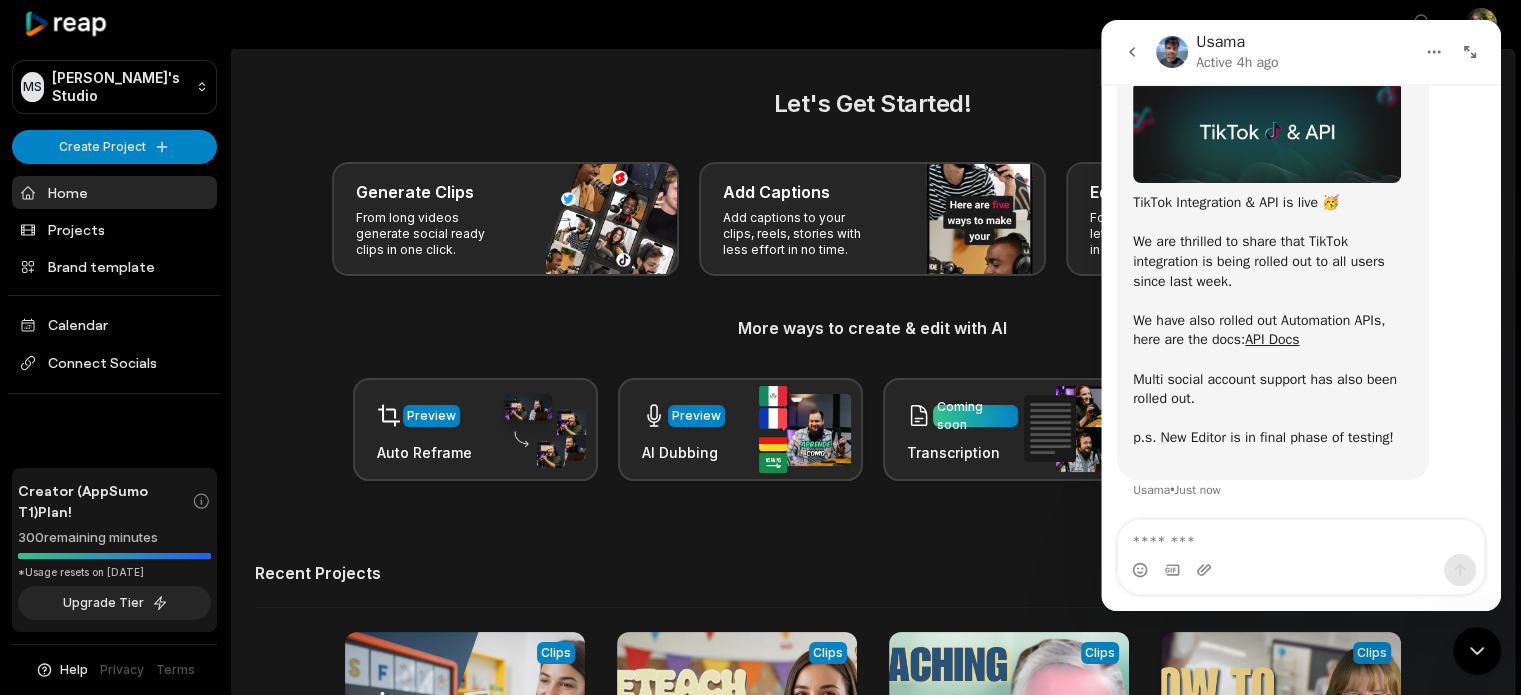 click on "Let's Get Started! Generate Clips From long videos generate social ready clips in one click. Add Captions Add captions to your clips, reels, stories with less effort in no time. Edit Videos Coming soon Forget hours of editing, let AI do the work for you in few minutes. More ways to create & edit with AI Preview Auto Reframe Preview AI Dubbing Coming soon Transcription Coming soon Noise removal Recent Projects View all View Clips Clips 05:40 Teachers’ Guide to Building Strong Vocabulary Banks with Fun Word Games Open options 8 days ago View Clips Clips 07:24 How I Helped a Tough Student Succeed! Open options 21 days ago View Clips Clips 05:00 5 ESL Teaching Hacks That Actually Work 🚀 Open options a month ago View Clips Clips 04:46 How Can Music Make Learning English Easier? Open options a month ago" at bounding box center [872, 491] 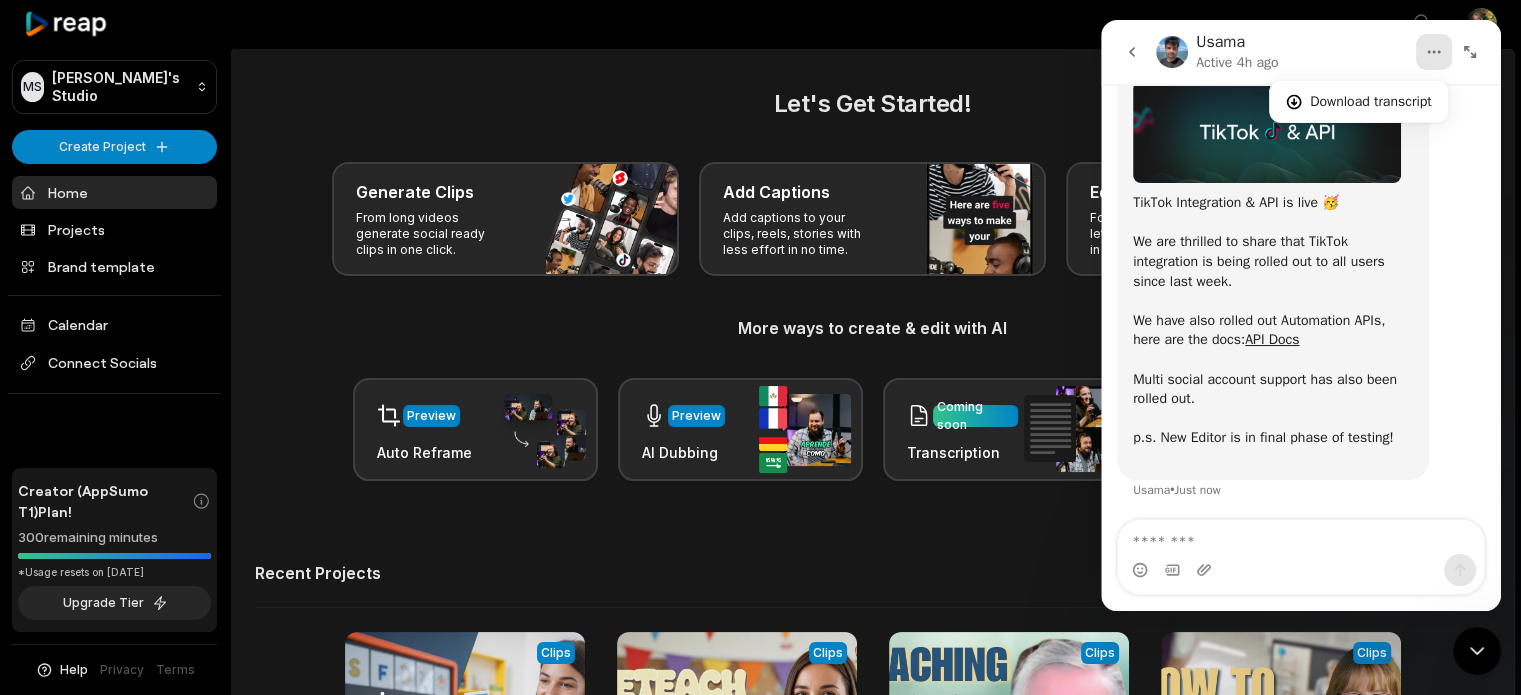 click 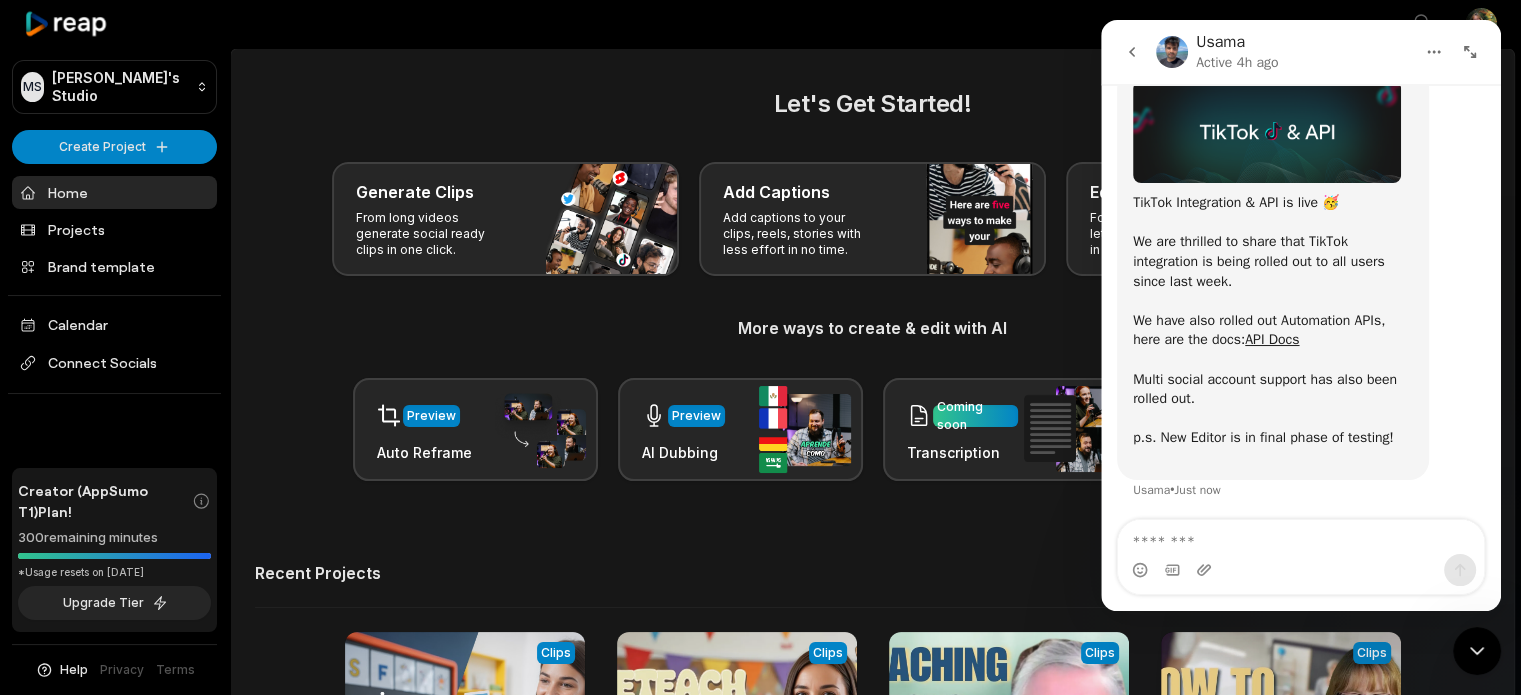 click 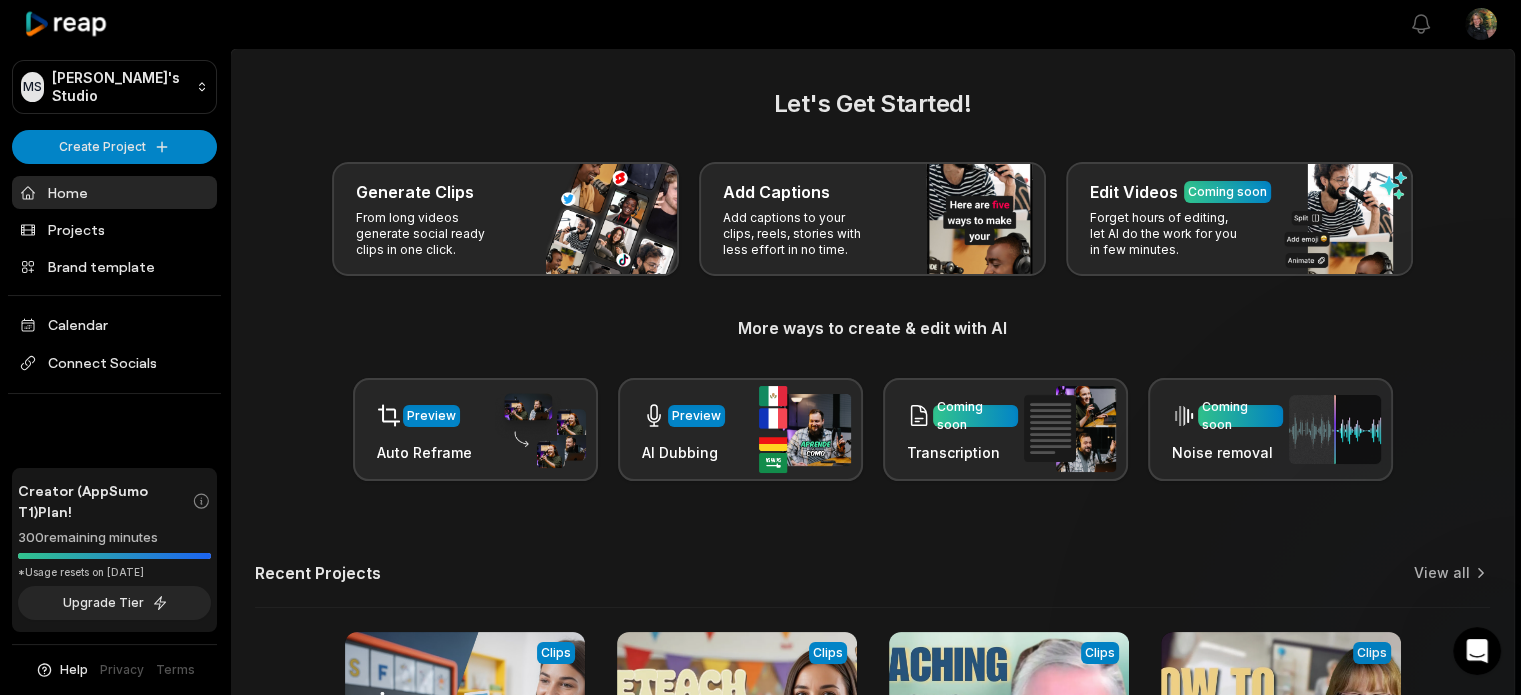scroll, scrollTop: 0, scrollLeft: 0, axis: both 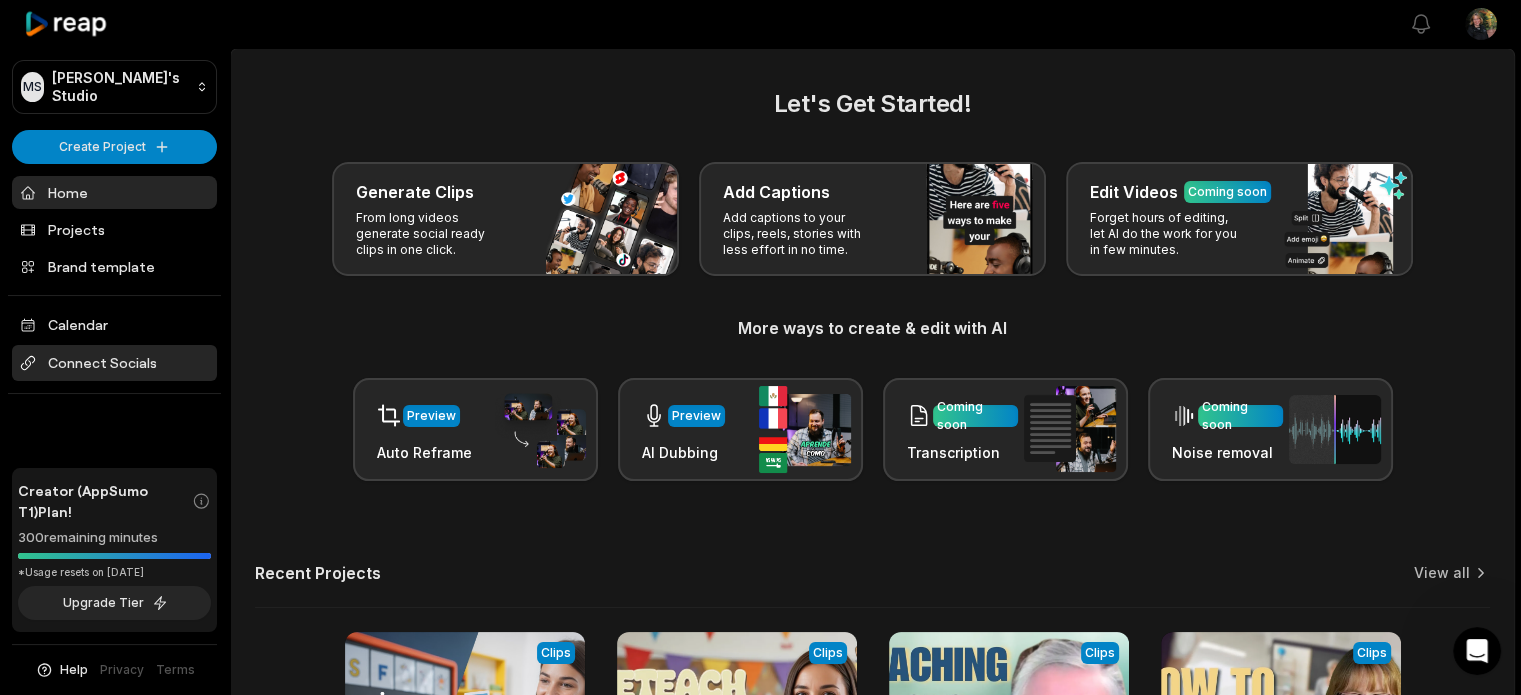 click on "Connect Socials" at bounding box center (114, 363) 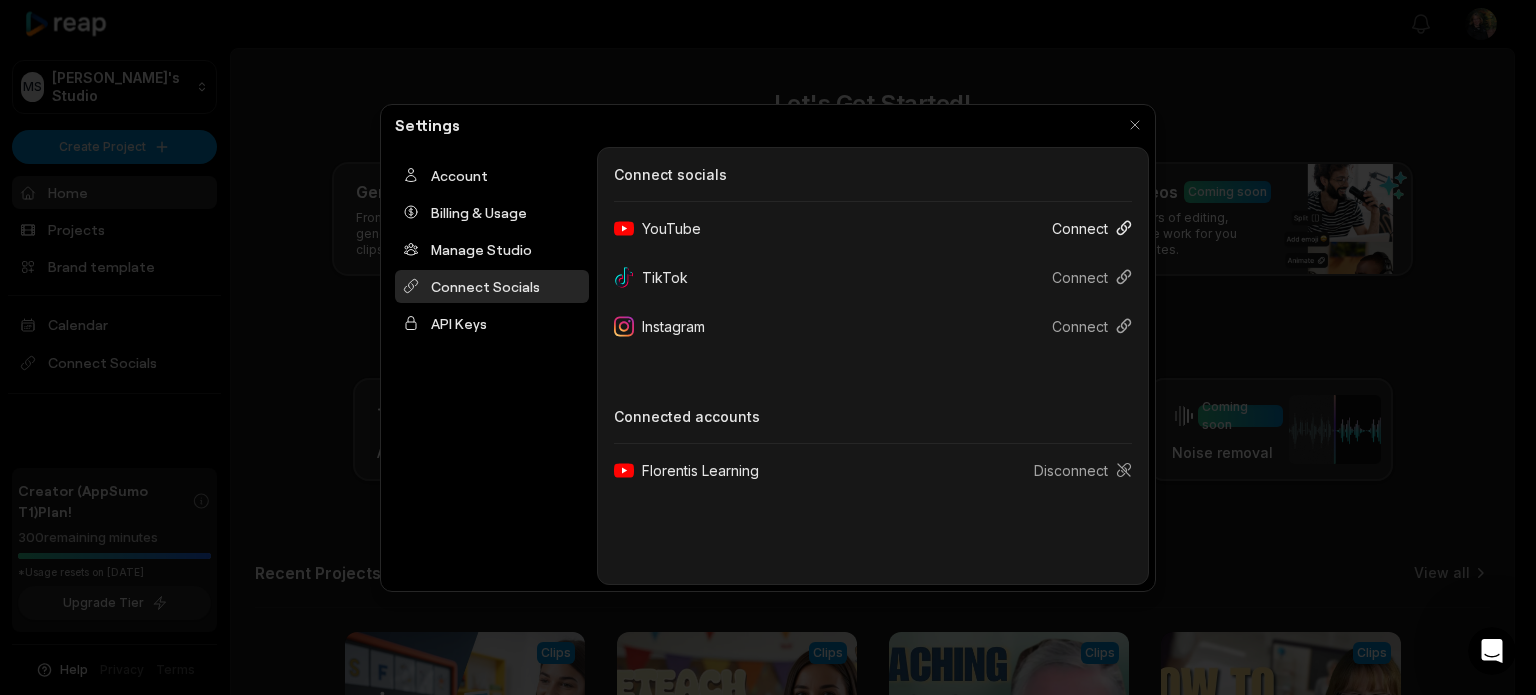 click on "Connect" at bounding box center (1084, 228) 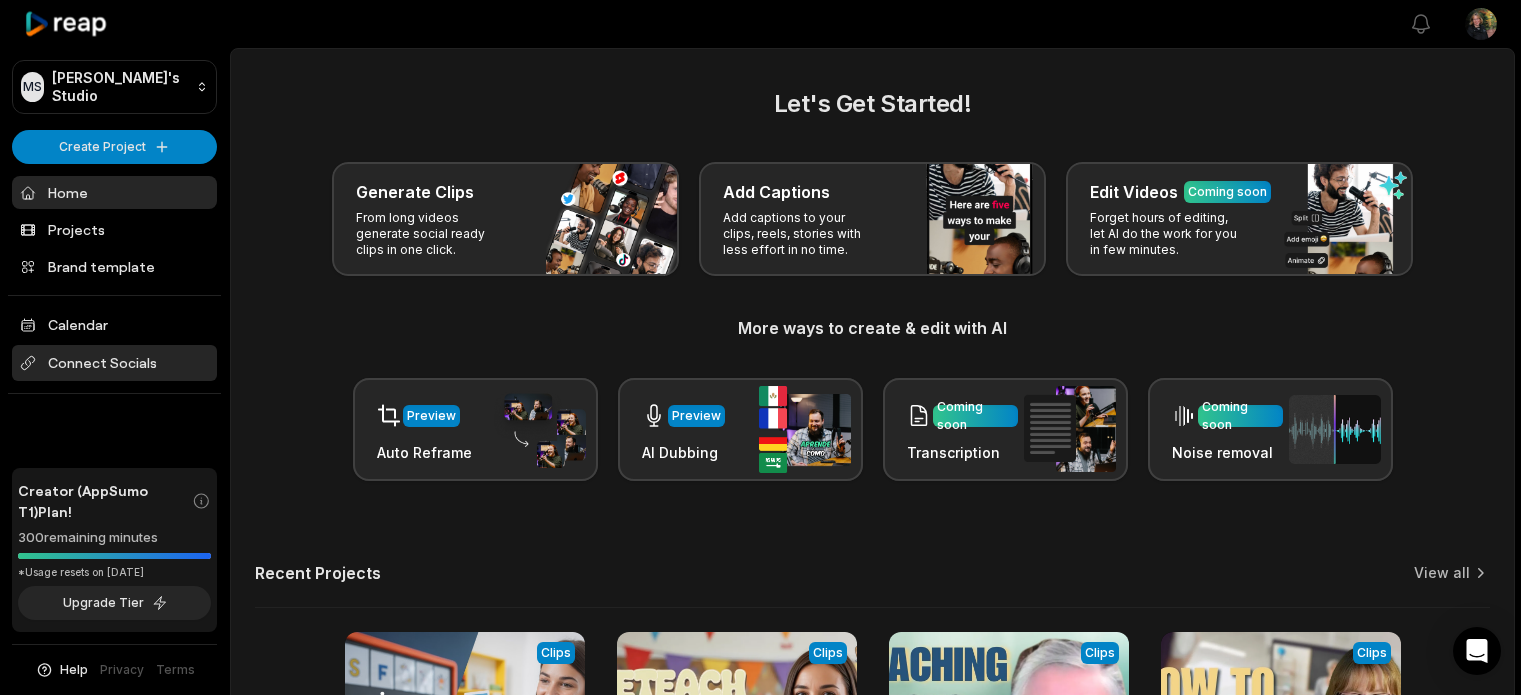 scroll, scrollTop: 0, scrollLeft: 0, axis: both 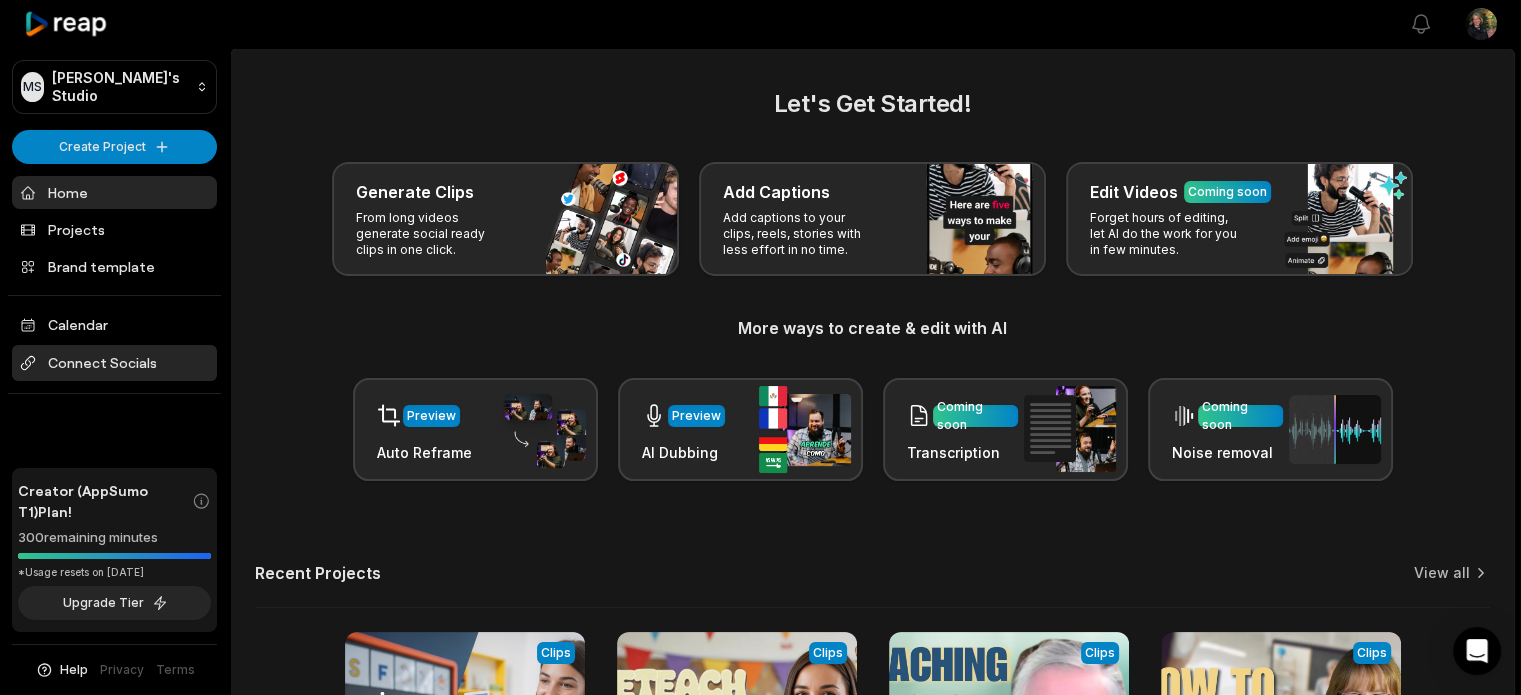 click on "Connect Socials" at bounding box center [114, 363] 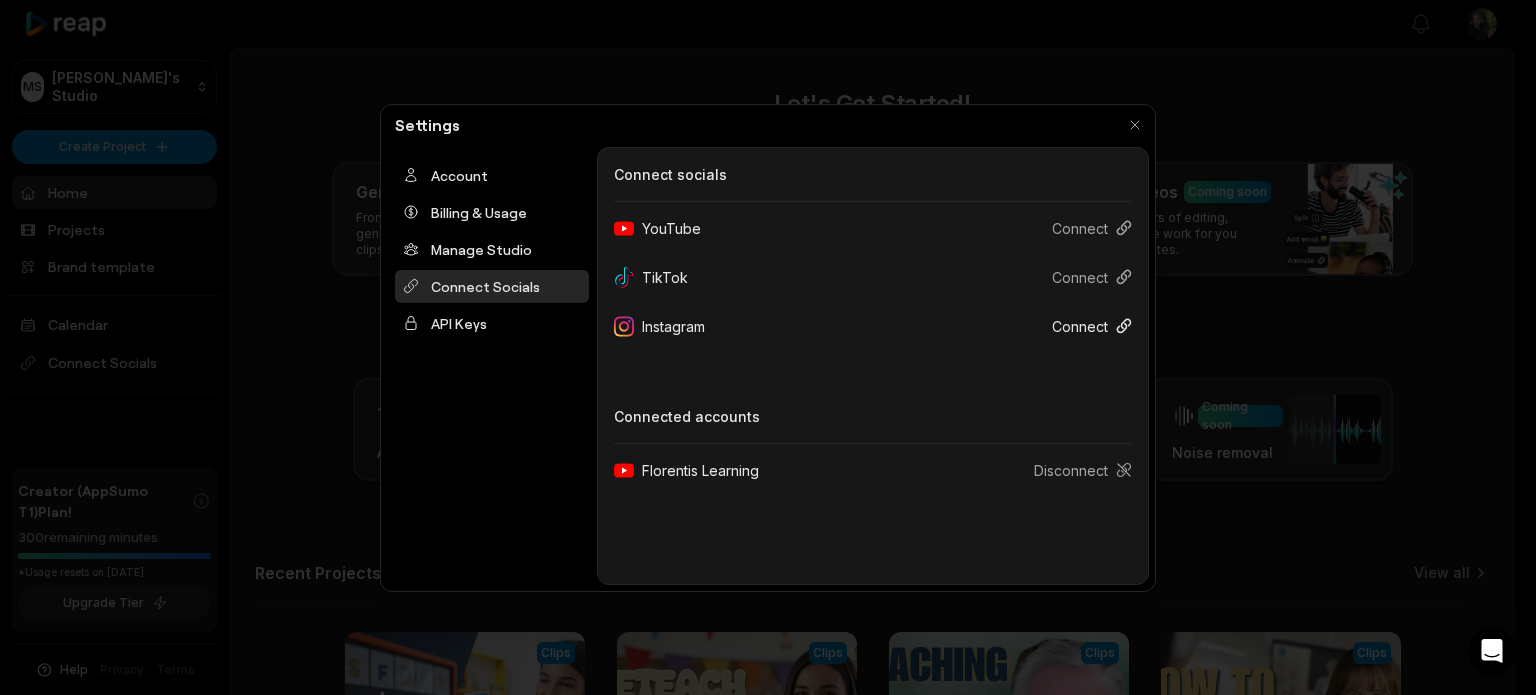 click on "Connect" at bounding box center (1084, 326) 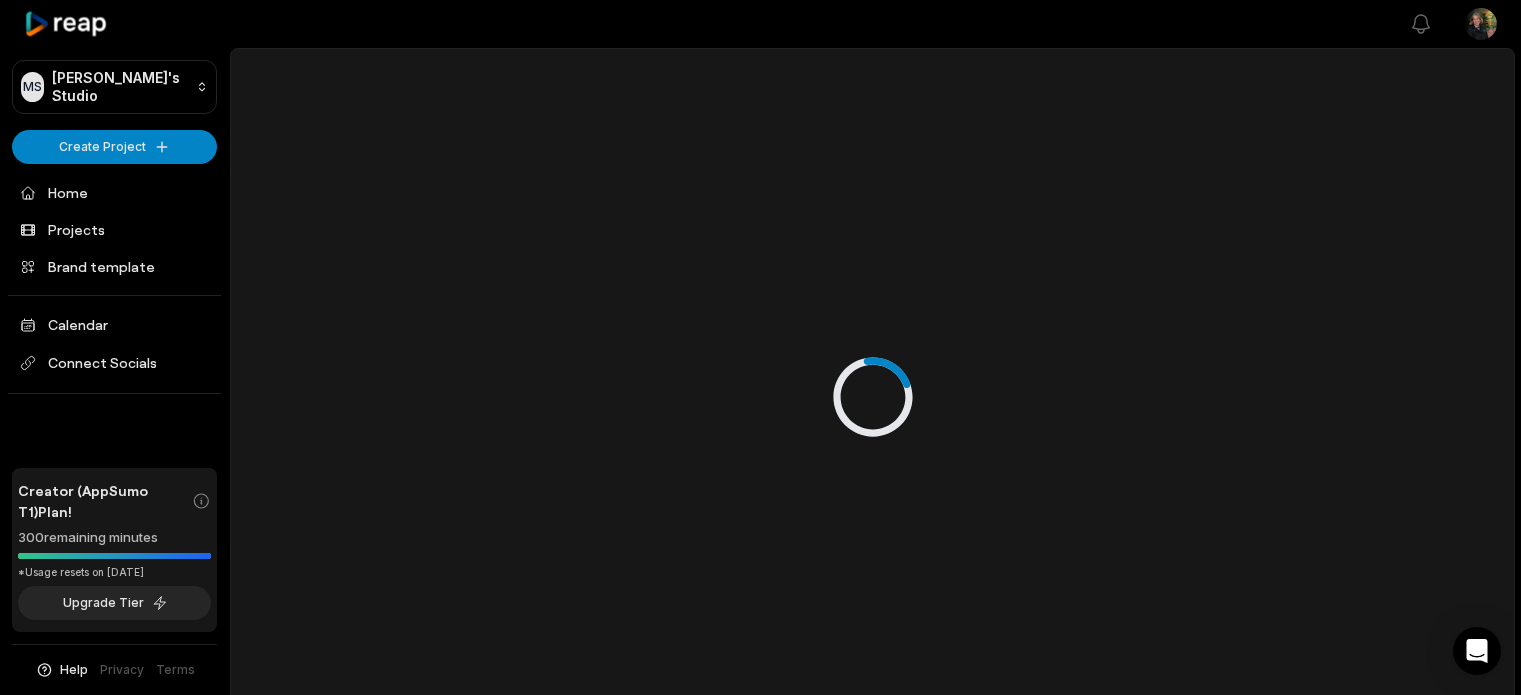 scroll, scrollTop: 0, scrollLeft: 0, axis: both 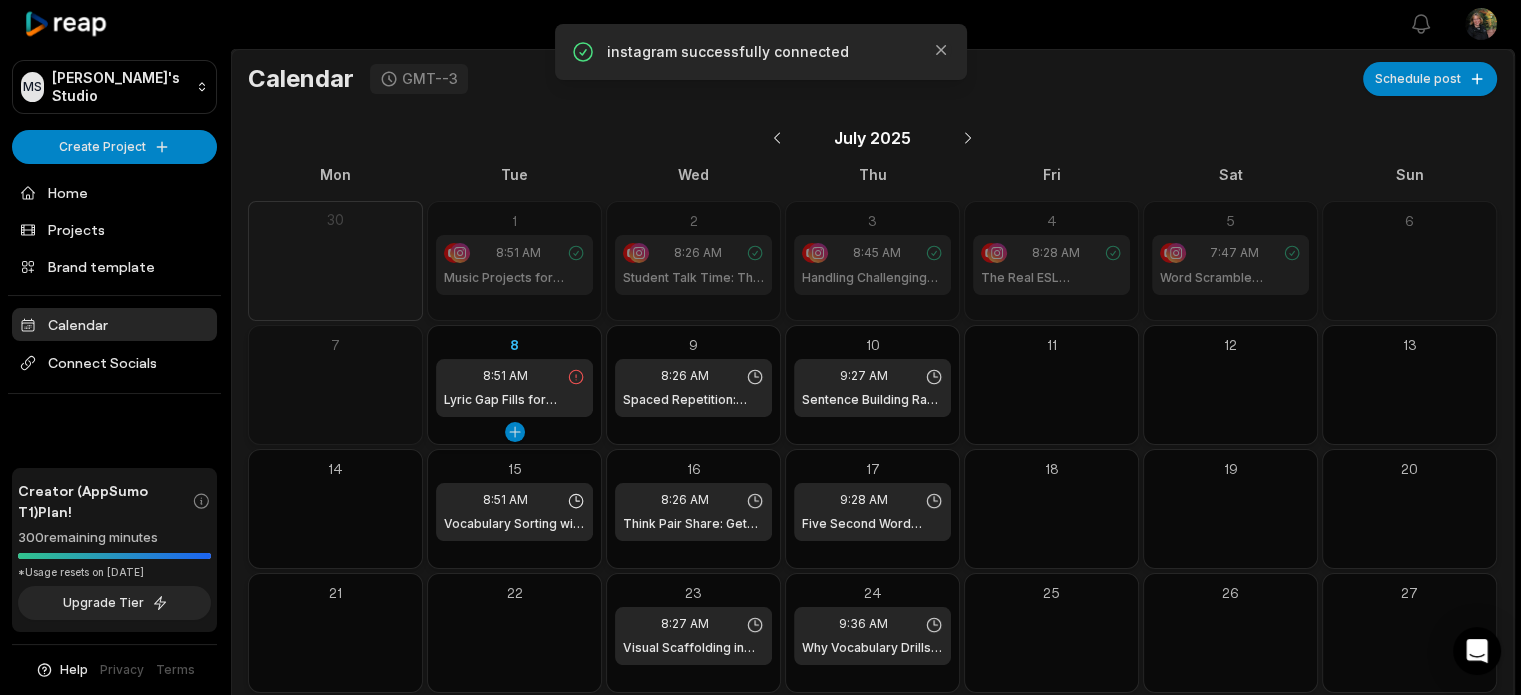 click 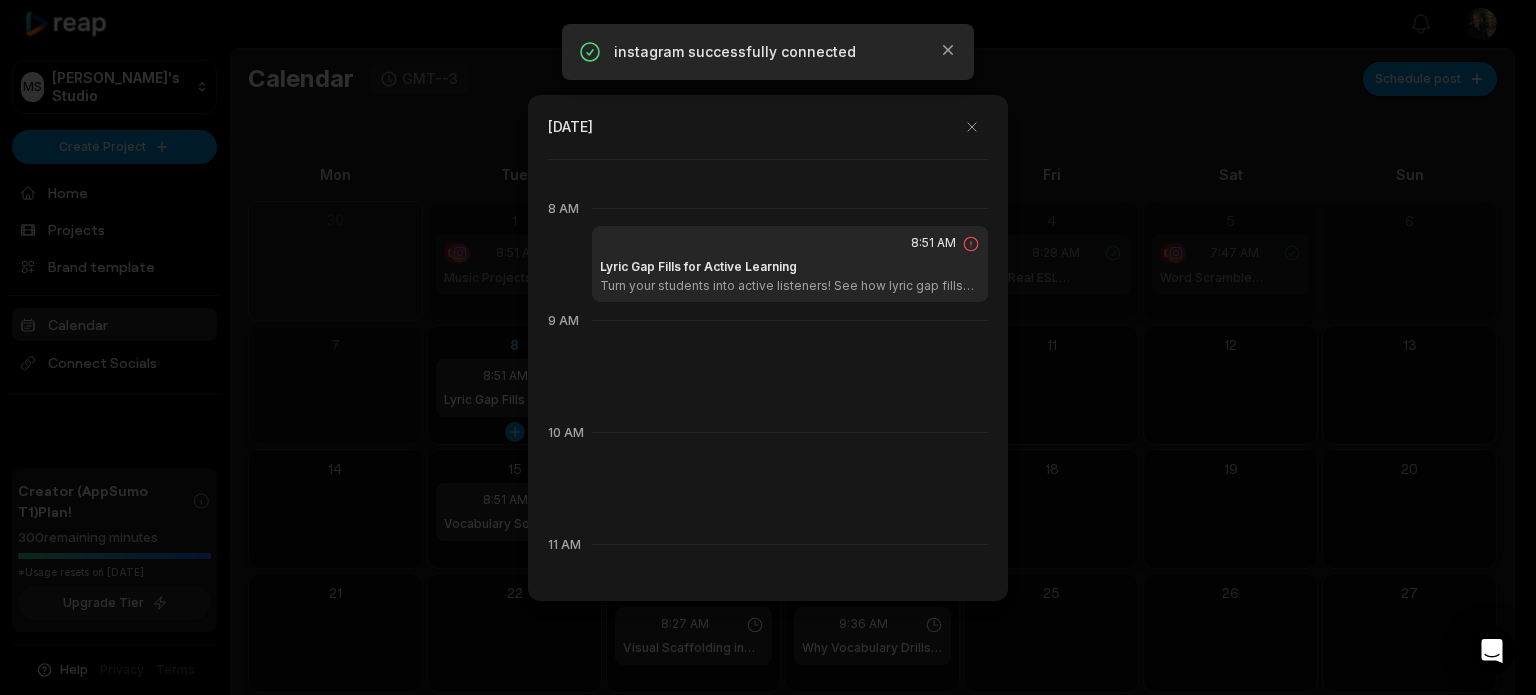 scroll, scrollTop: 896, scrollLeft: 0, axis: vertical 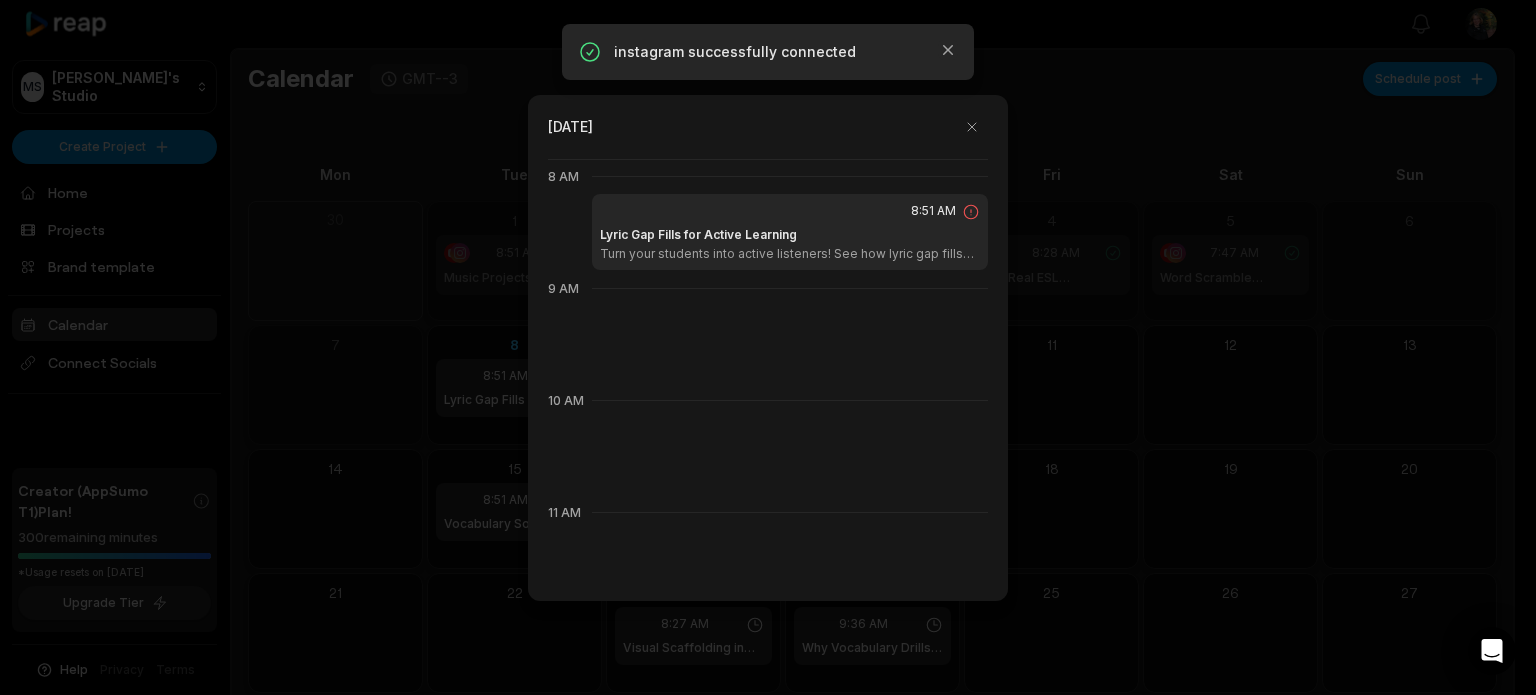 click on "Lyric Gap Fills for Active Learning" at bounding box center [698, 235] 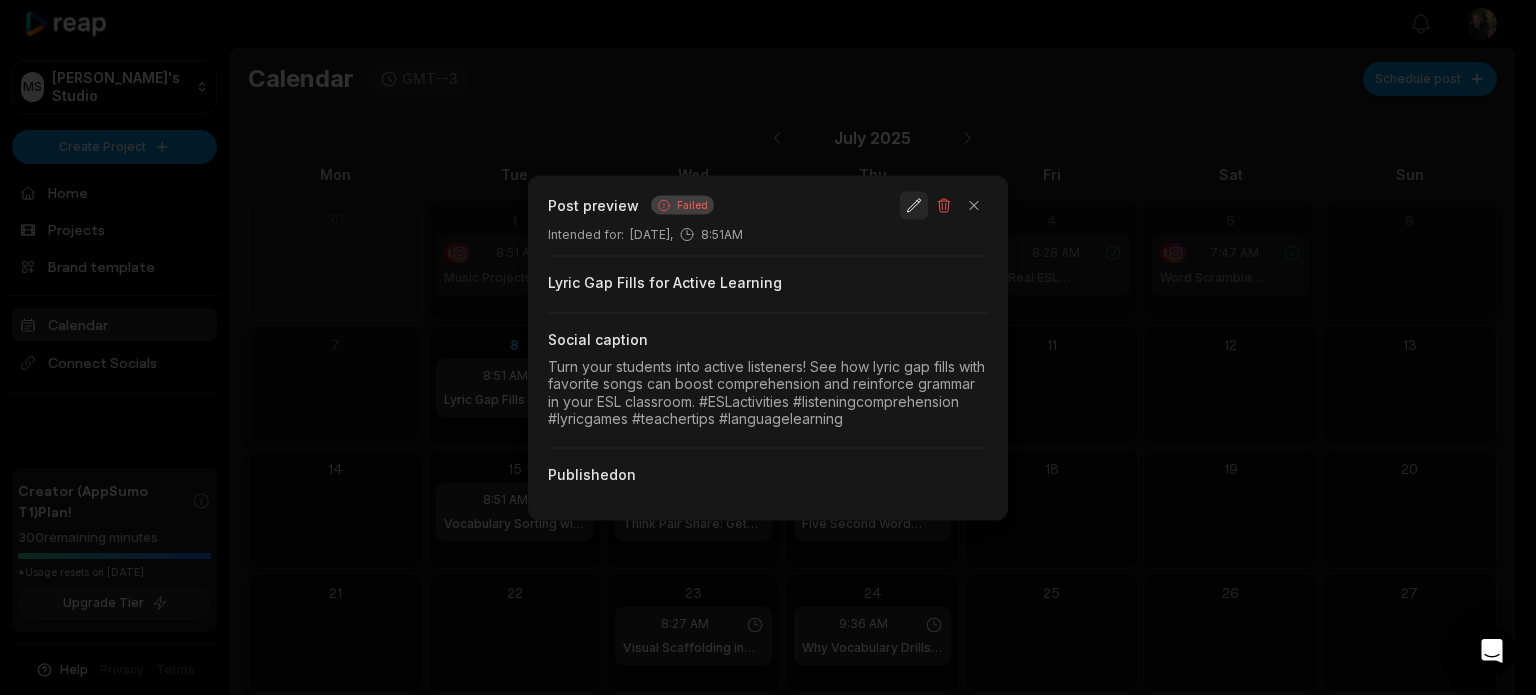 click at bounding box center (914, 205) 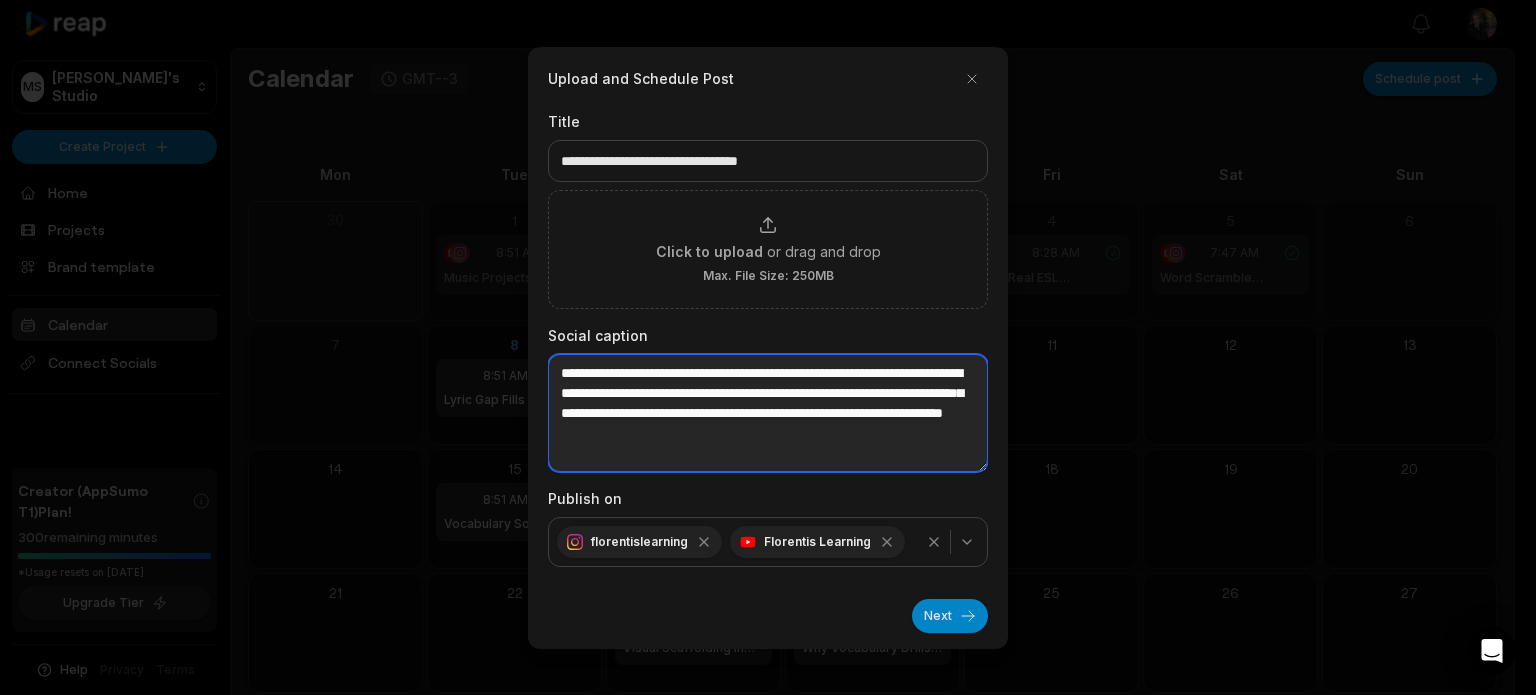 click on "**********" at bounding box center [768, 413] 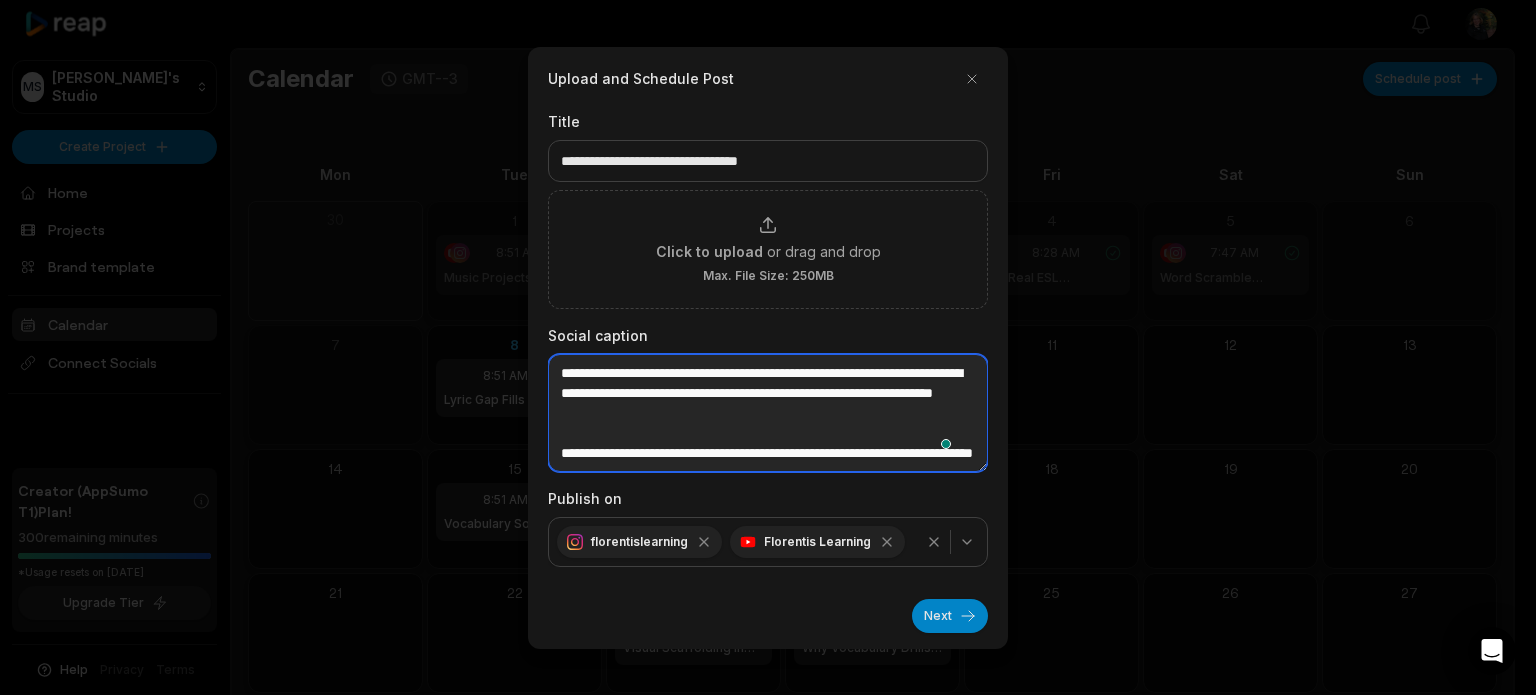 scroll, scrollTop: 10, scrollLeft: 0, axis: vertical 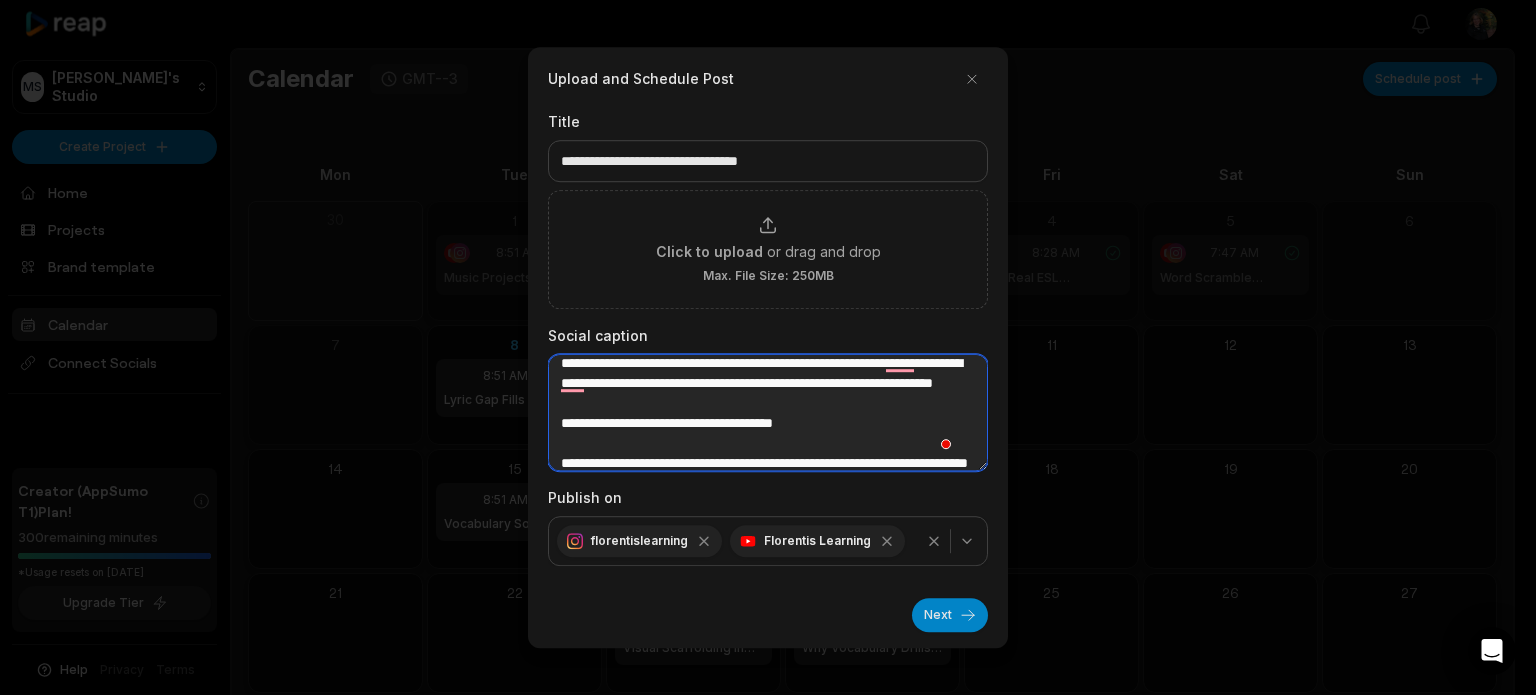 paste on "**********" 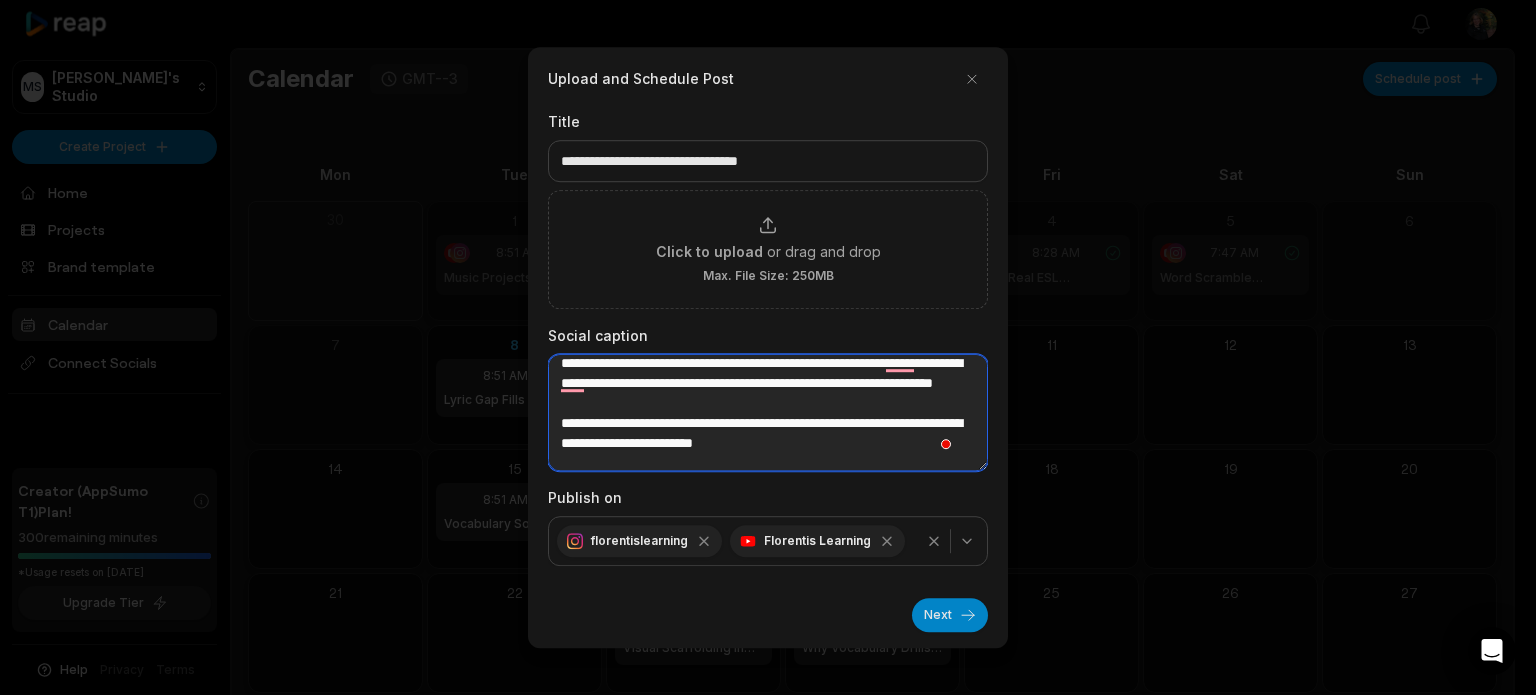 scroll, scrollTop: 30, scrollLeft: 0, axis: vertical 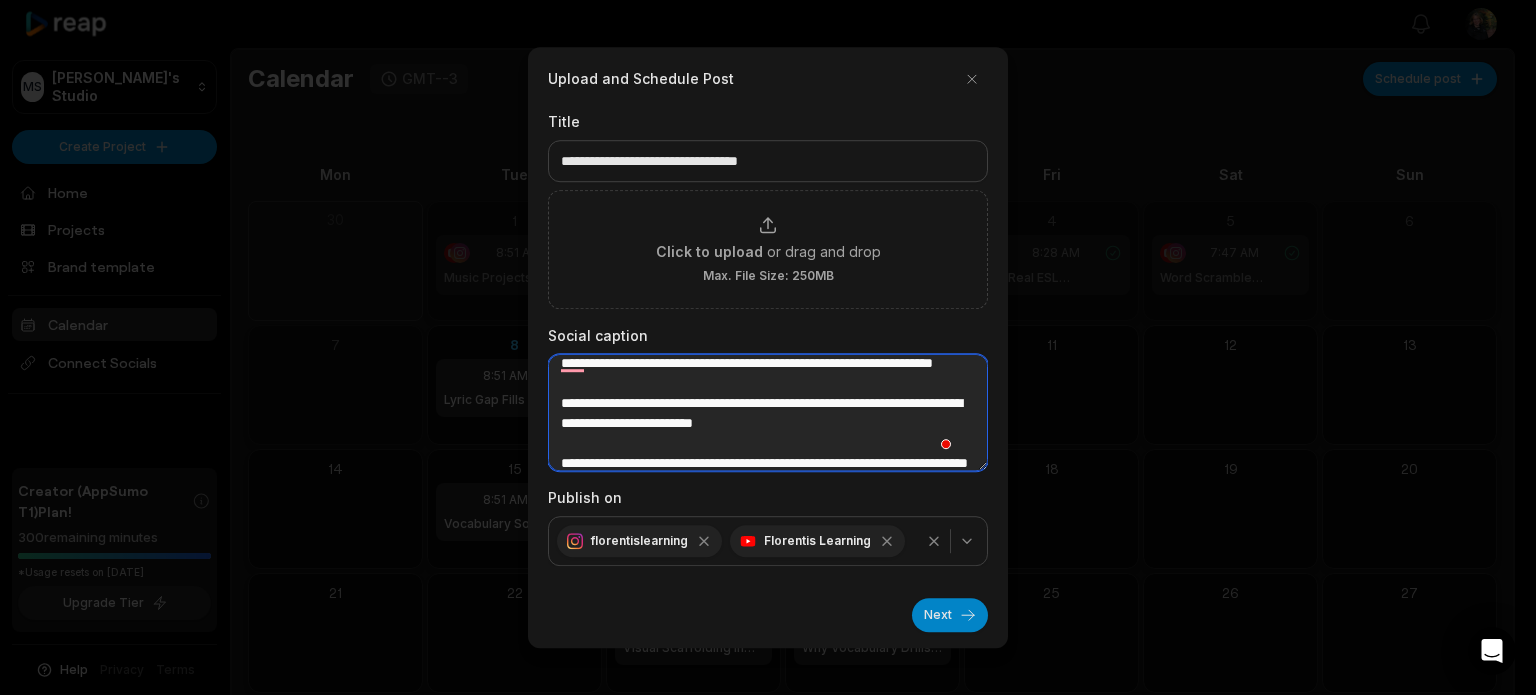 drag, startPoint x: 632, startPoint y: 466, endPoint x: 550, endPoint y: 404, distance: 102.80078 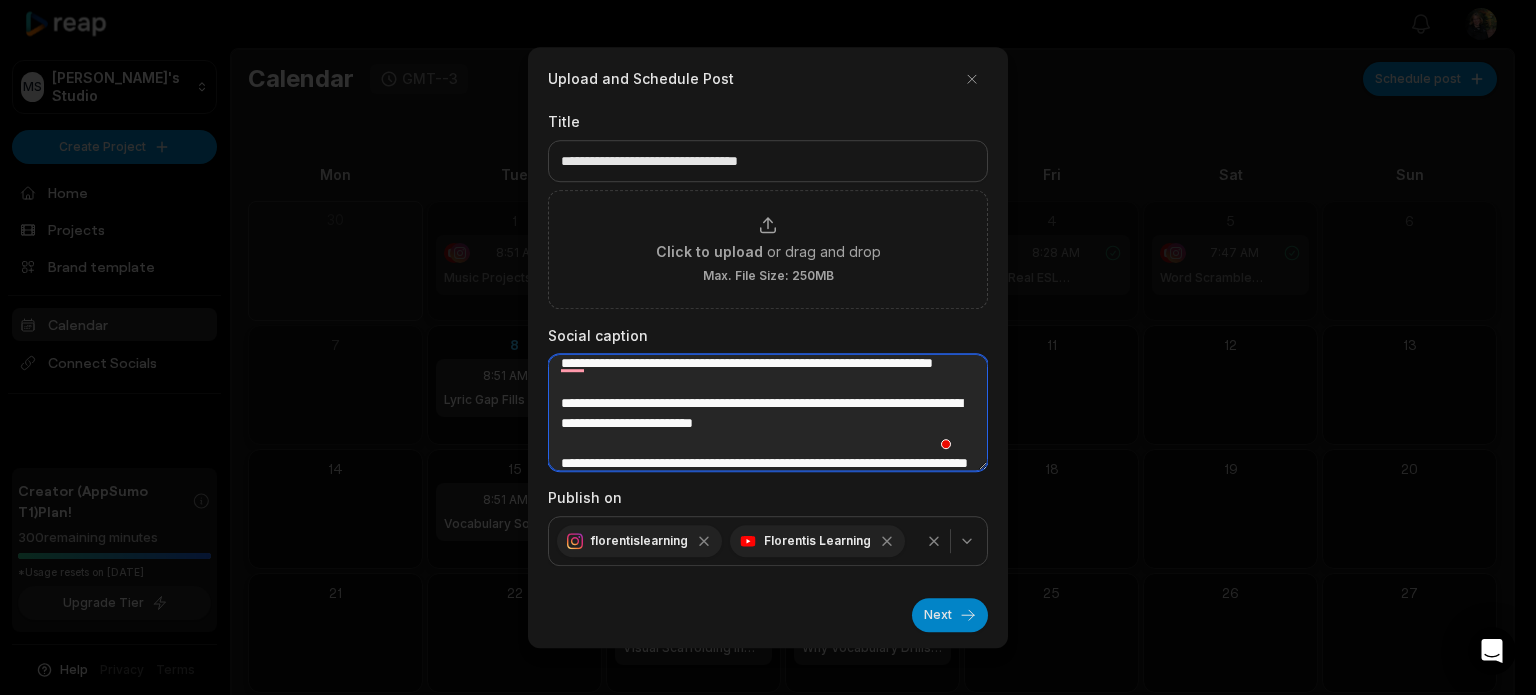 click on "**********" at bounding box center (768, 413) 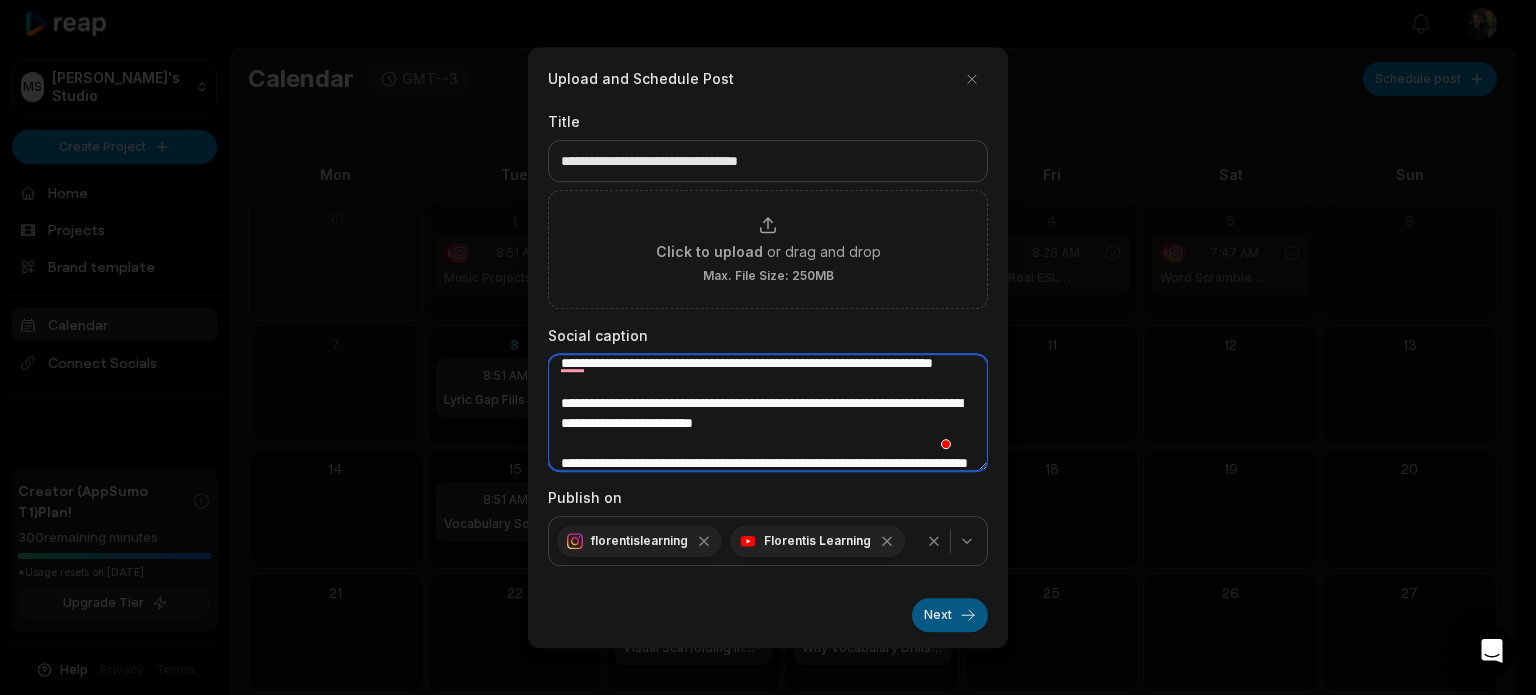 type on "**********" 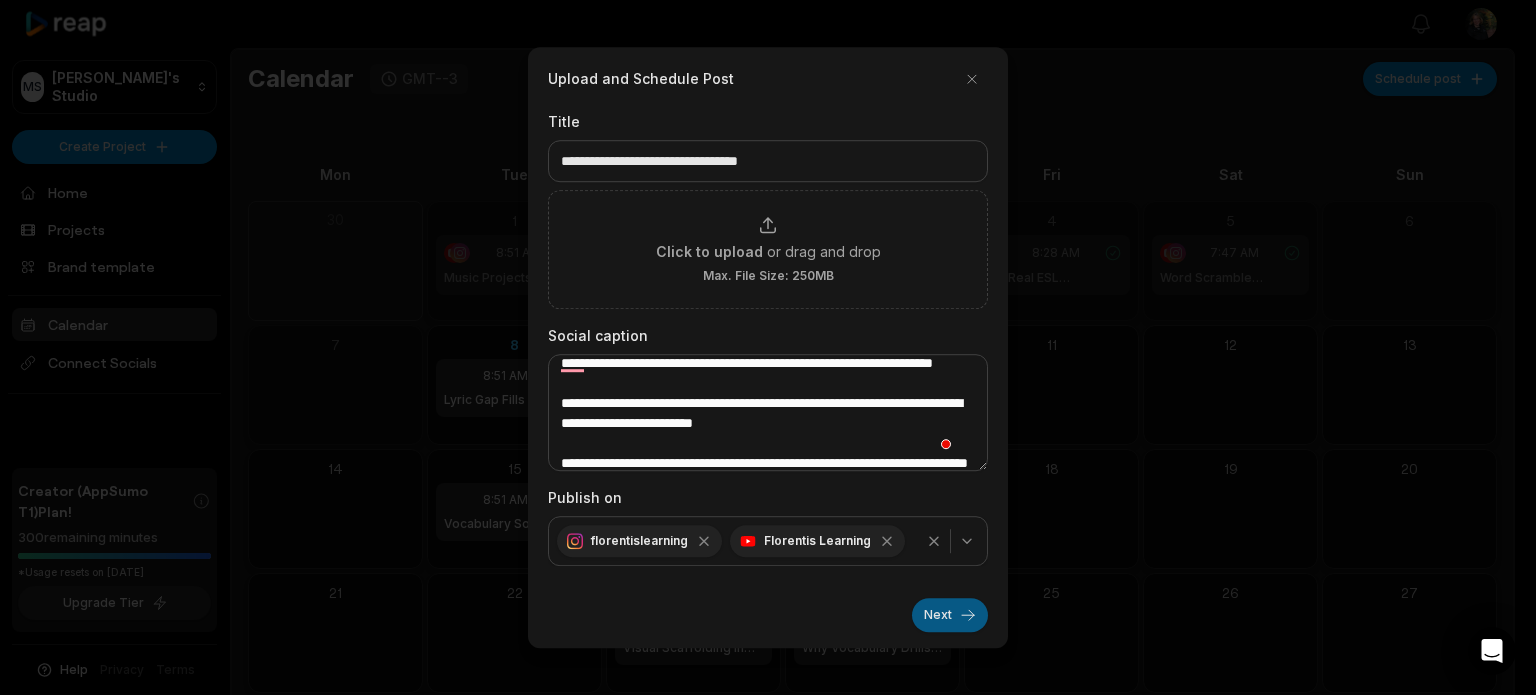 click on "Next" at bounding box center [950, 615] 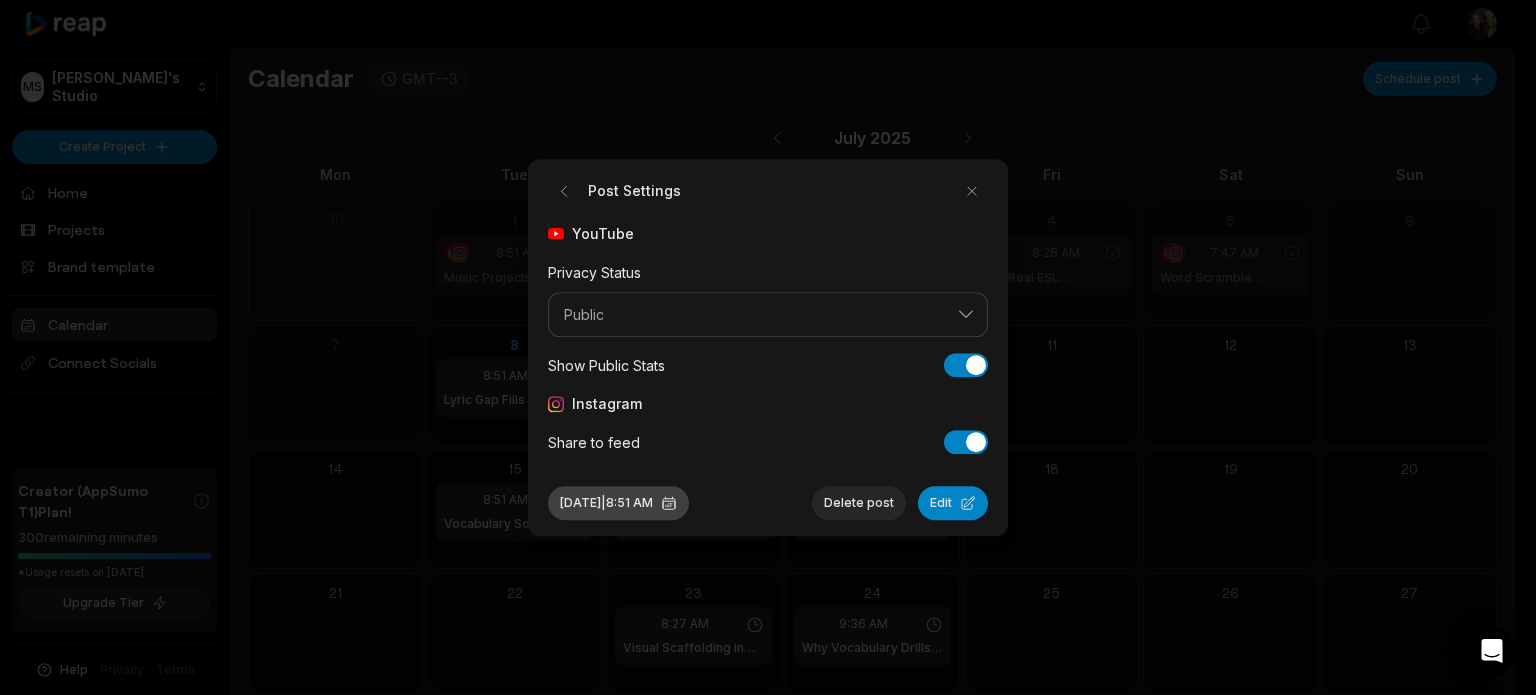 click on "Jul 8, 2025  |  8:51 AM" at bounding box center [618, 503] 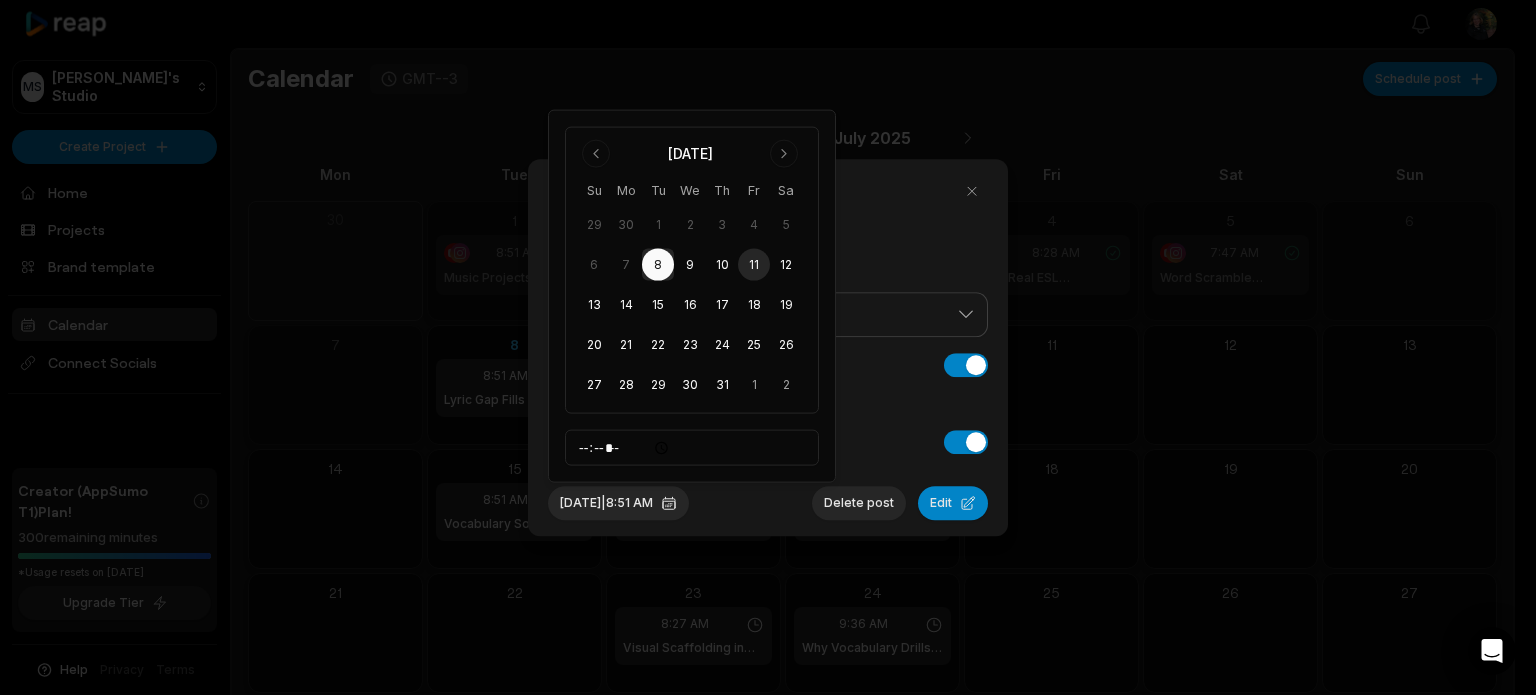 click on "11" at bounding box center [754, 265] 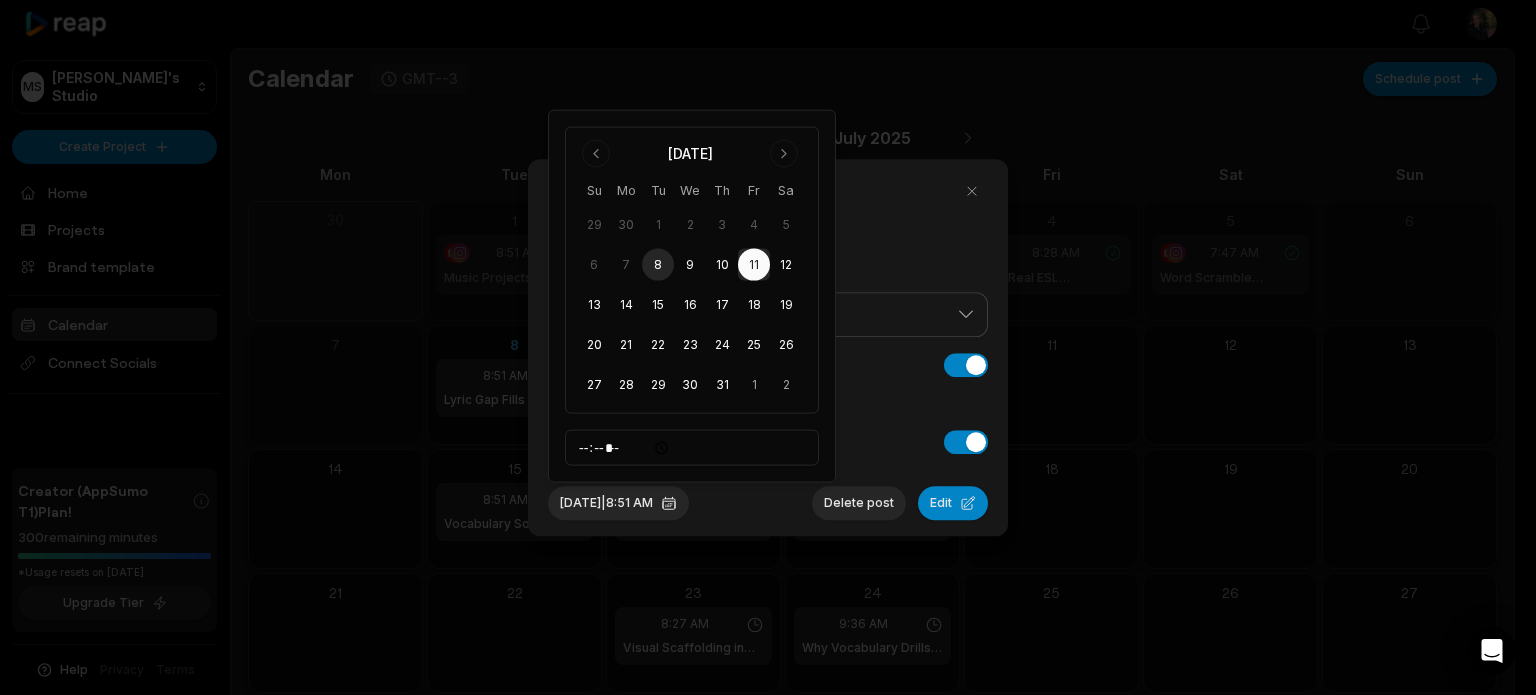 click on "Jul 11, 2025  |  8:51 AM Delete post Edit" at bounding box center [768, 495] 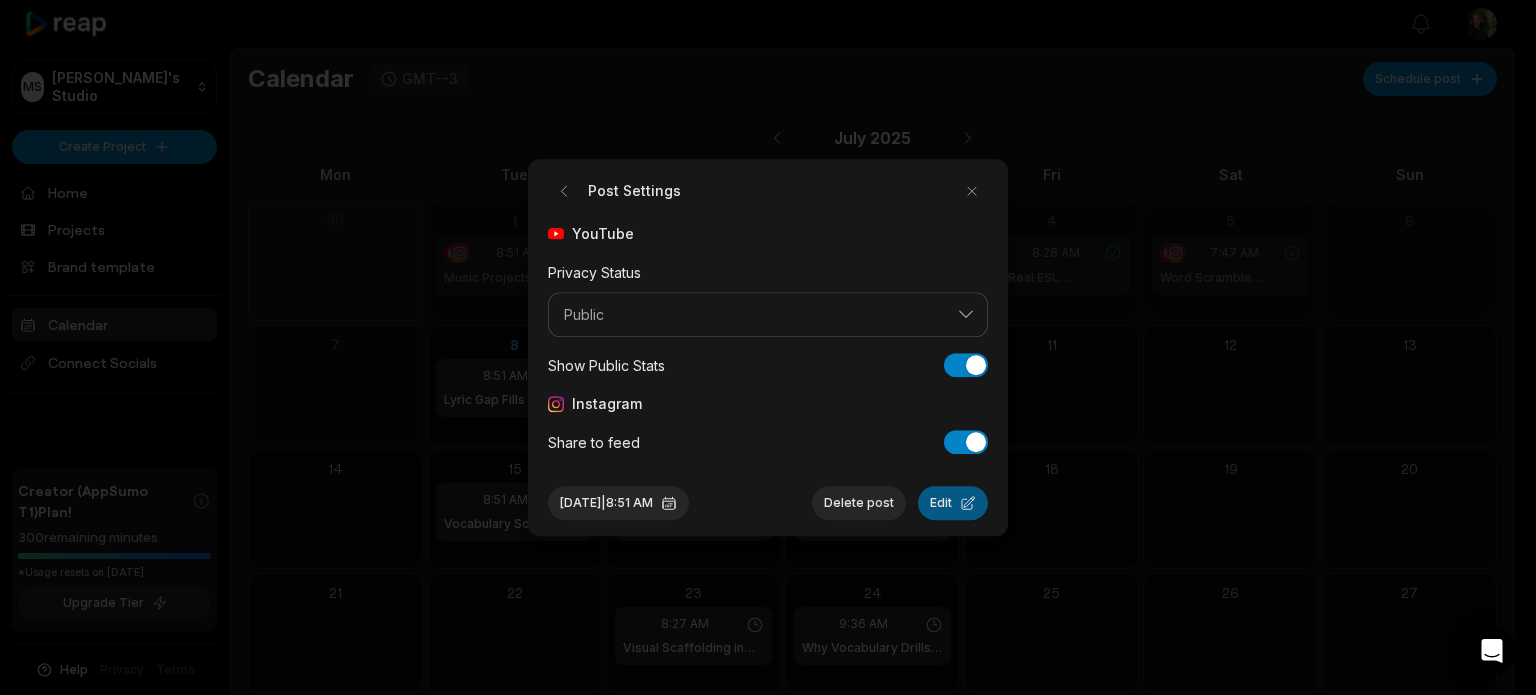click on "Edit" at bounding box center [953, 503] 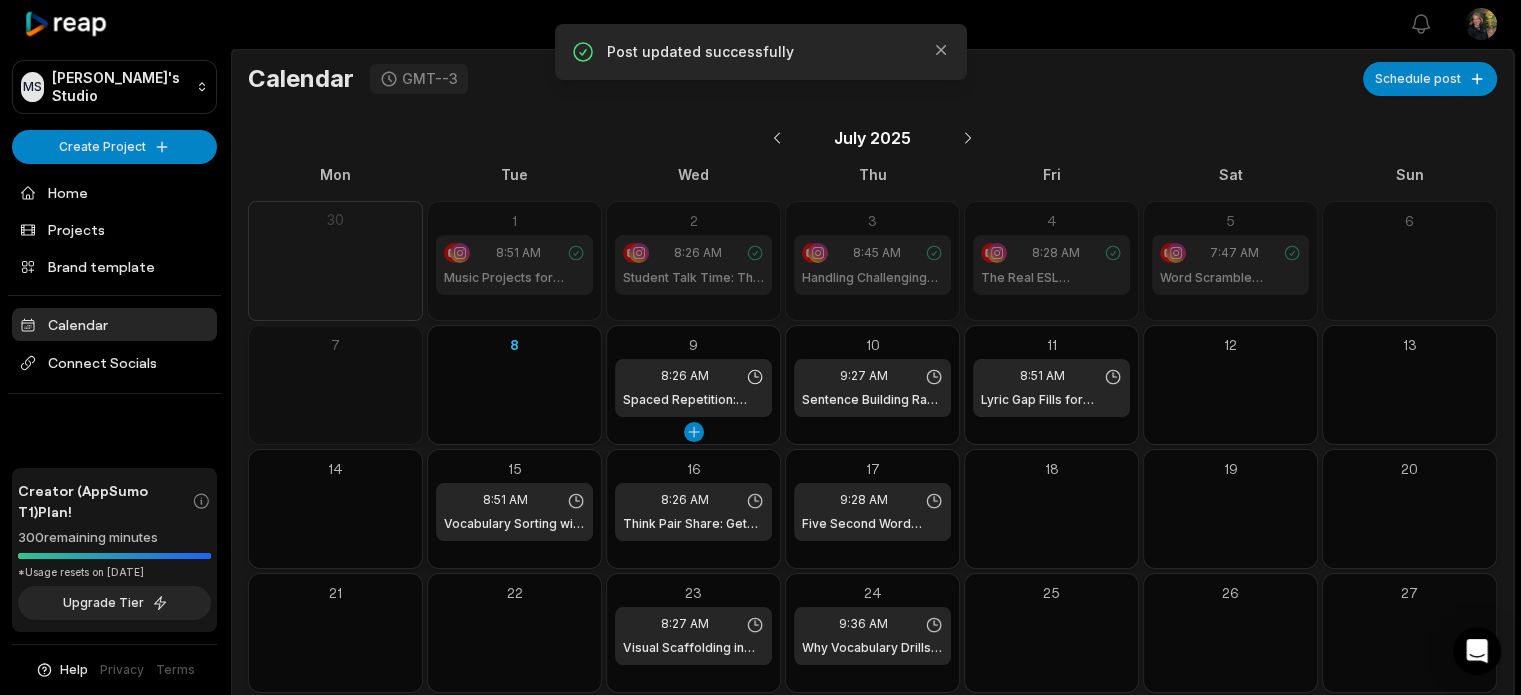 click on "8:26 AM" at bounding box center [693, 376] 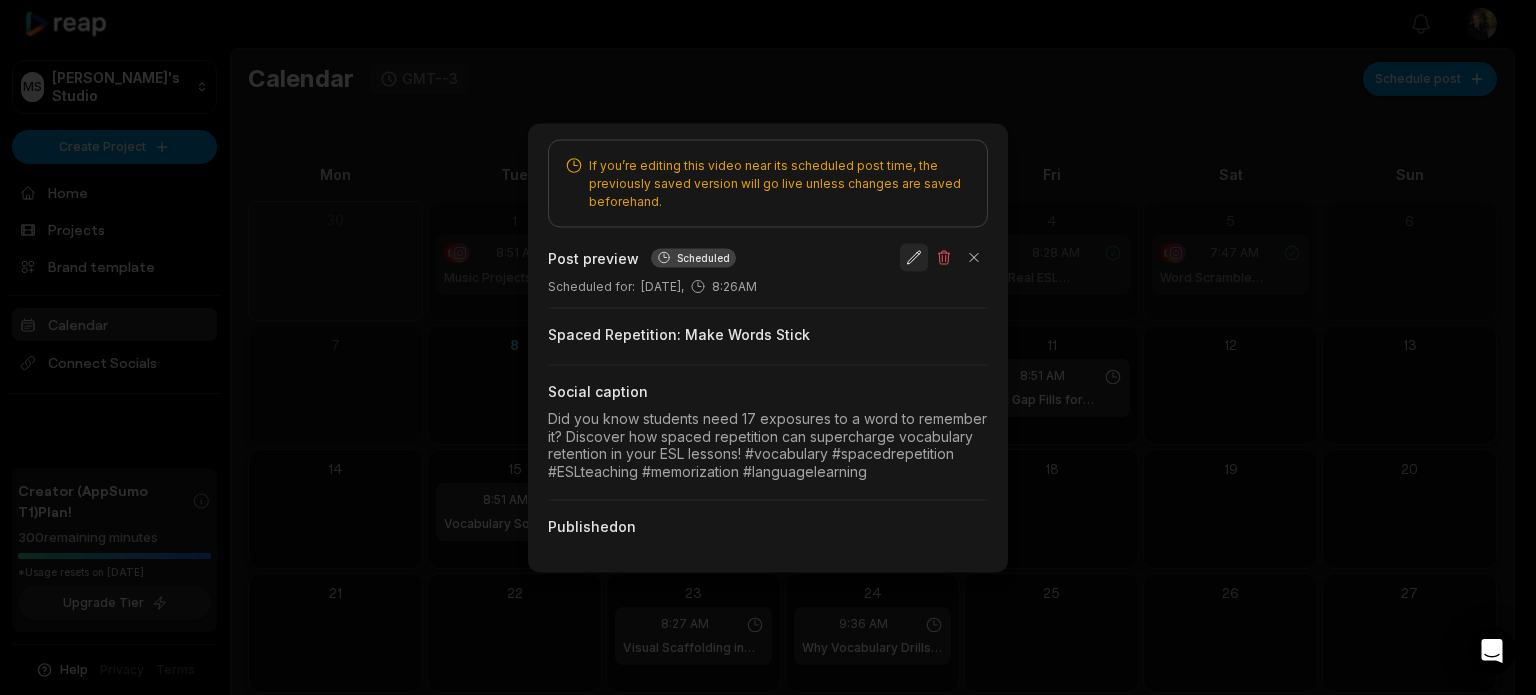 click at bounding box center (914, 257) 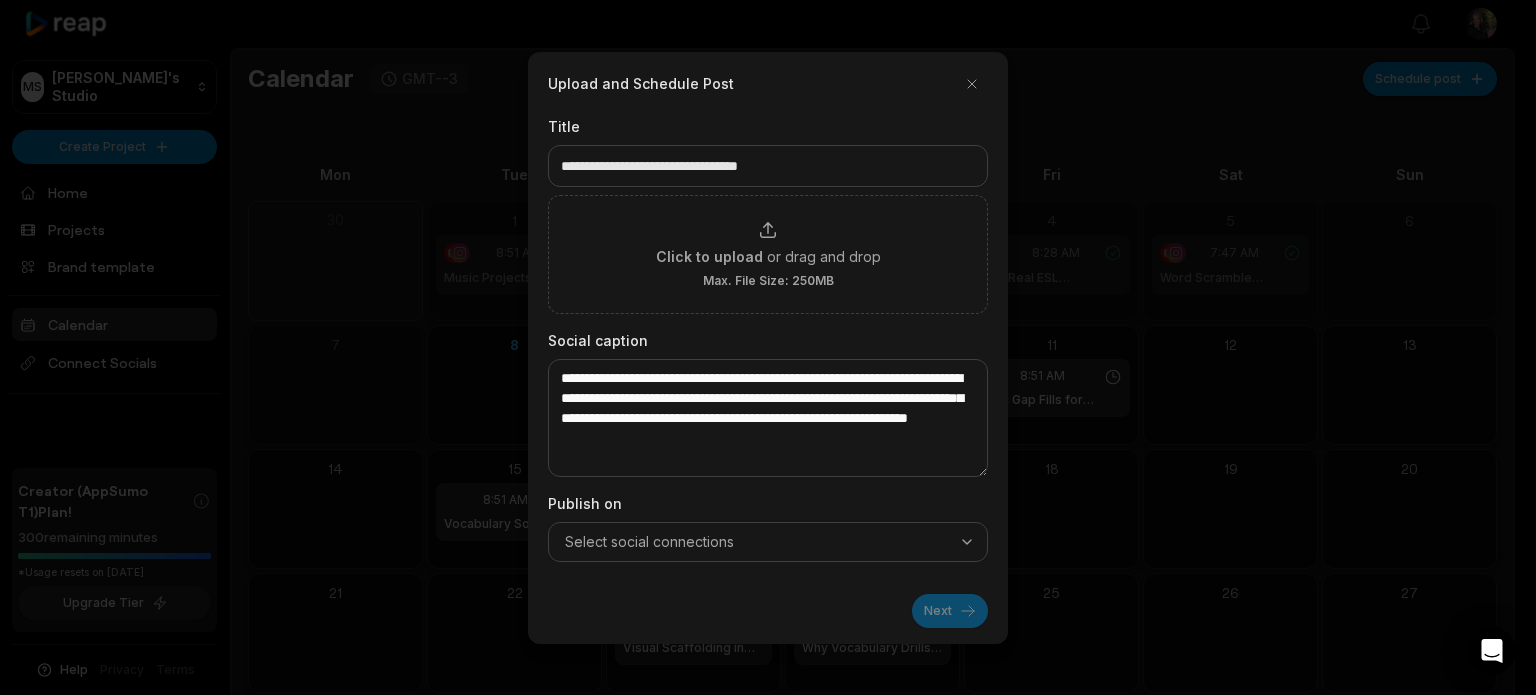 click on "Select social connections" at bounding box center (768, 542) 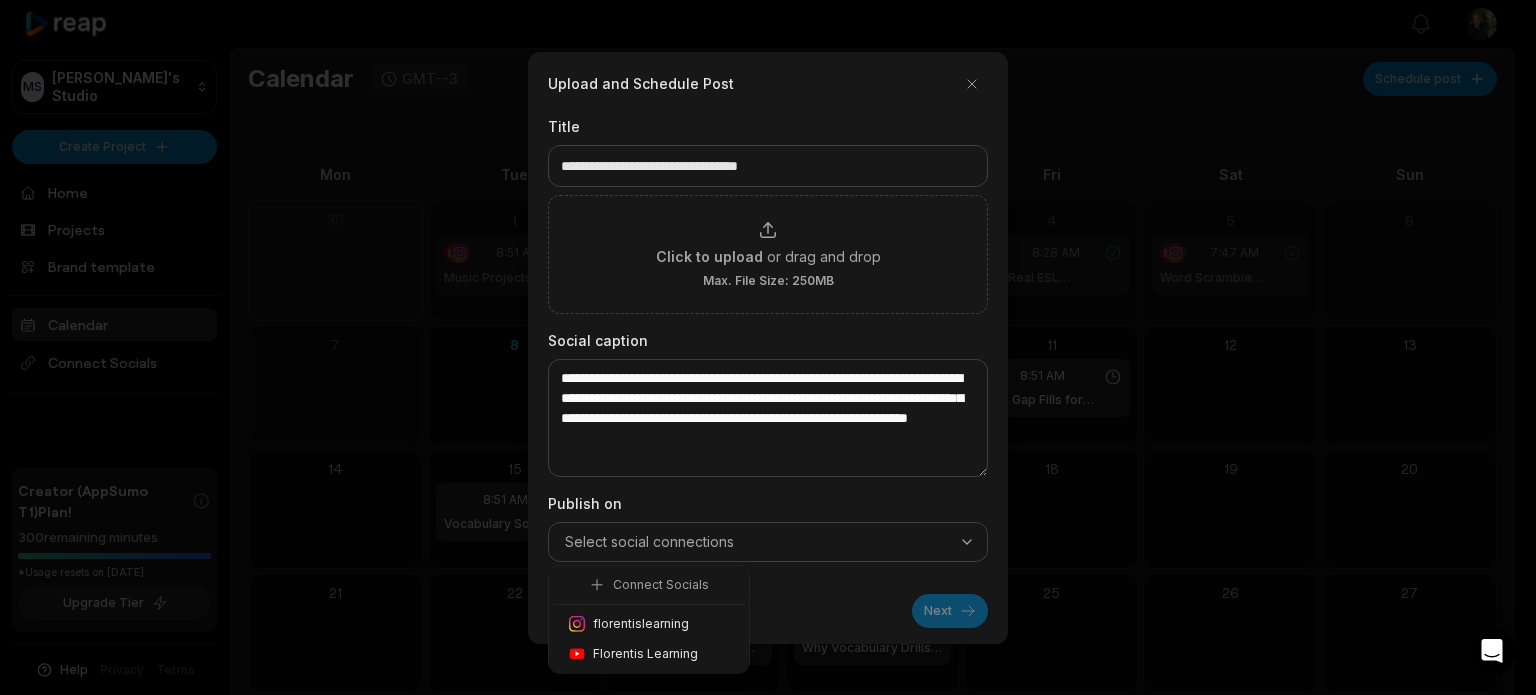 click on "florentislearning" at bounding box center (641, 624) 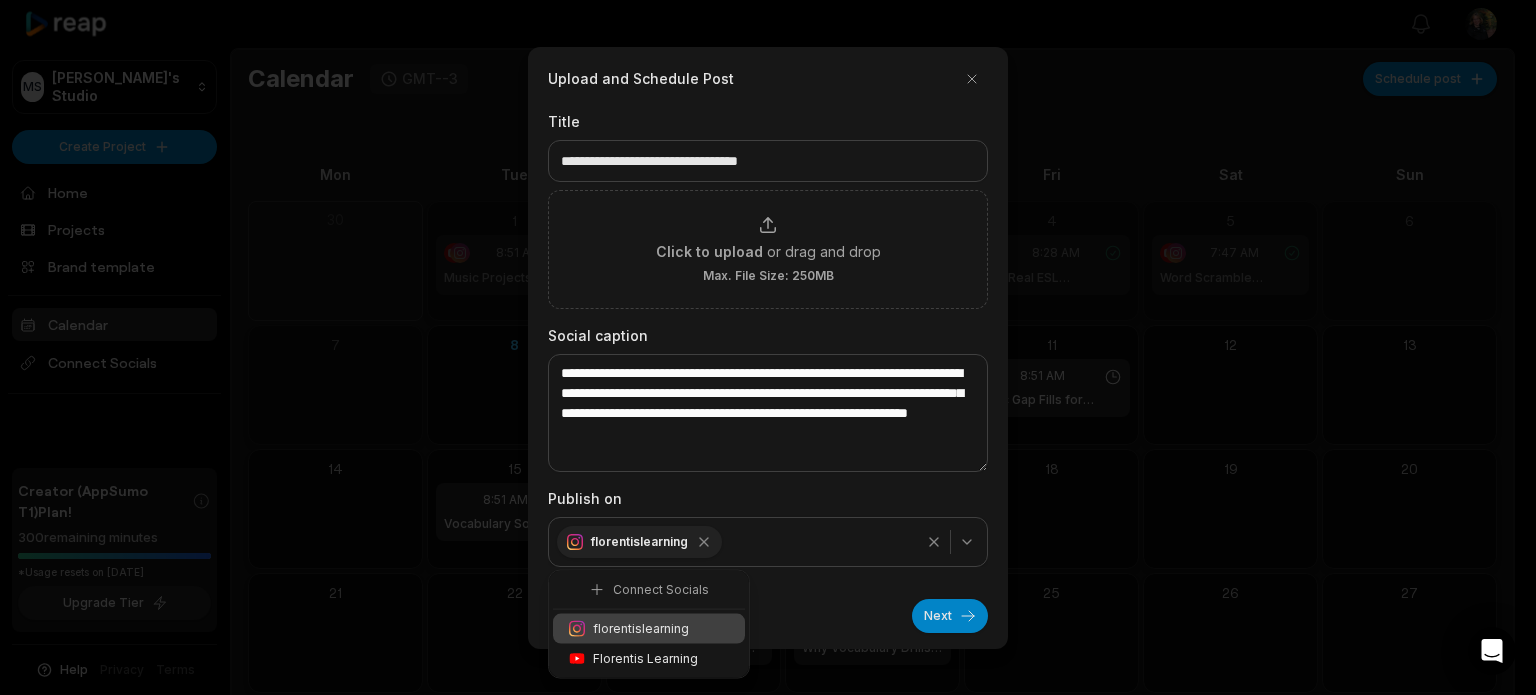 click on "Florentis Learning" at bounding box center [645, 659] 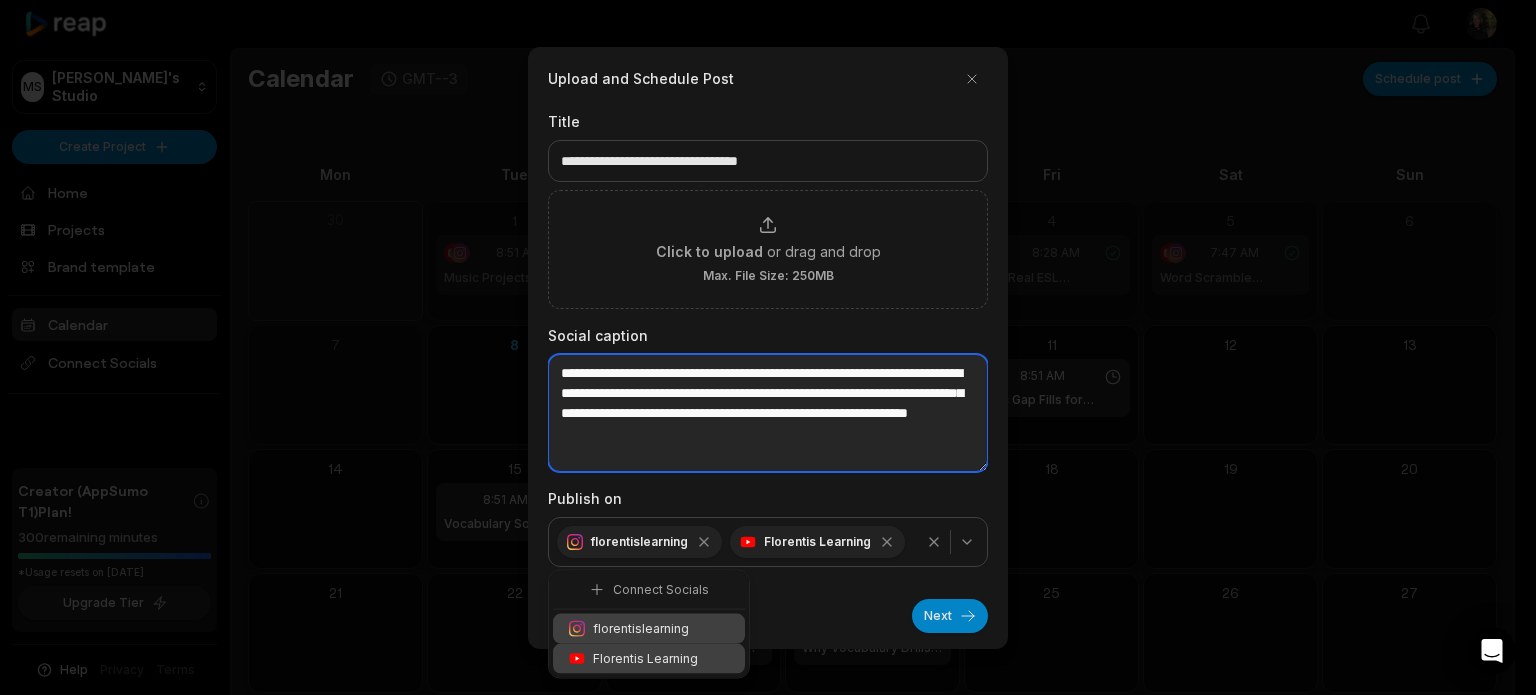 click on "**********" at bounding box center (768, 413) 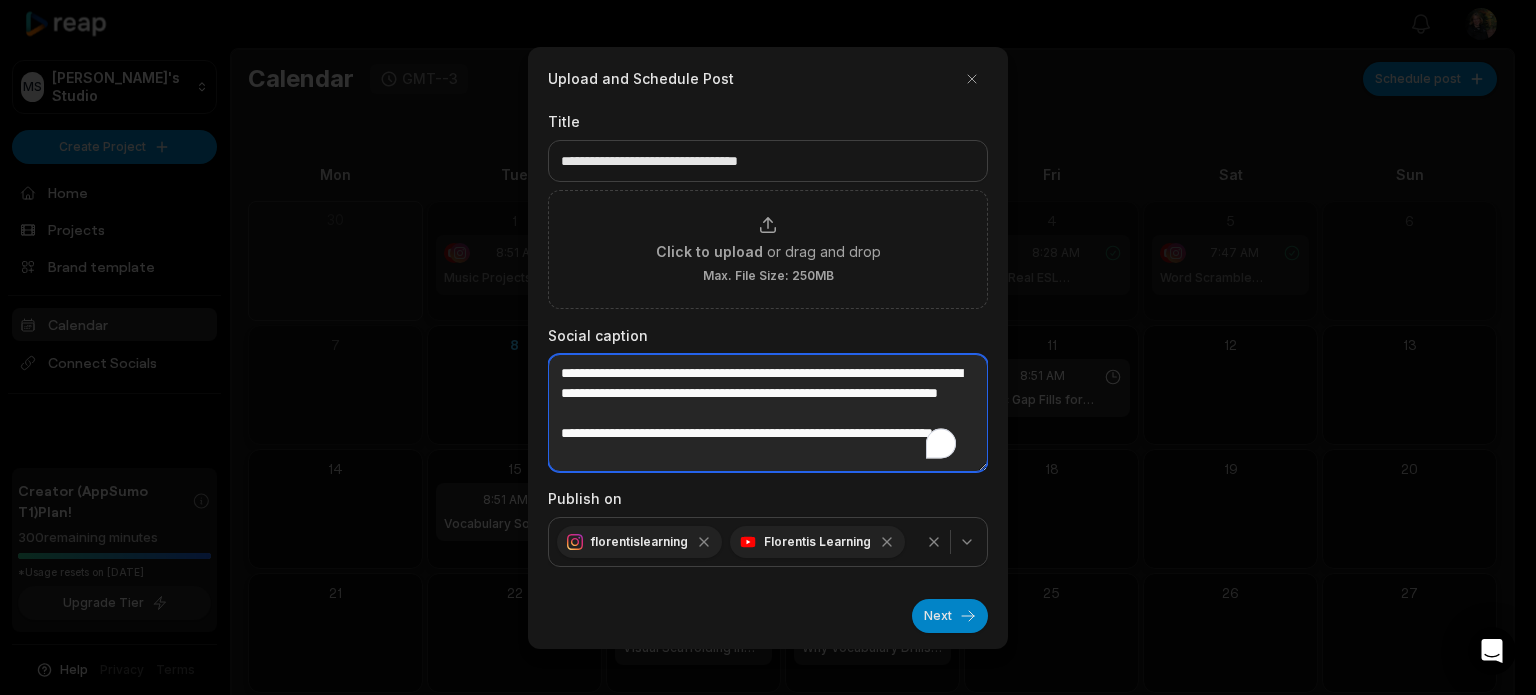 paste on "**********" 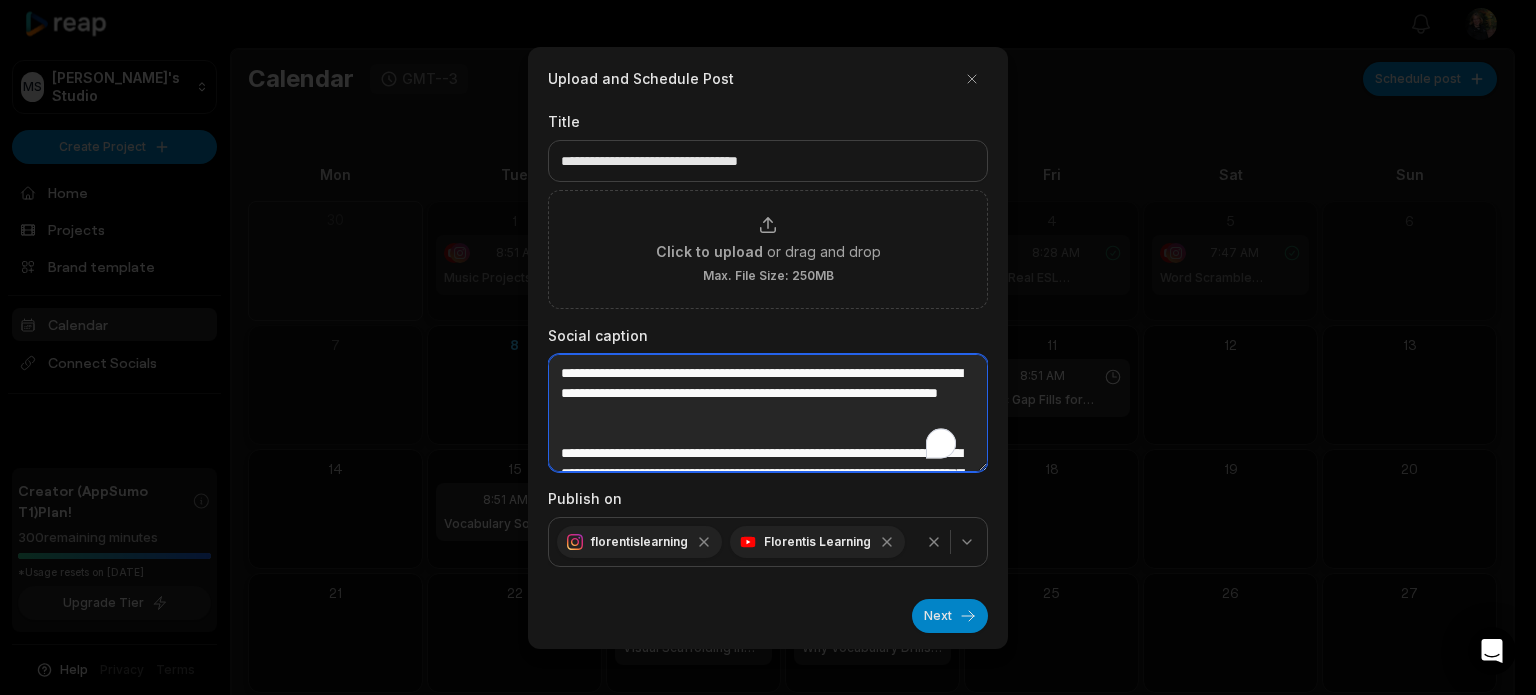 scroll, scrollTop: 50, scrollLeft: 0, axis: vertical 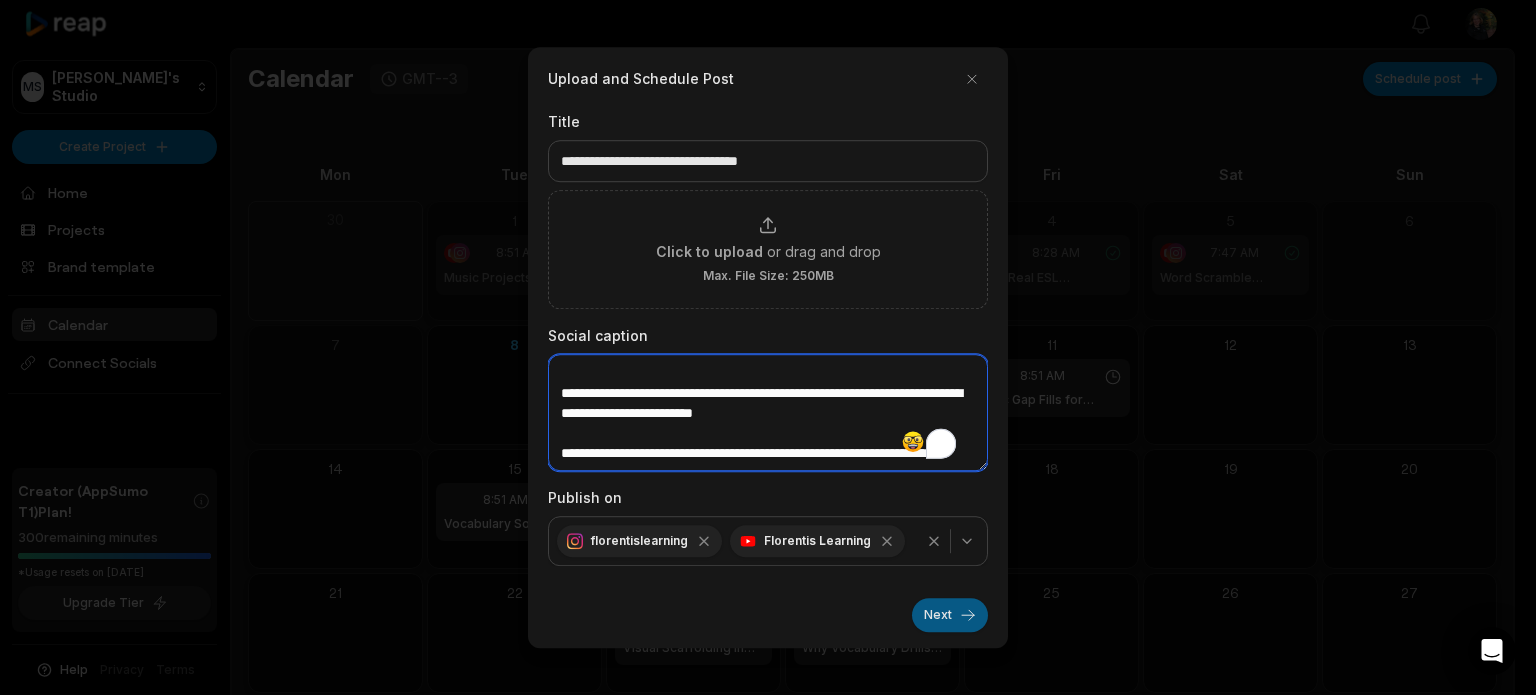 type on "**********" 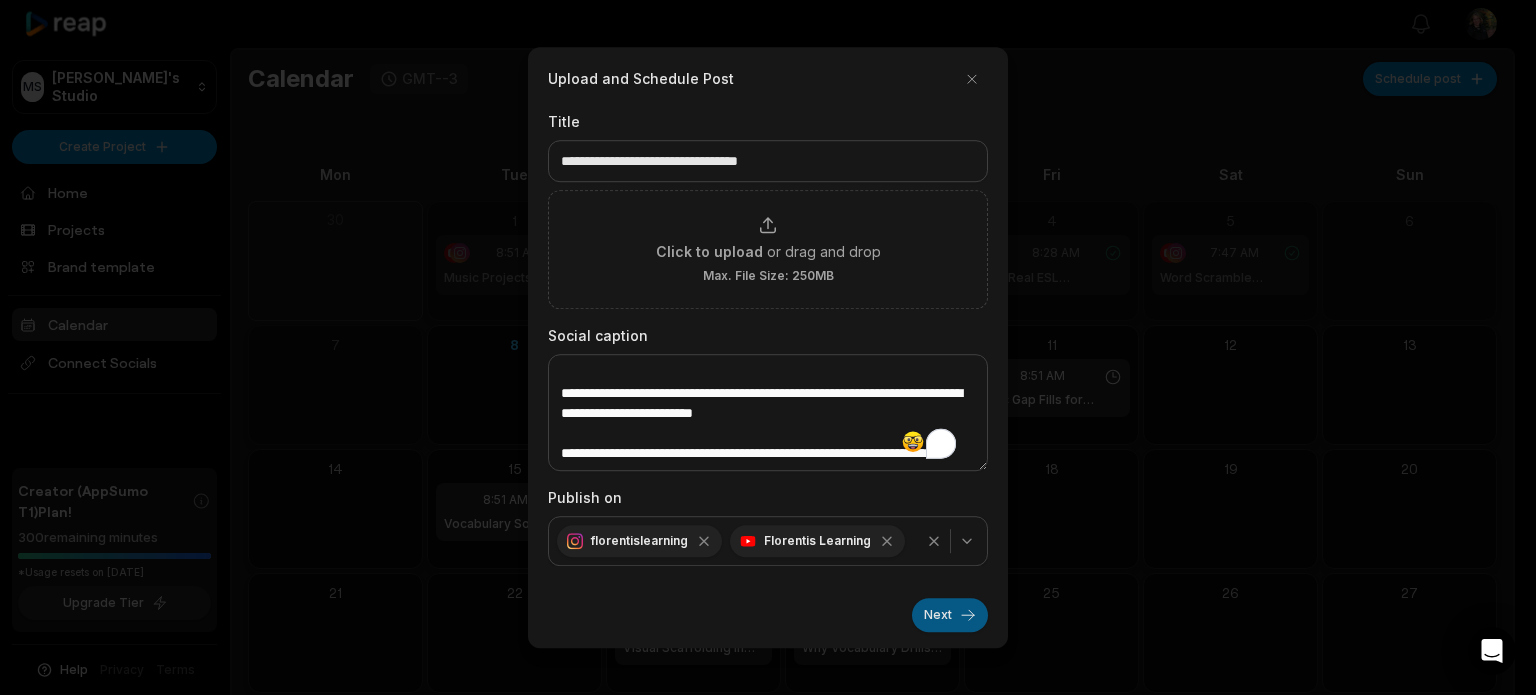 click on "Next" at bounding box center [950, 615] 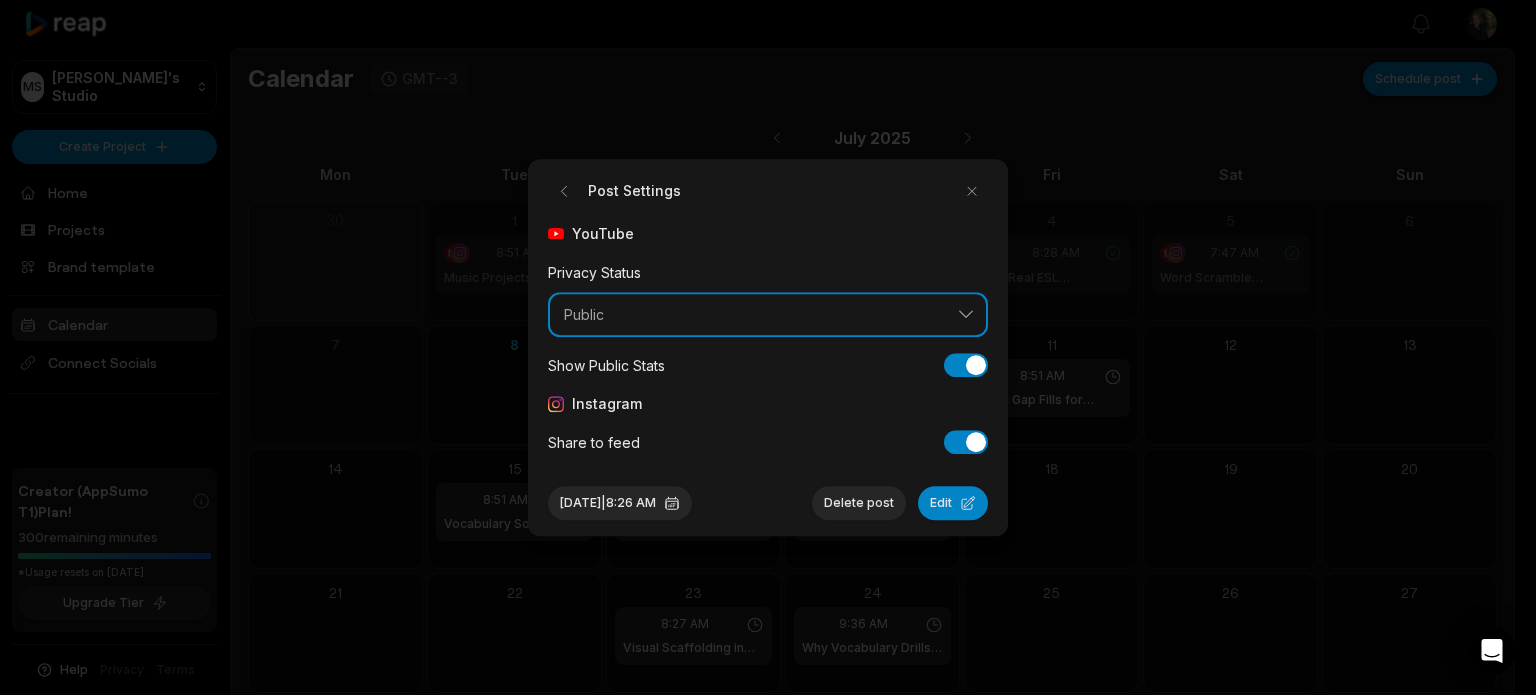 click on "Public" at bounding box center [754, 315] 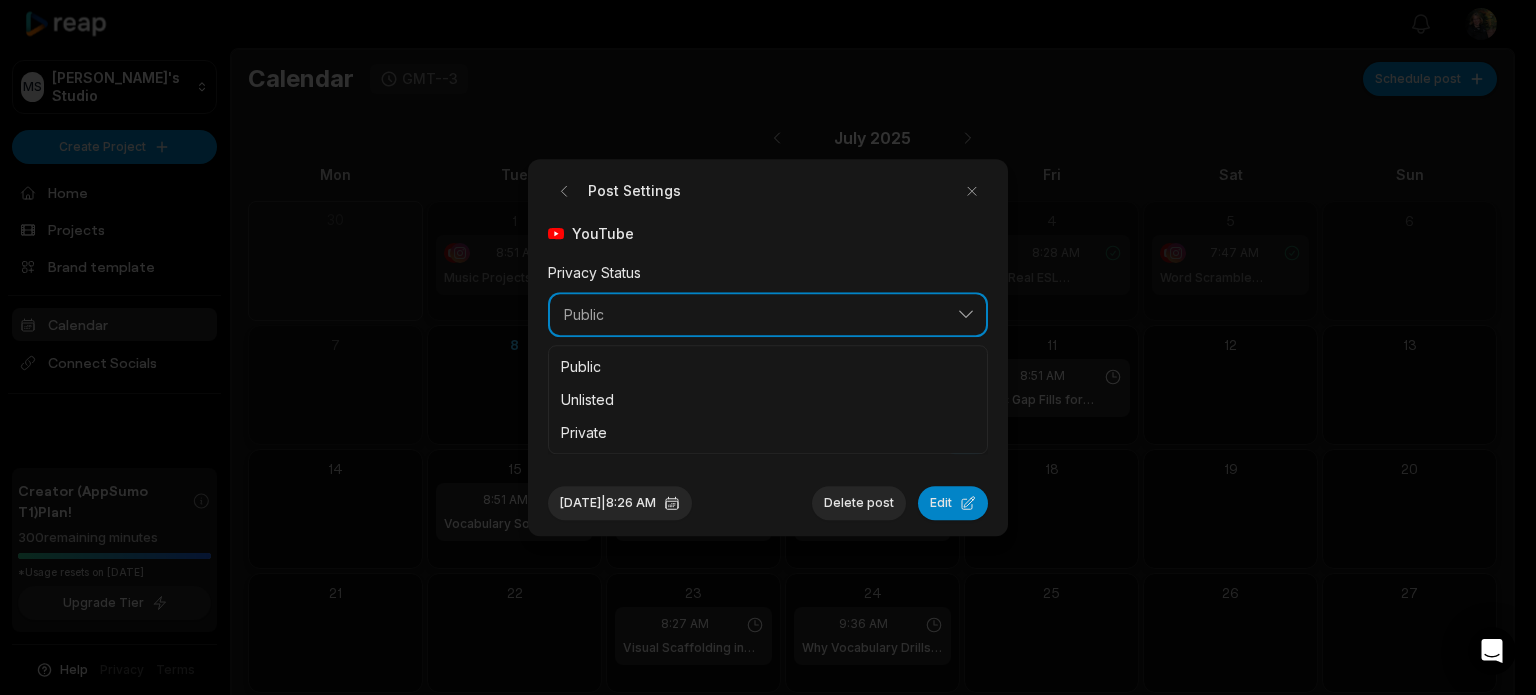 click on "Public" at bounding box center [754, 315] 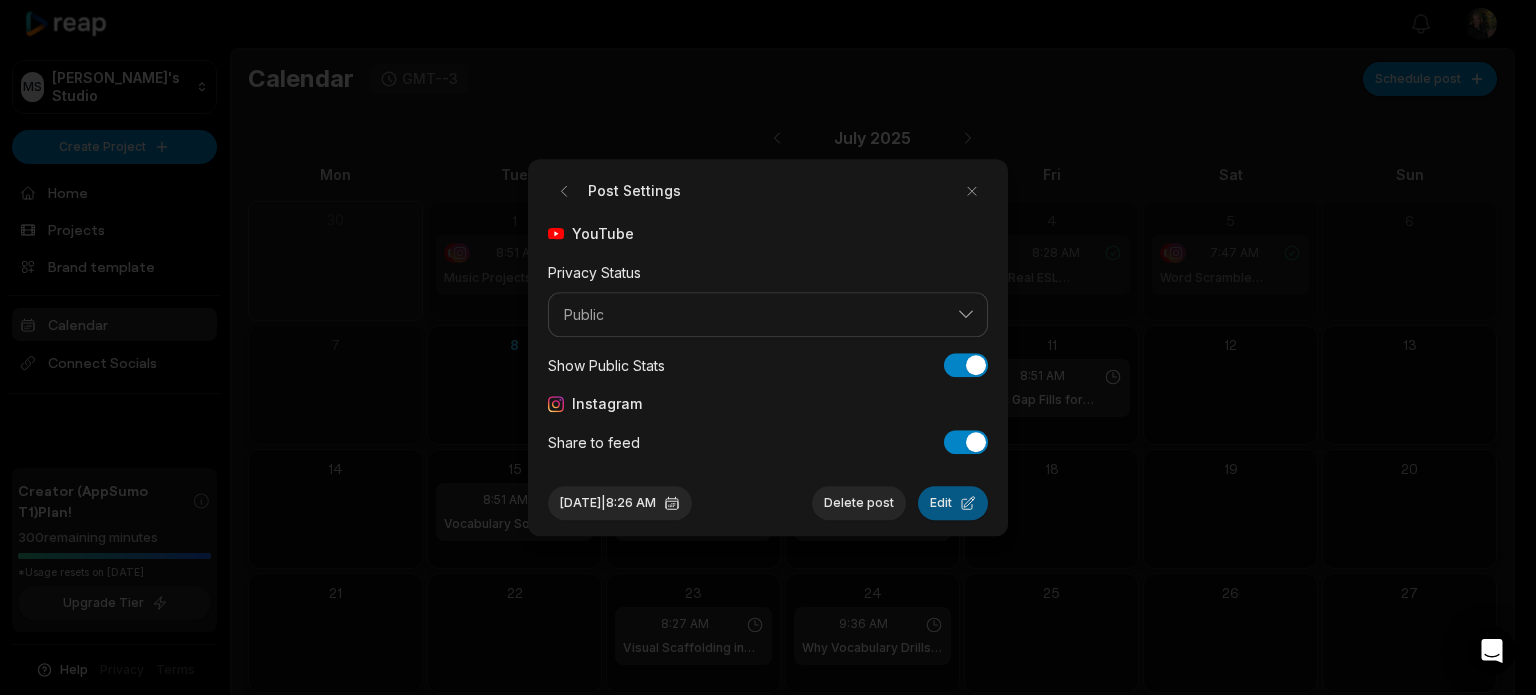 click on "Edit" at bounding box center (953, 503) 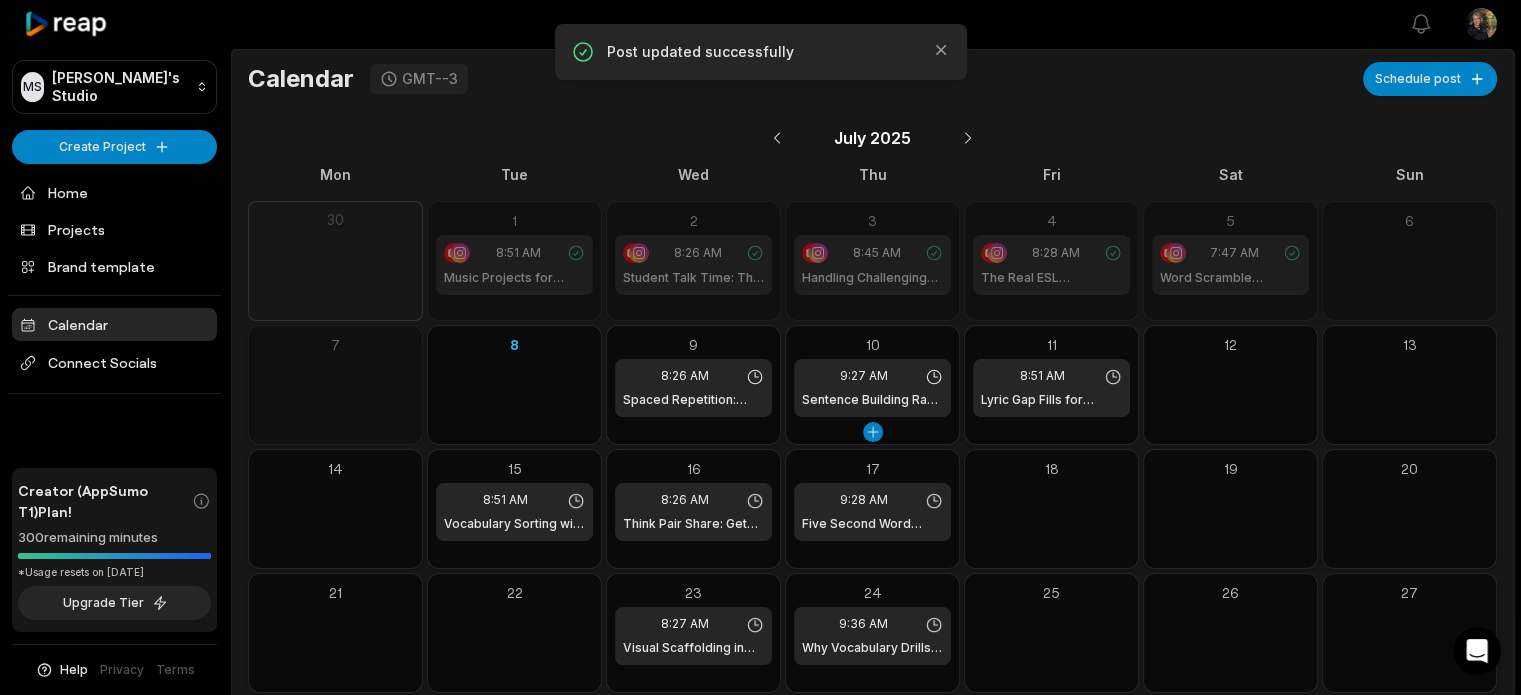 click 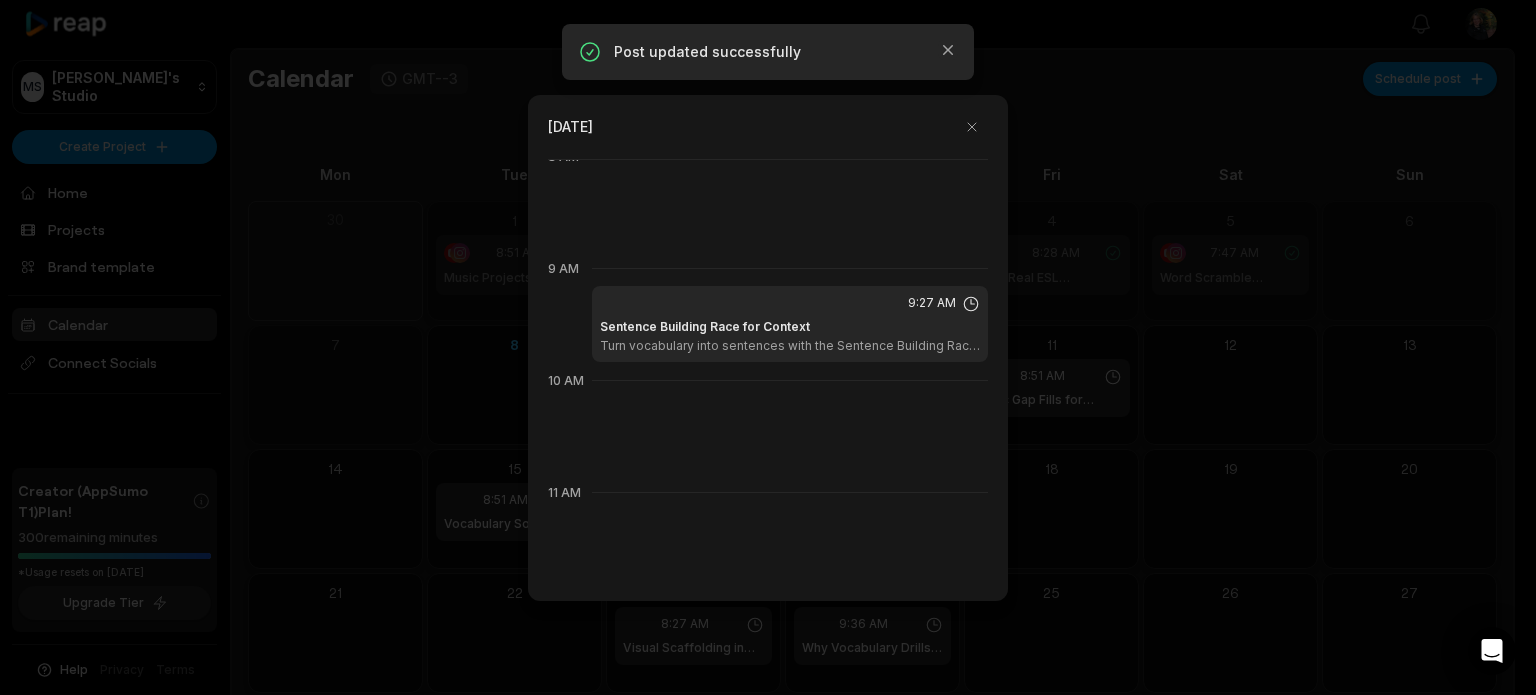 scroll, scrollTop: 1008, scrollLeft: 0, axis: vertical 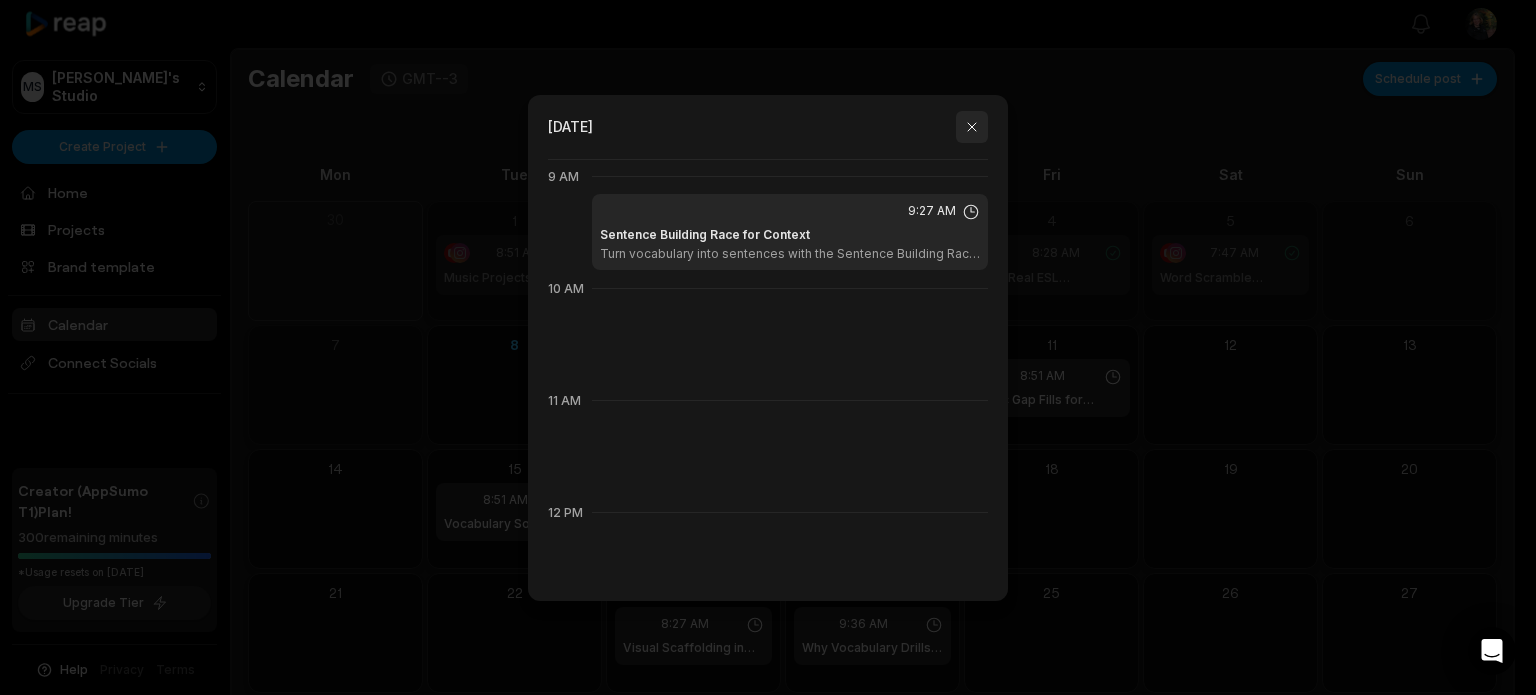 click at bounding box center (972, 127) 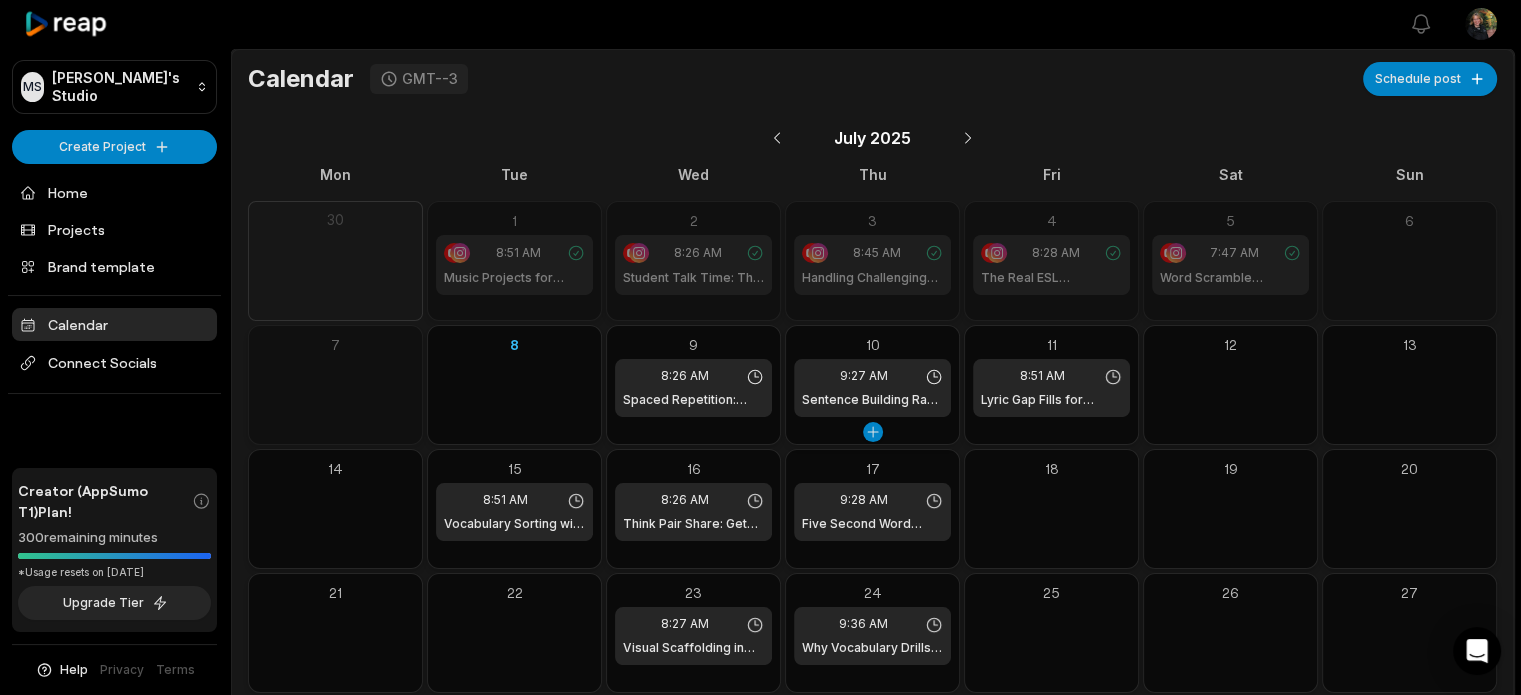 click on "9:27 AM" at bounding box center [872, 376] 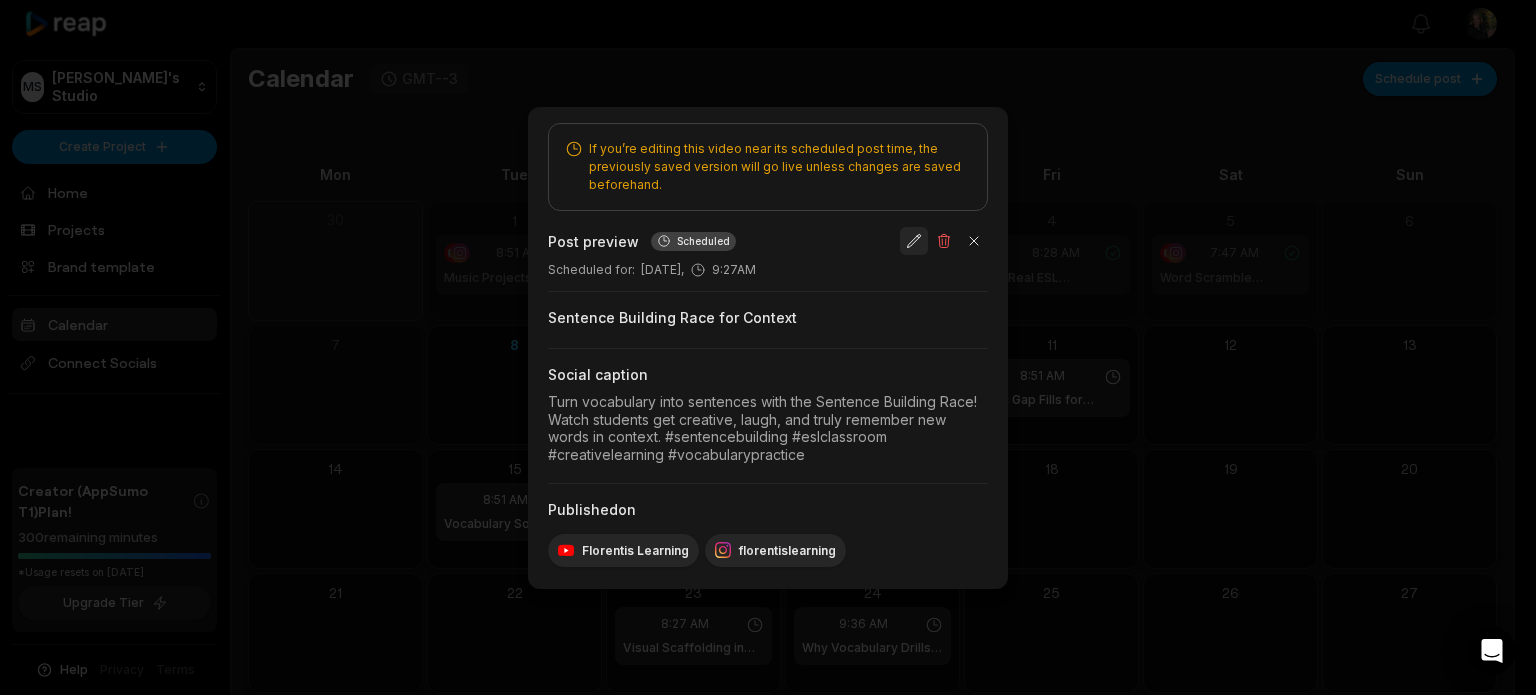 click at bounding box center [914, 241] 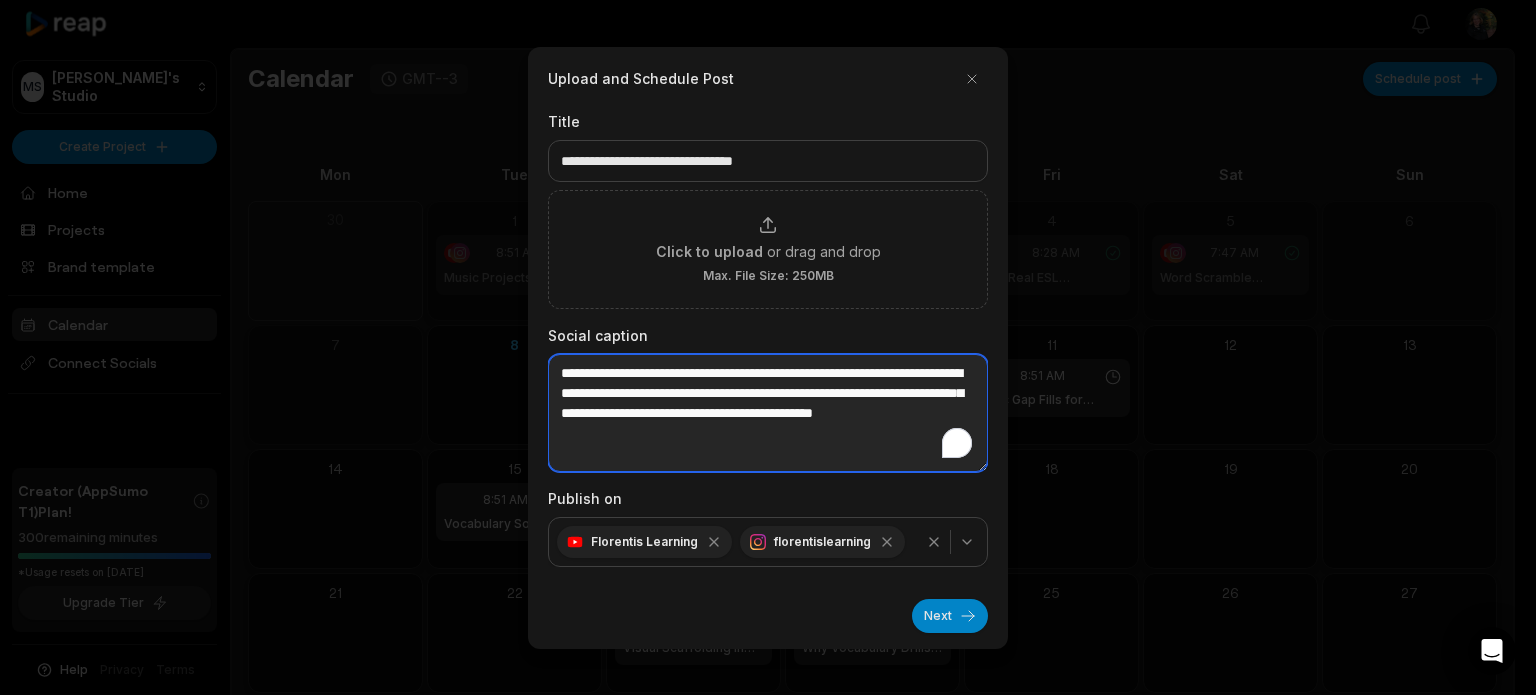 click on "**********" at bounding box center (768, 413) 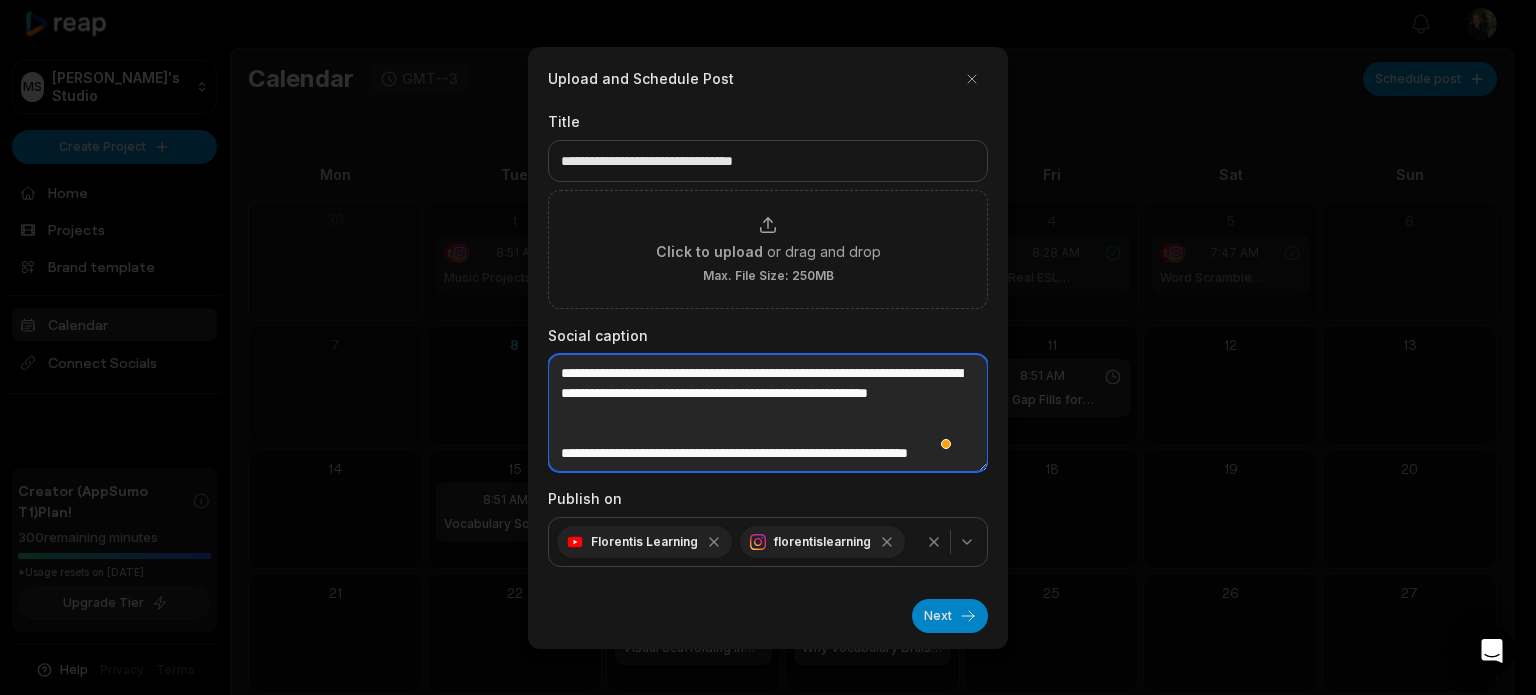 scroll, scrollTop: 10, scrollLeft: 0, axis: vertical 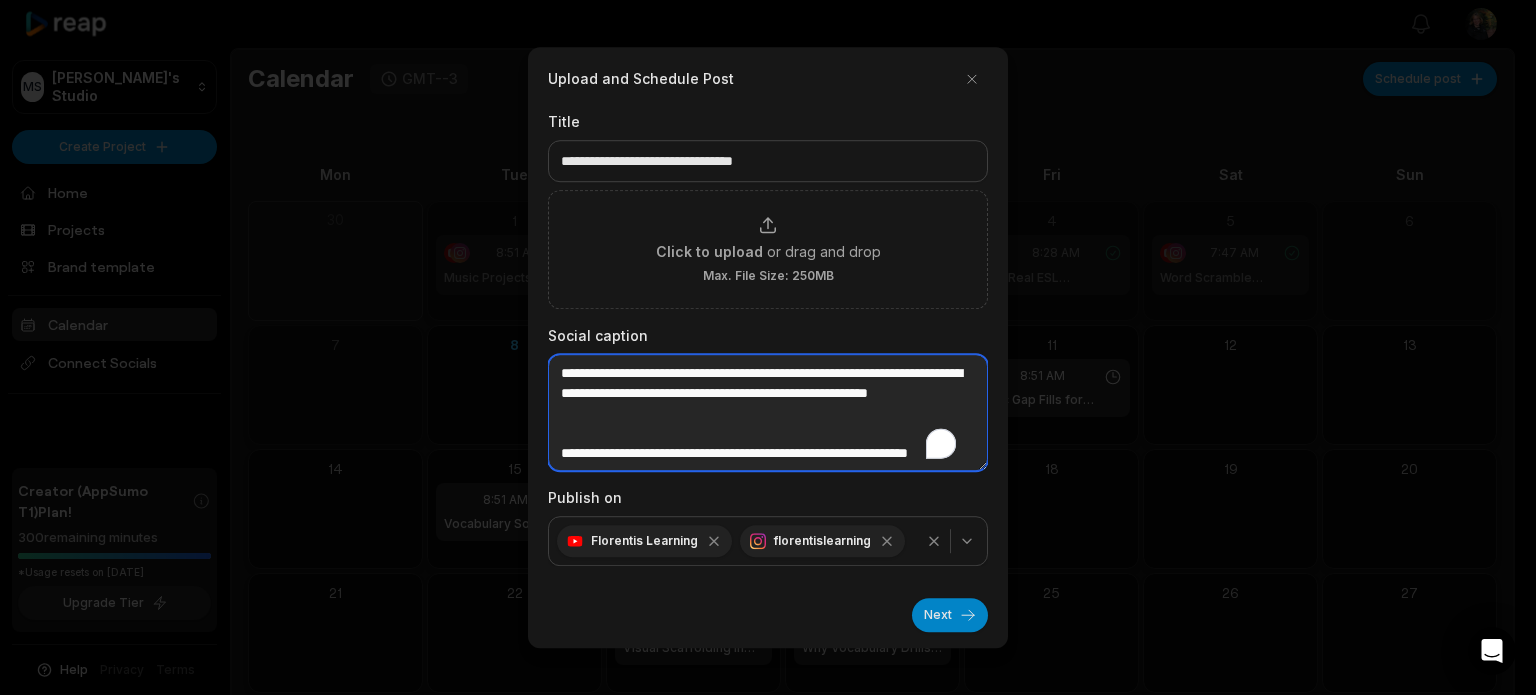 paste on "**********" 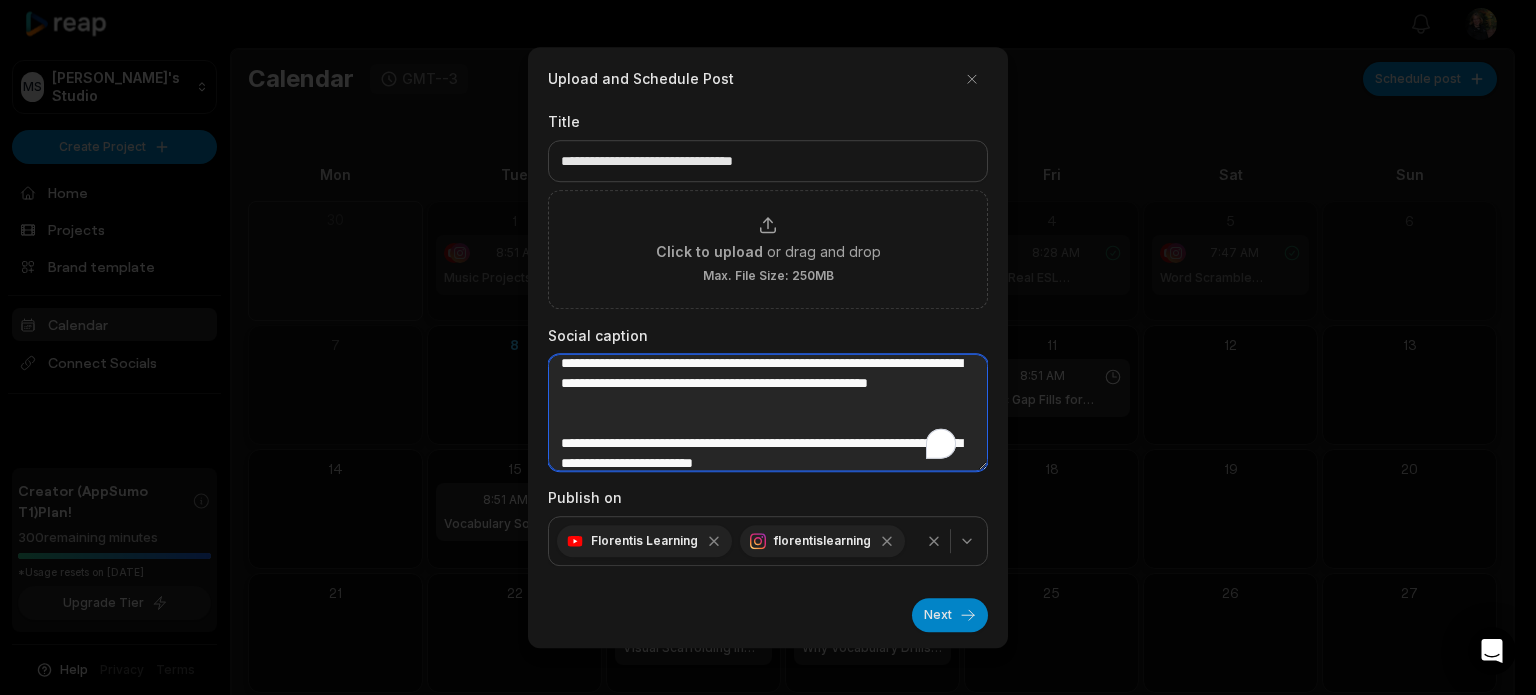 scroll, scrollTop: 50, scrollLeft: 0, axis: vertical 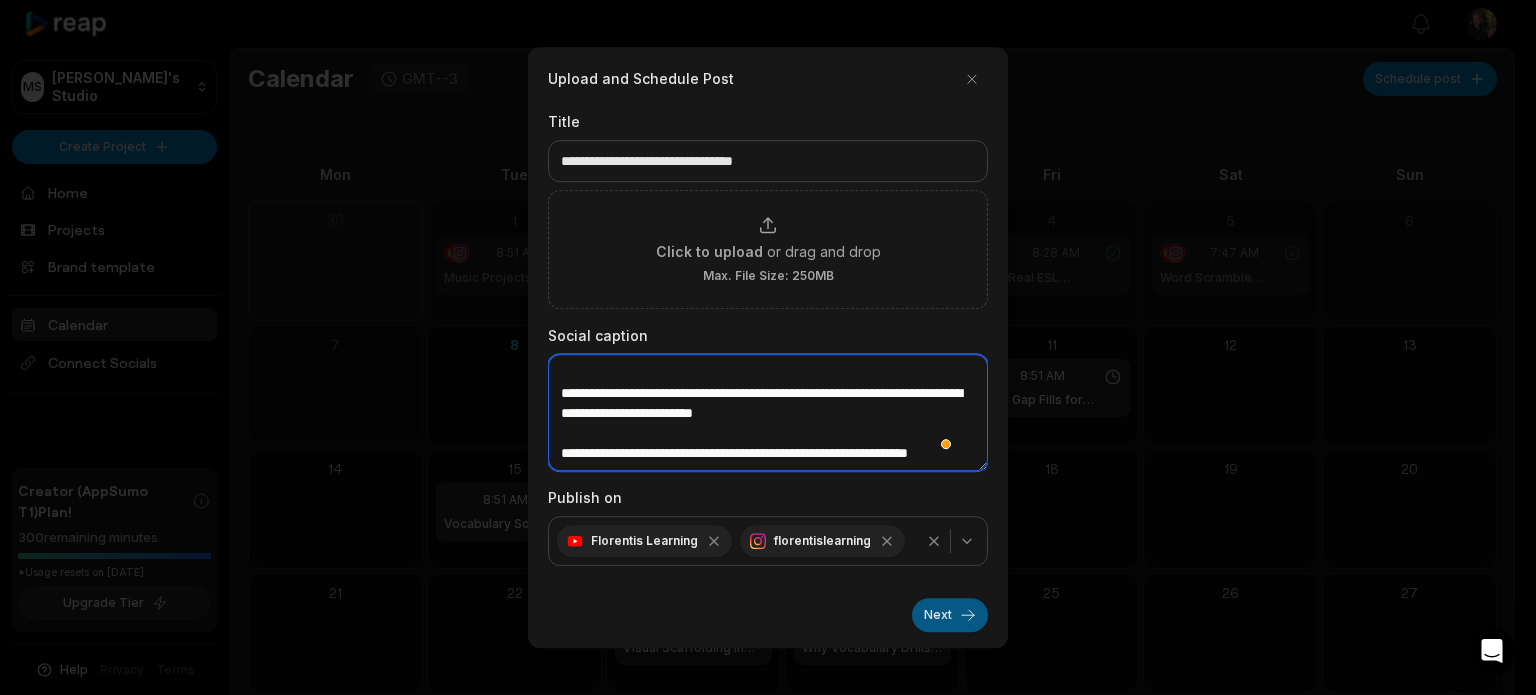 type on "**********" 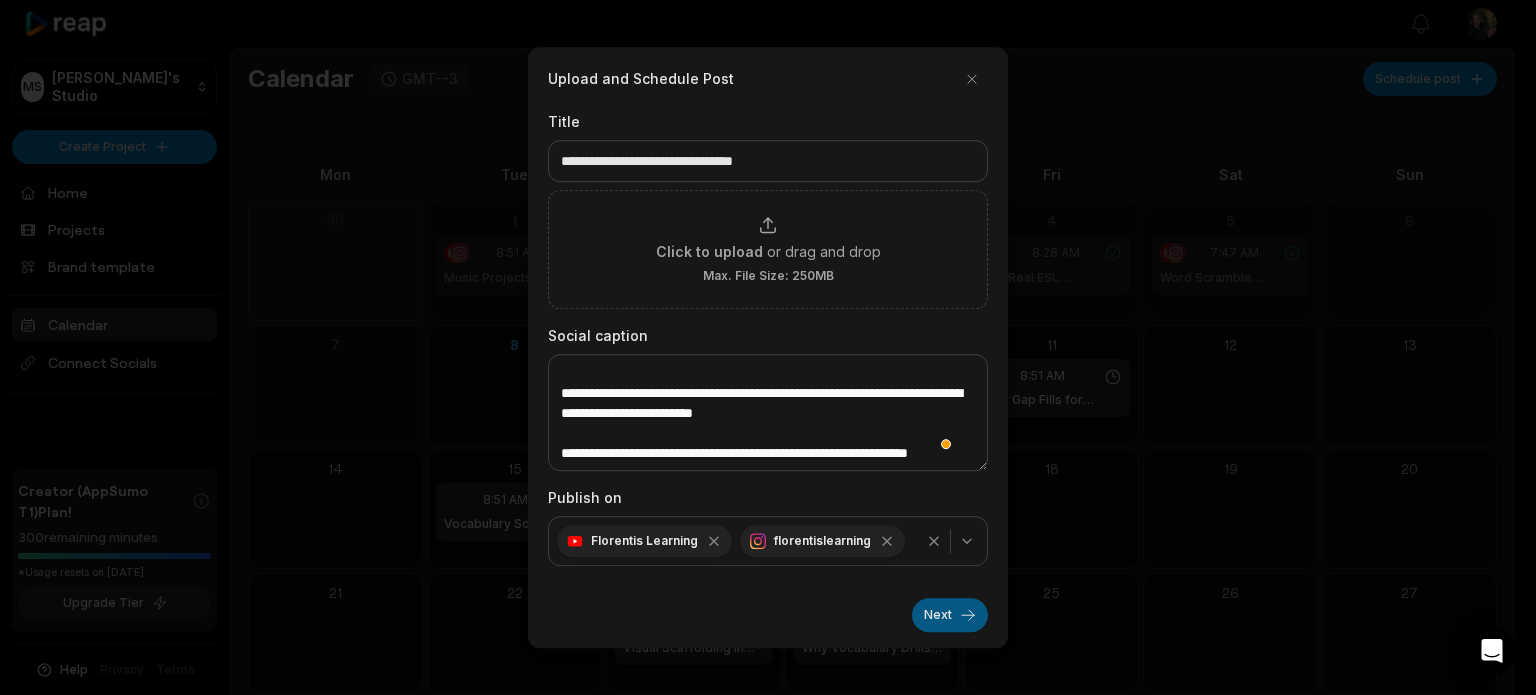 click on "Next" at bounding box center (950, 615) 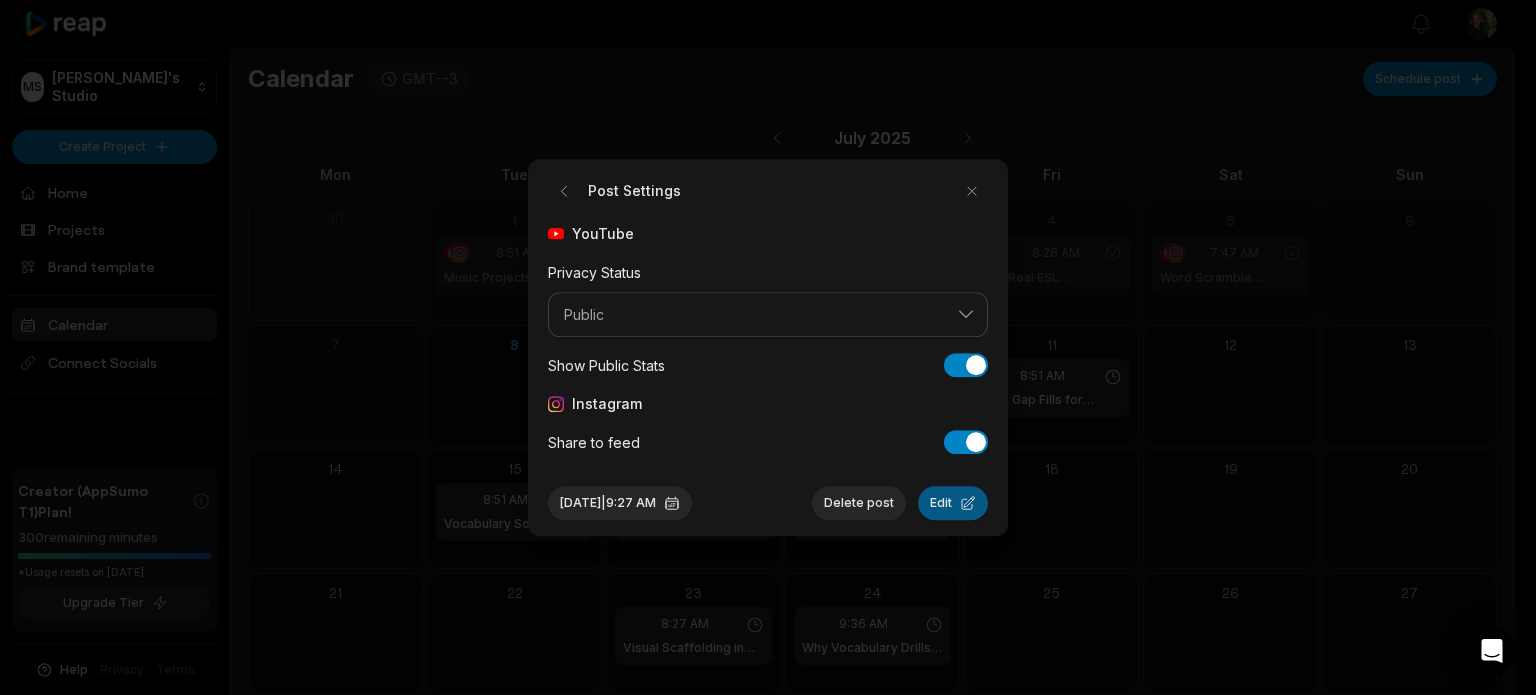 click on "Edit" at bounding box center [953, 503] 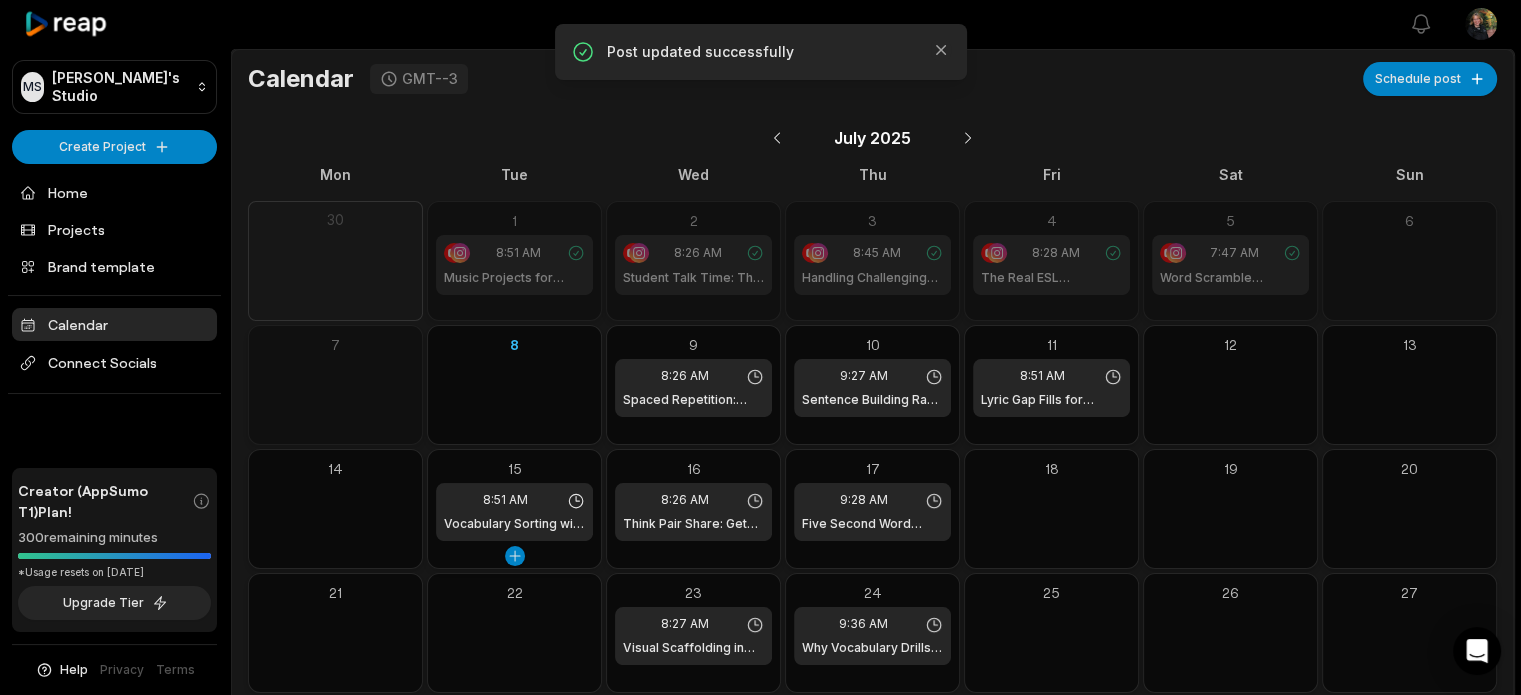 click on "Vocabulary Sorting with Songs" at bounding box center [514, 524] 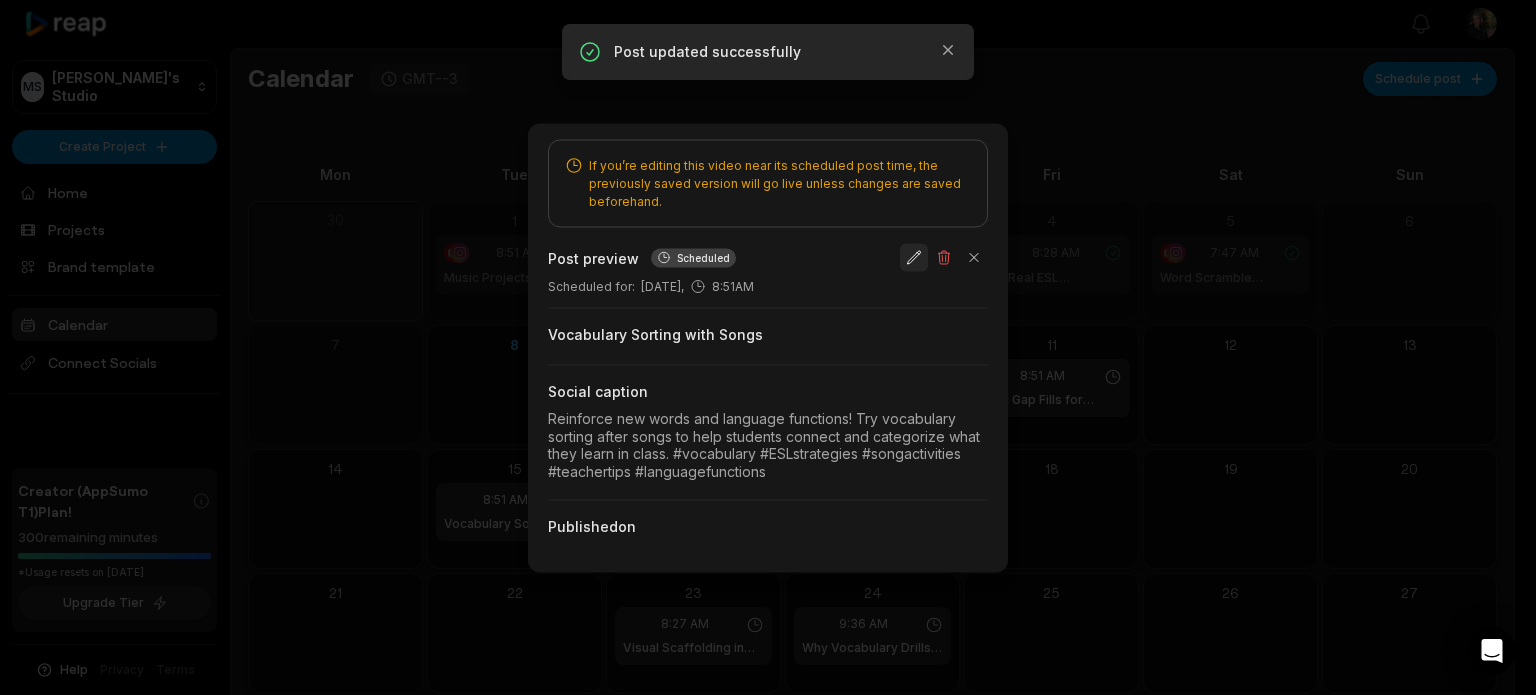click at bounding box center (914, 257) 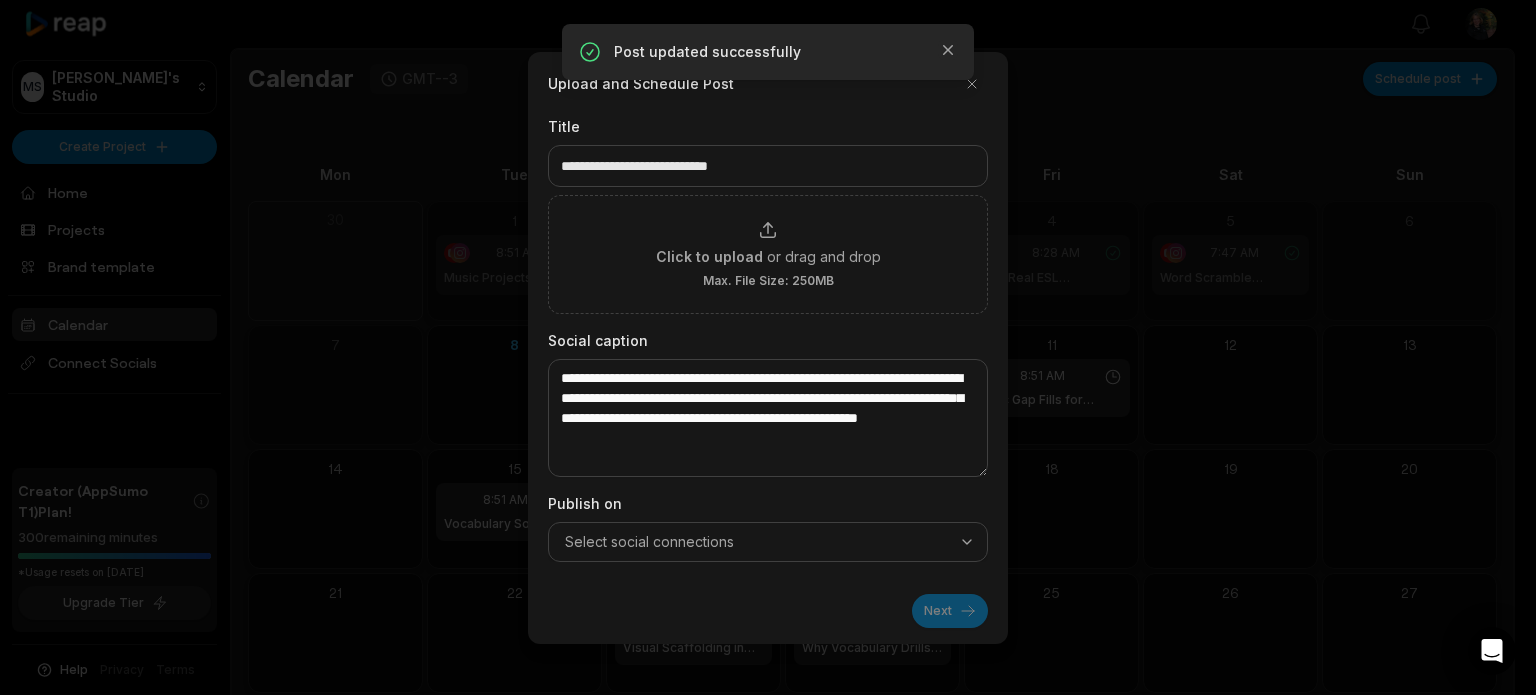 click on "Select social connections" at bounding box center (768, 542) 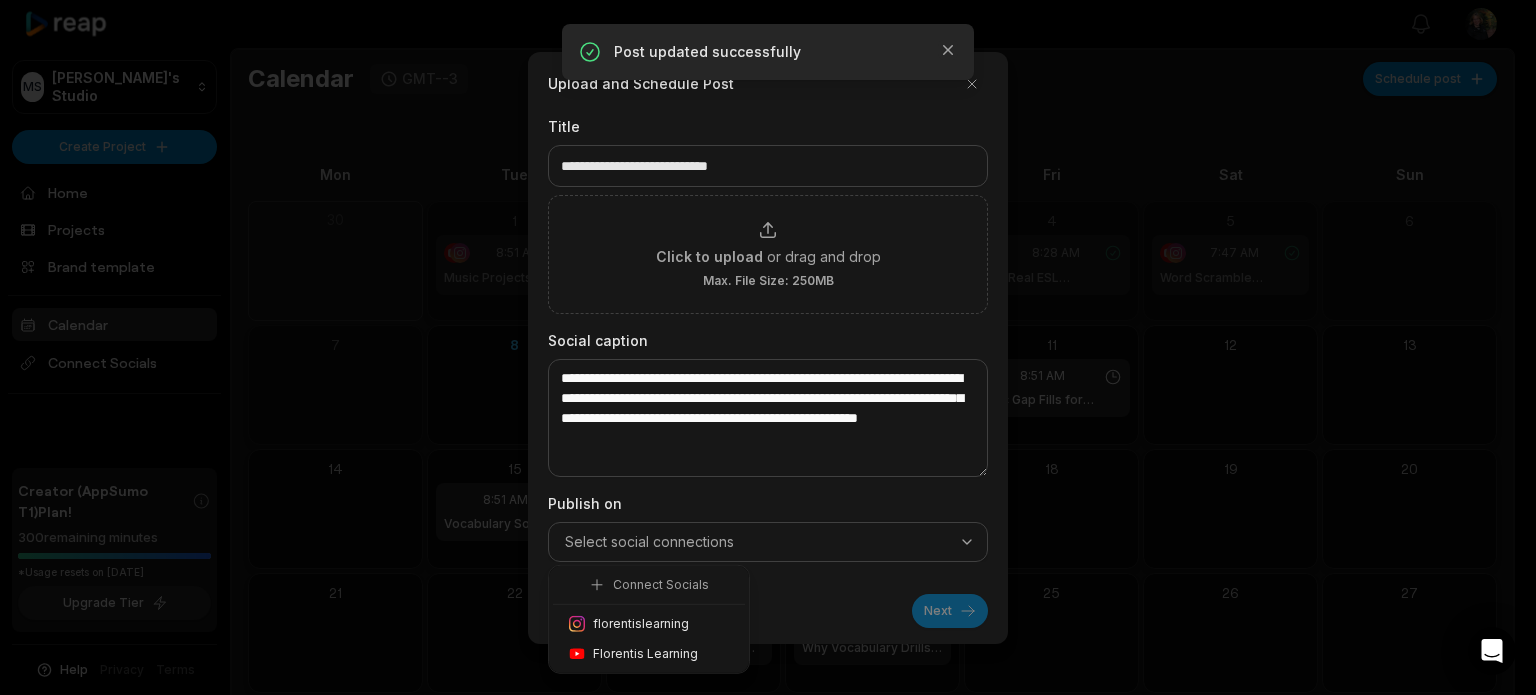 click on "florentislearning" at bounding box center [641, 624] 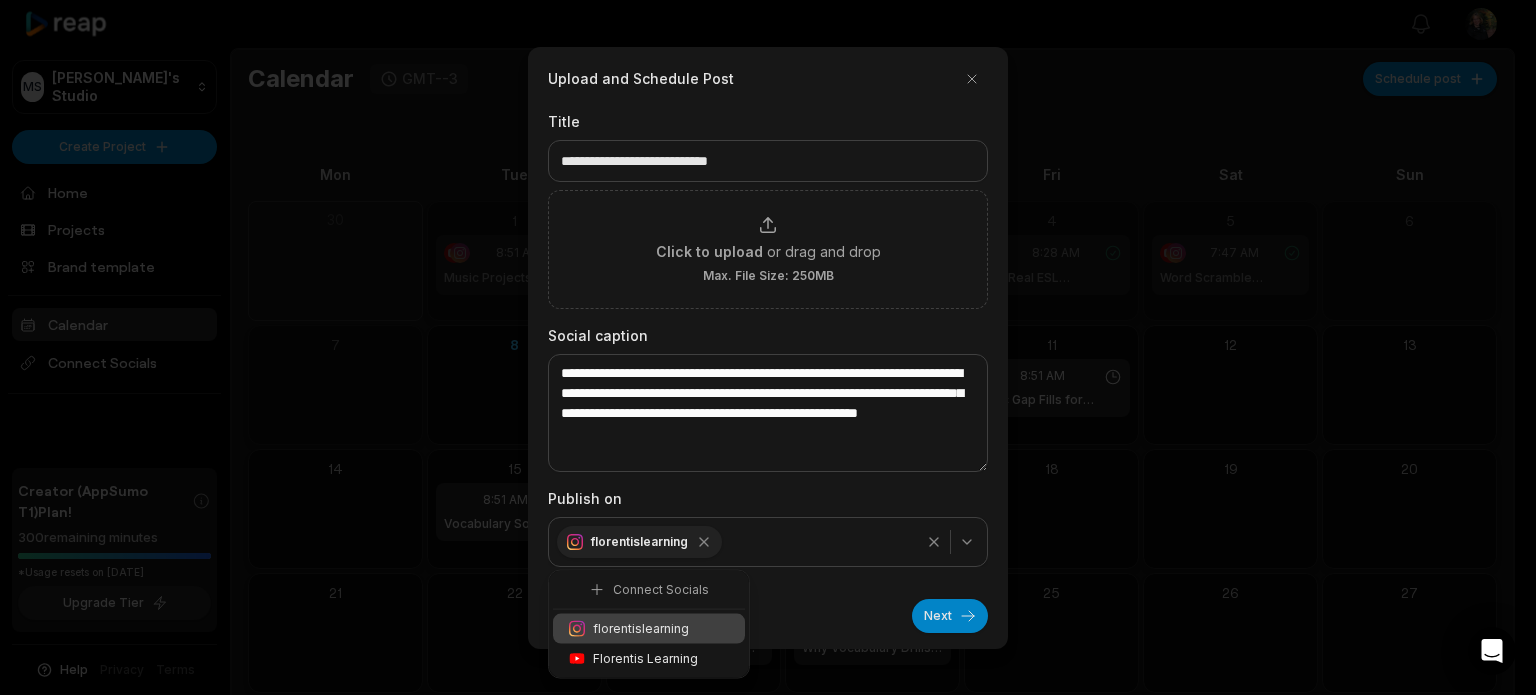 click on "Florentis Learning" at bounding box center [645, 659] 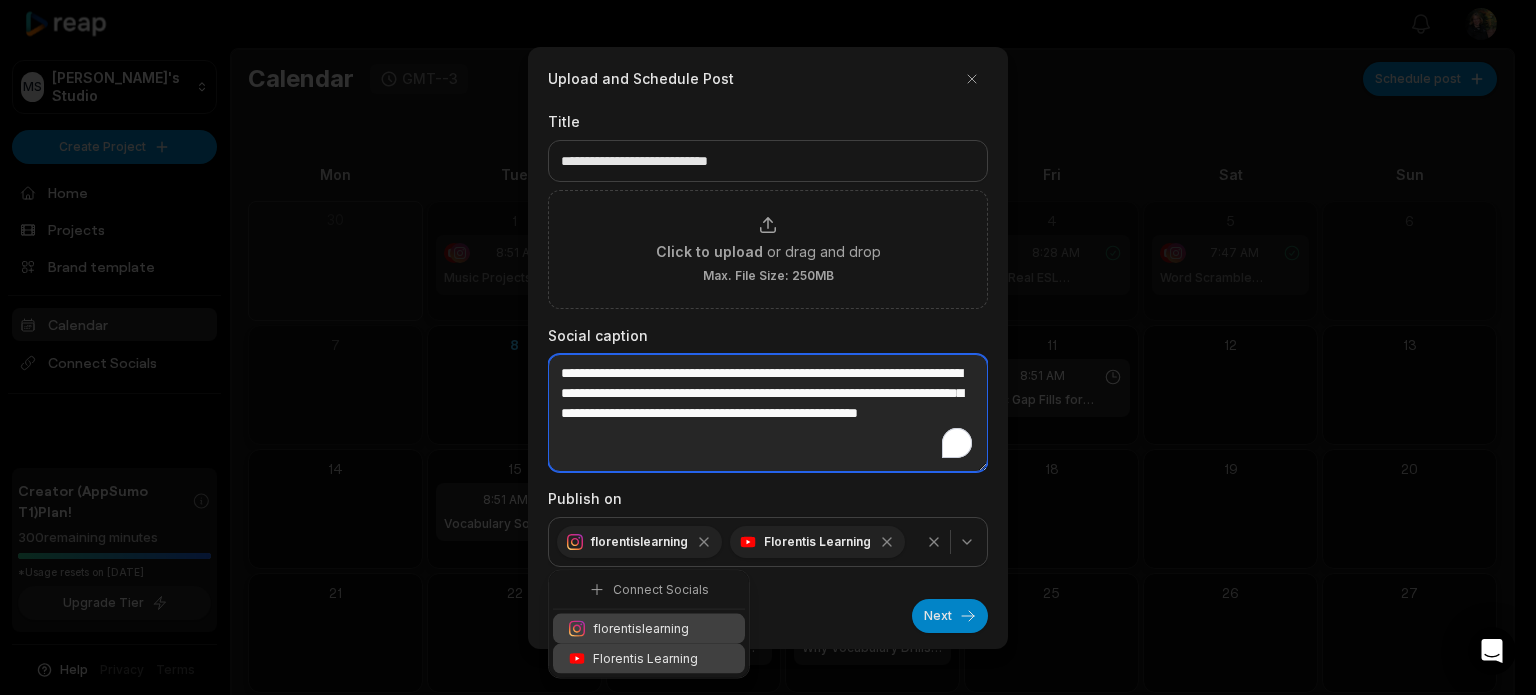 click on "**********" at bounding box center (768, 413) 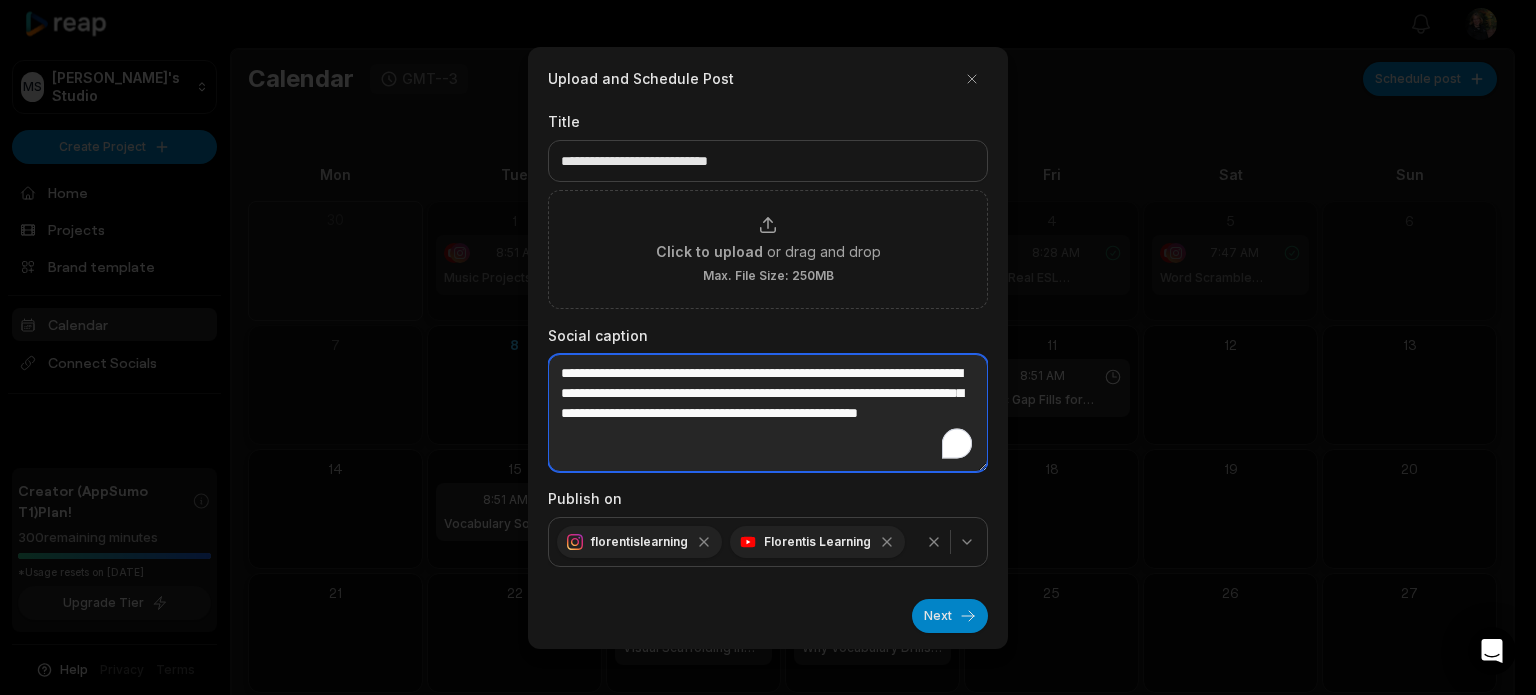 click on "**********" at bounding box center (768, 413) 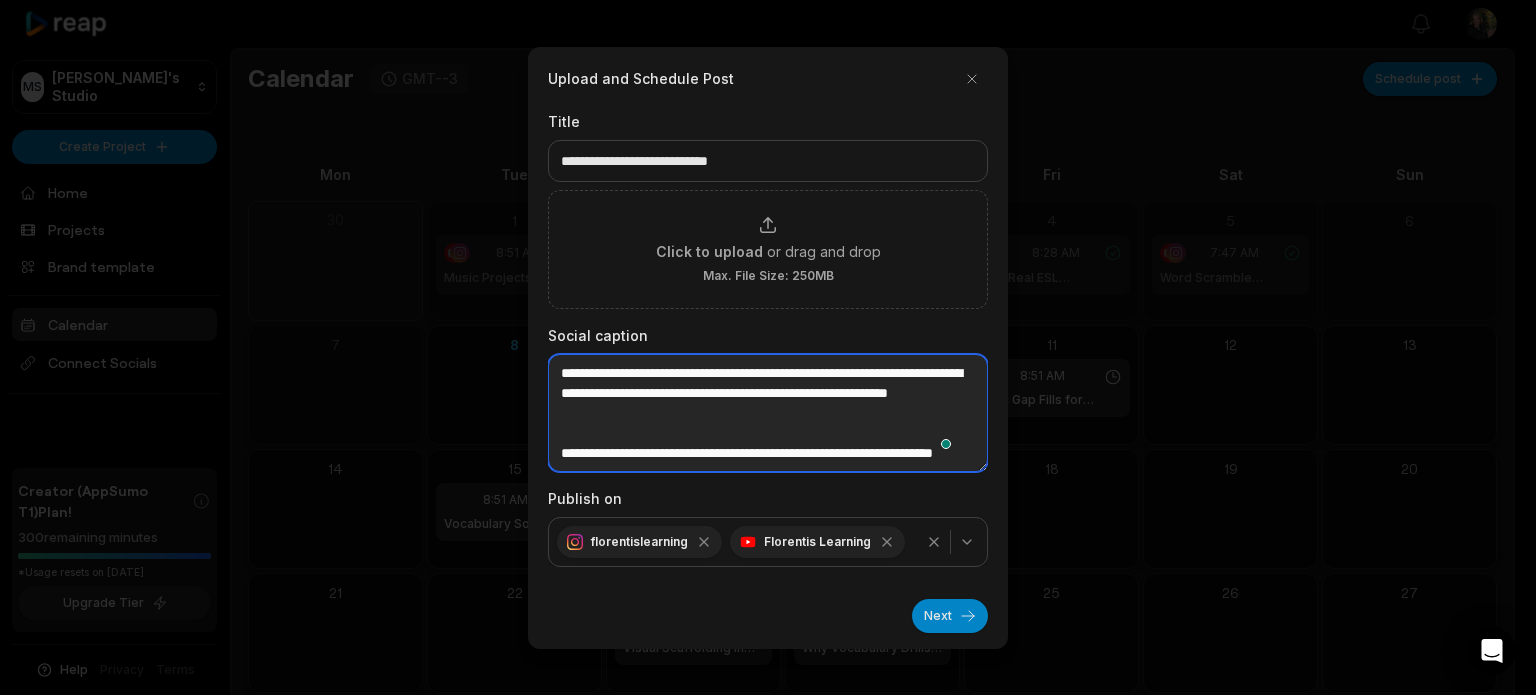 scroll, scrollTop: 10, scrollLeft: 0, axis: vertical 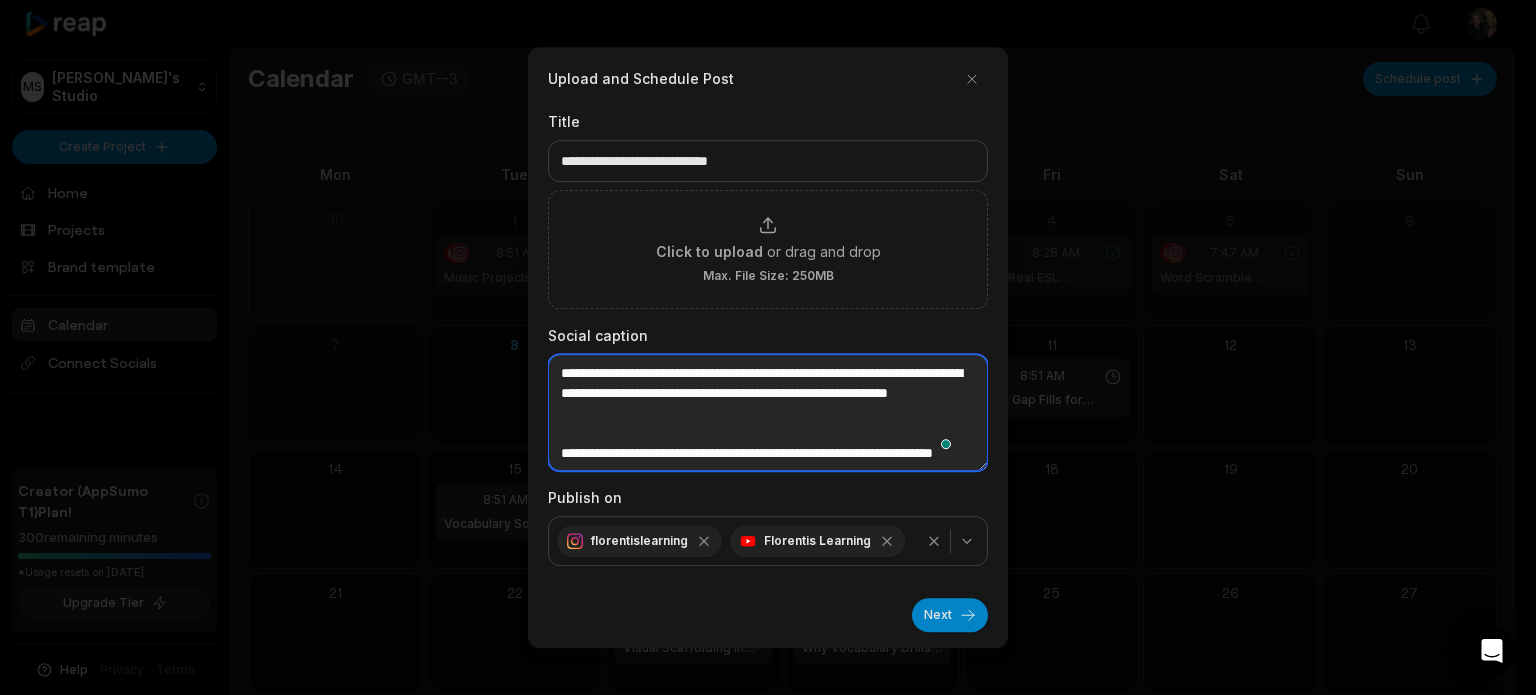 paste on "**********" 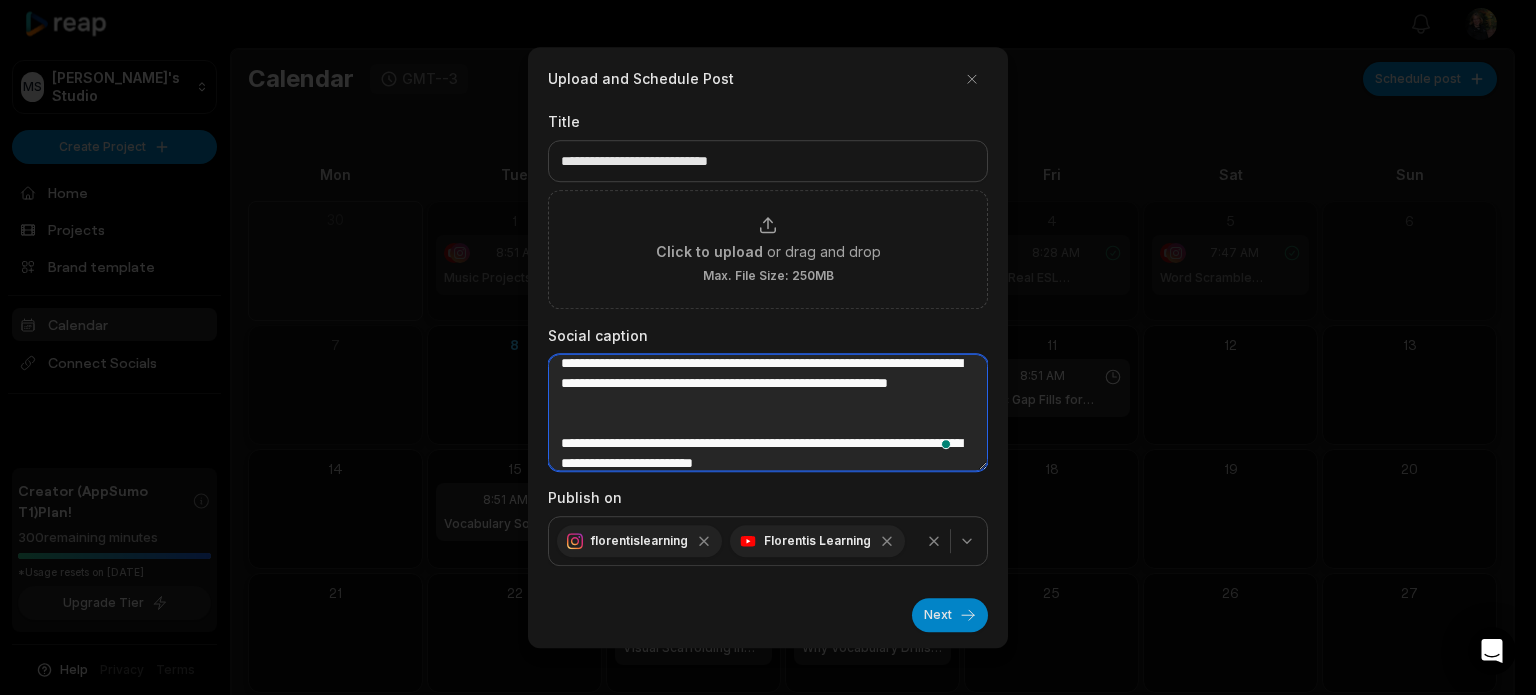 scroll, scrollTop: 50, scrollLeft: 0, axis: vertical 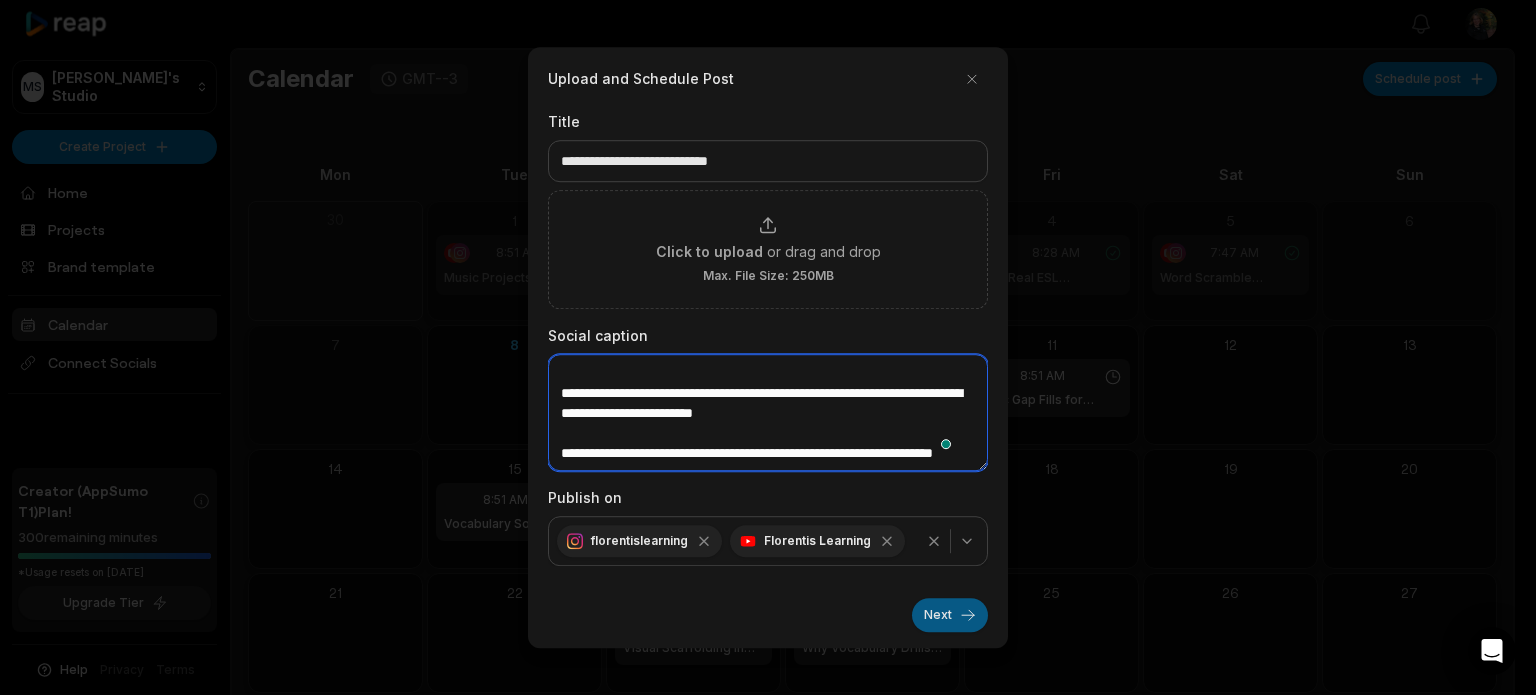 type on "**********" 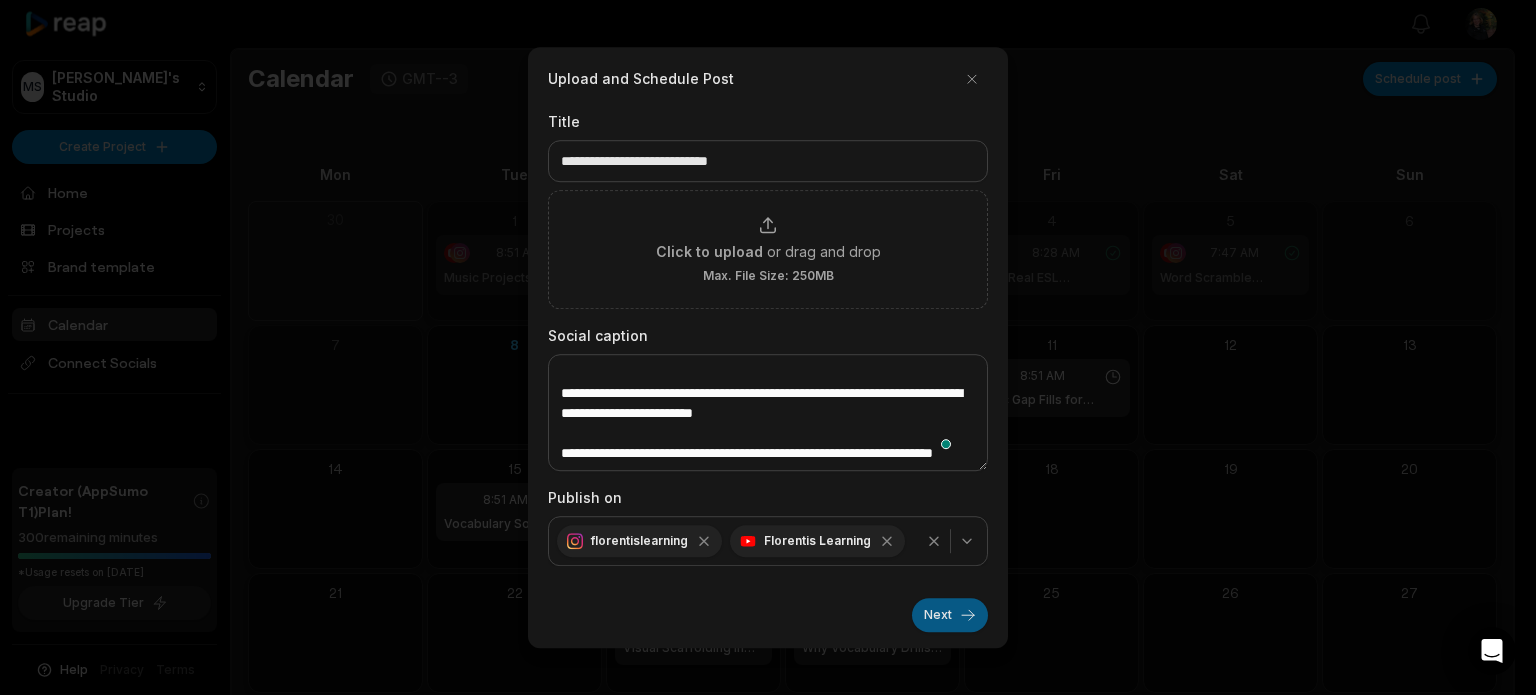 click on "Next" at bounding box center [950, 615] 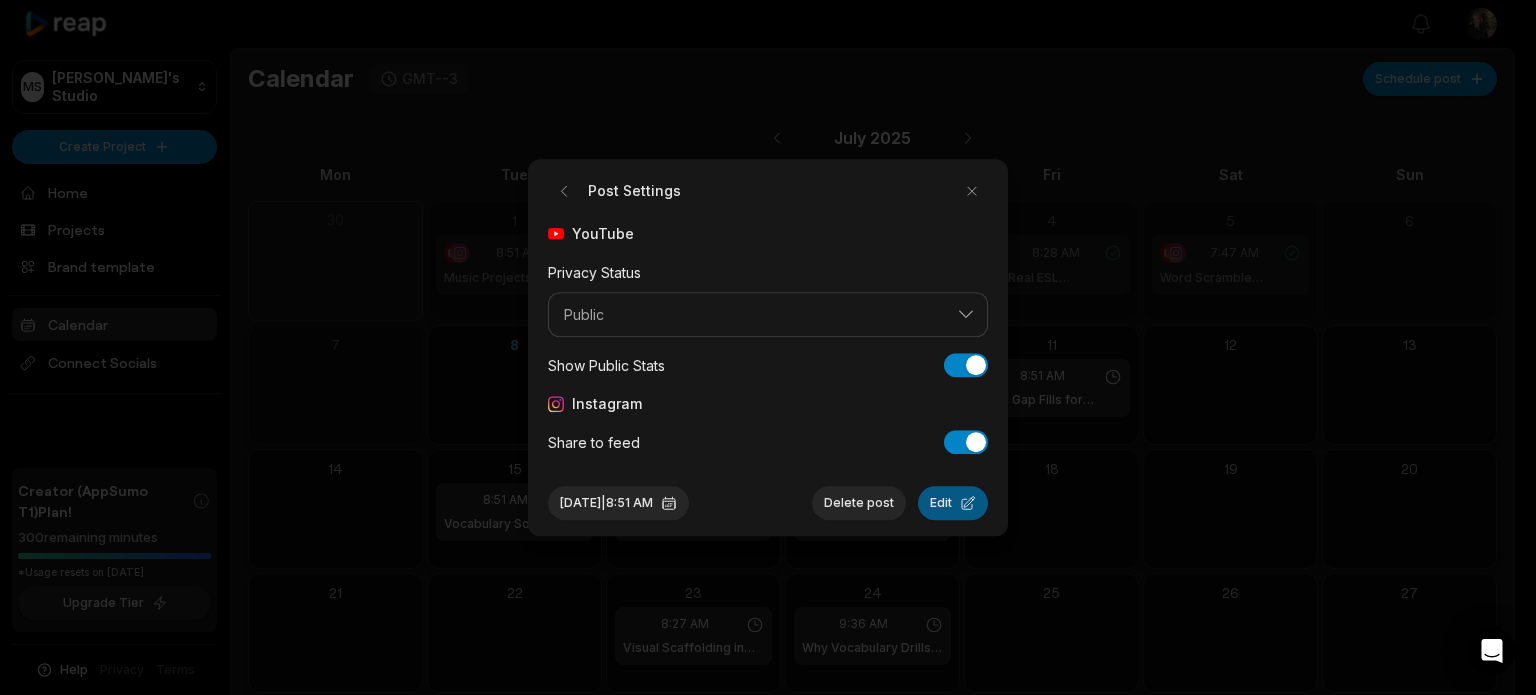click on "Edit" at bounding box center [953, 503] 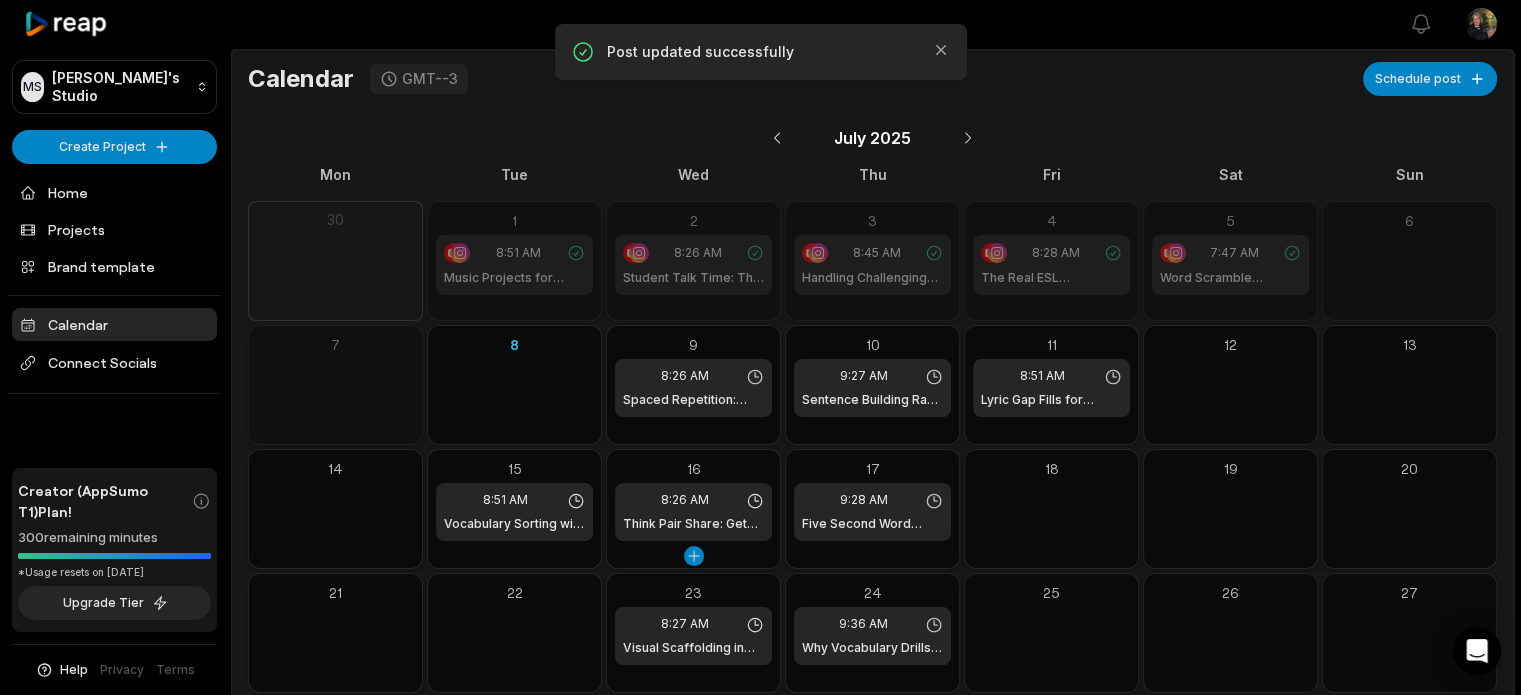 click 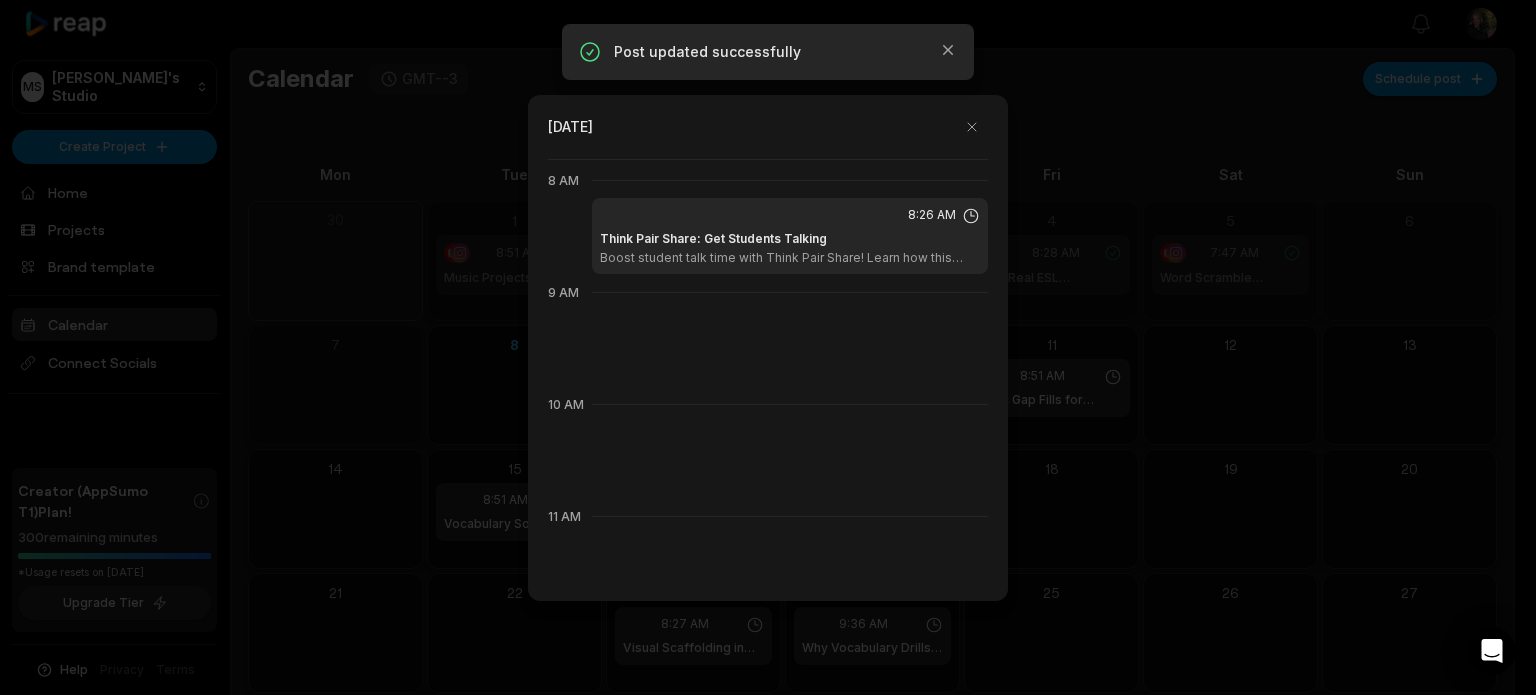 scroll, scrollTop: 896, scrollLeft: 0, axis: vertical 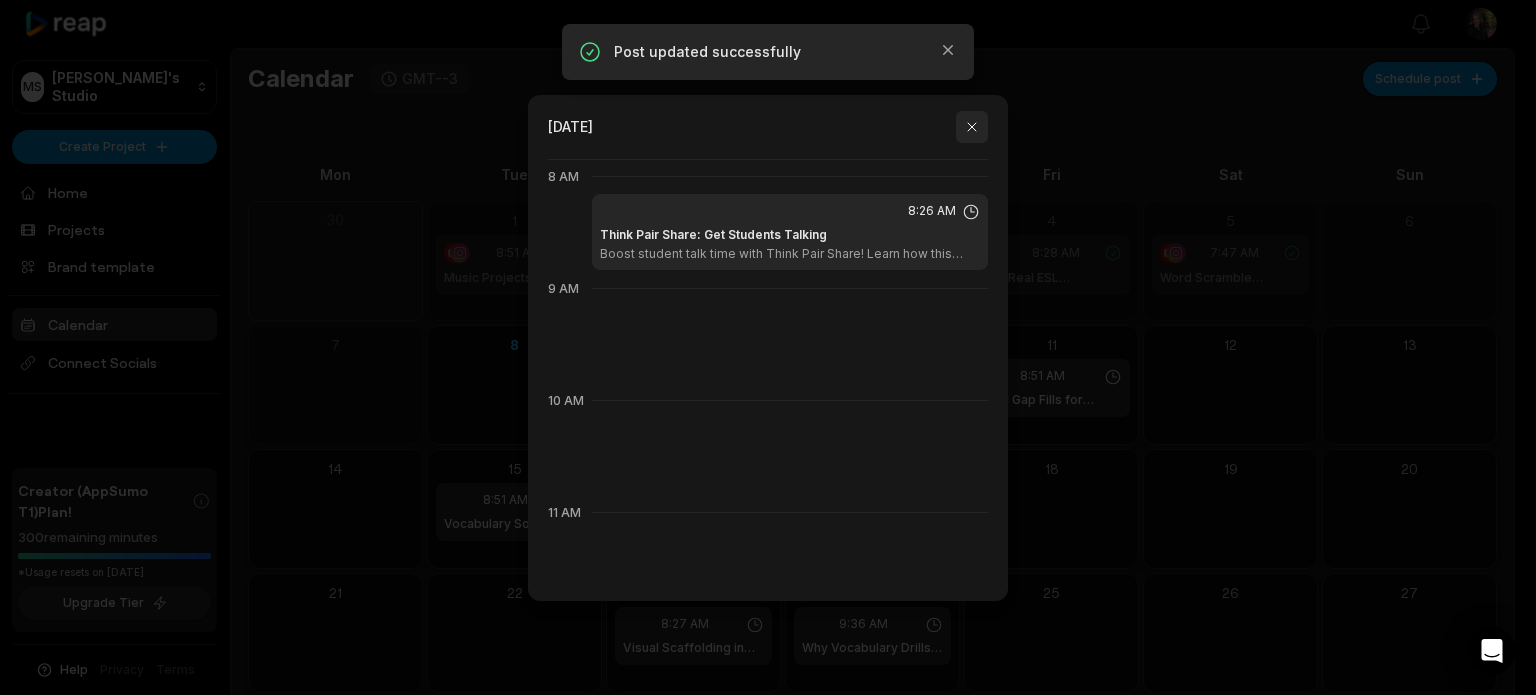 click at bounding box center (972, 127) 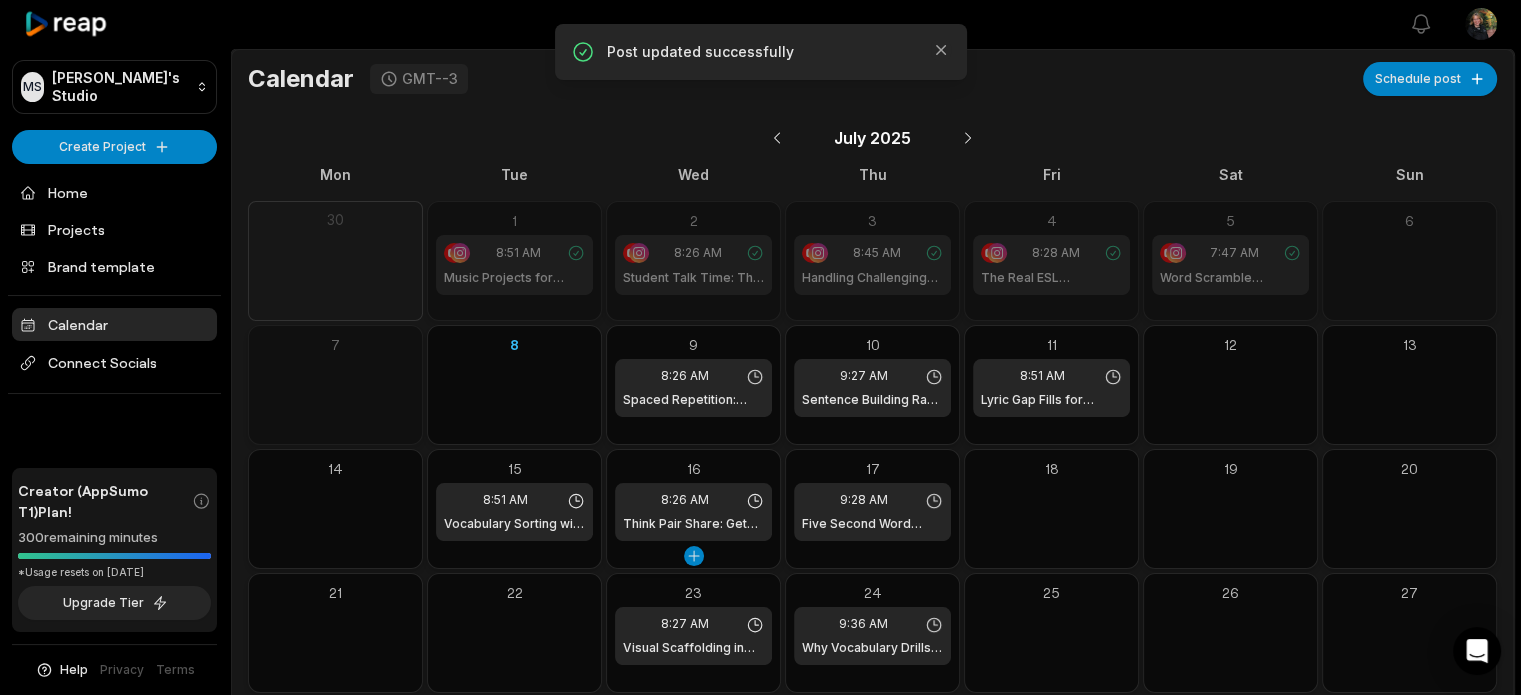 click on "8:26 AM" at bounding box center [693, 500] 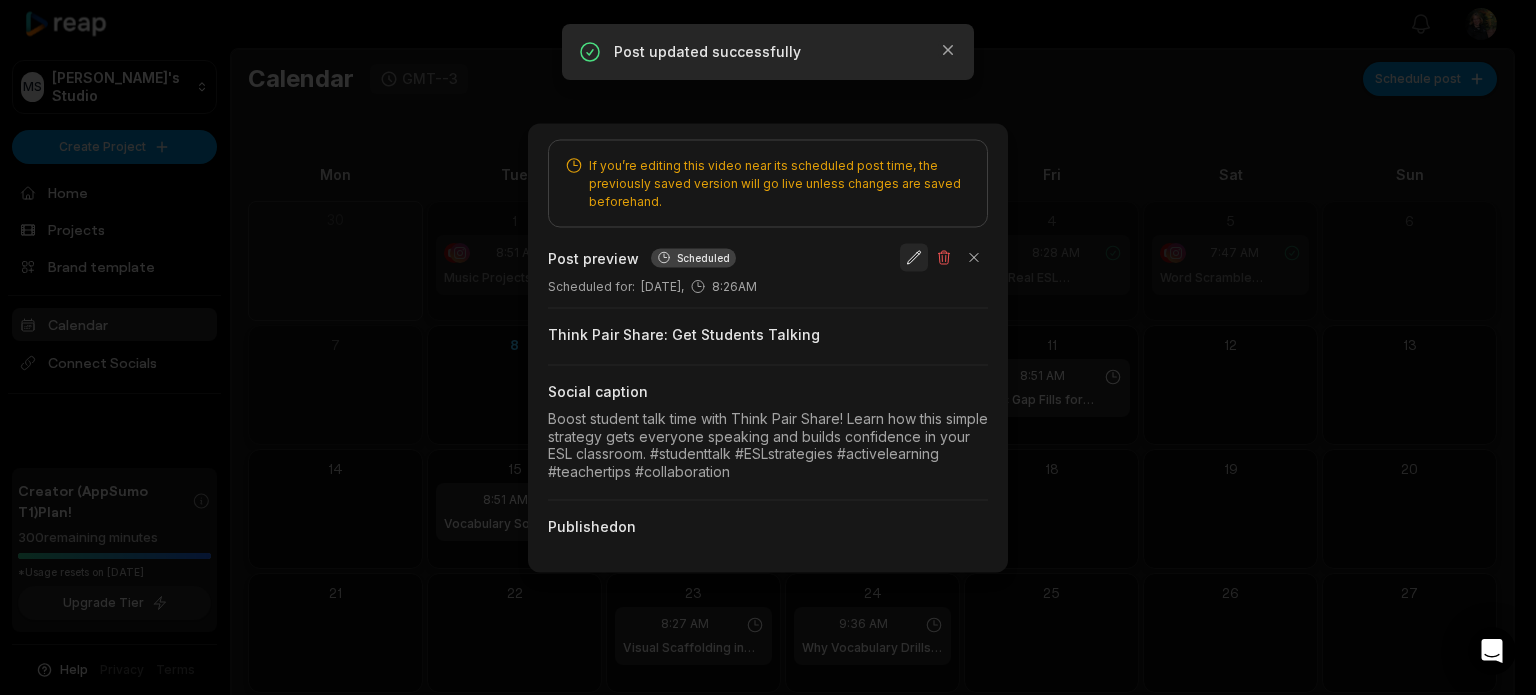 click at bounding box center [914, 257] 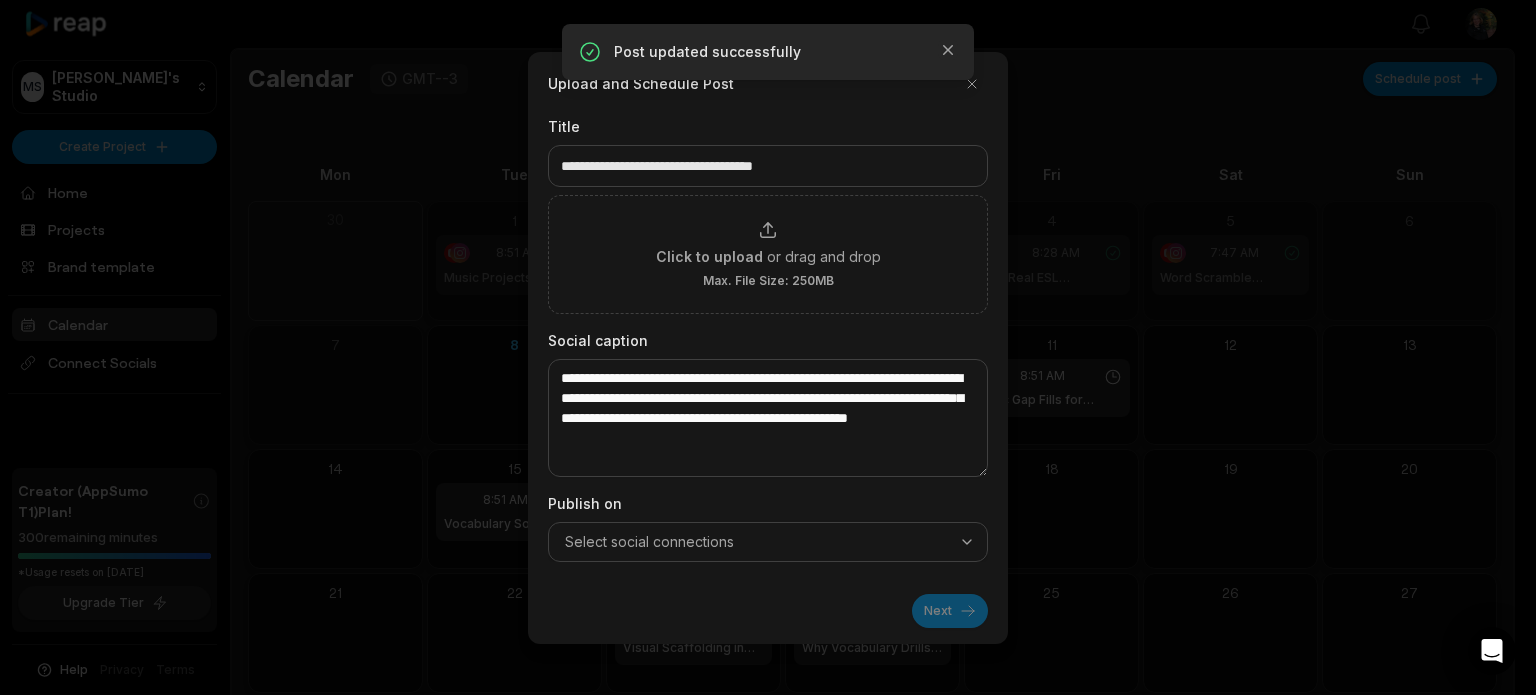 click on "Select social connections" at bounding box center [649, 542] 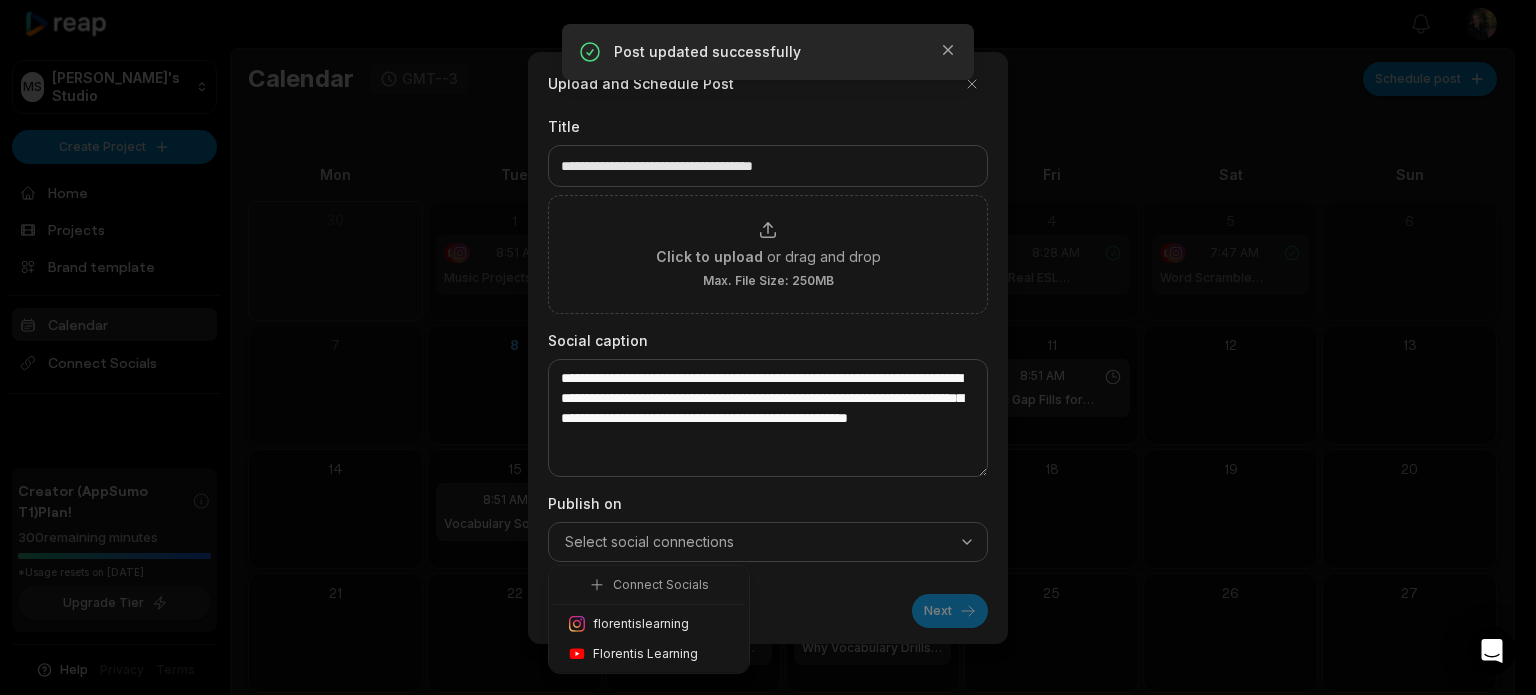 click on "florentislearning" at bounding box center [641, 624] 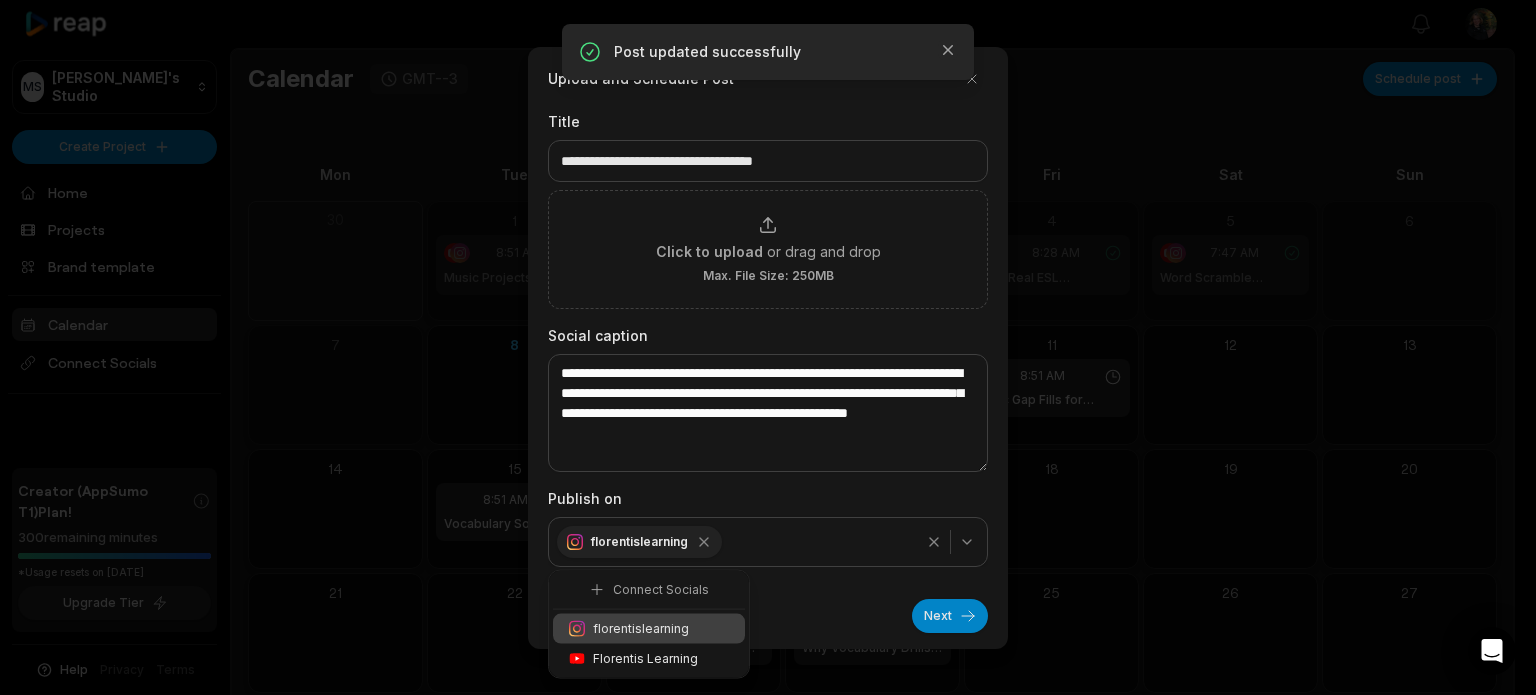 click on "Florentis Learning" at bounding box center (645, 659) 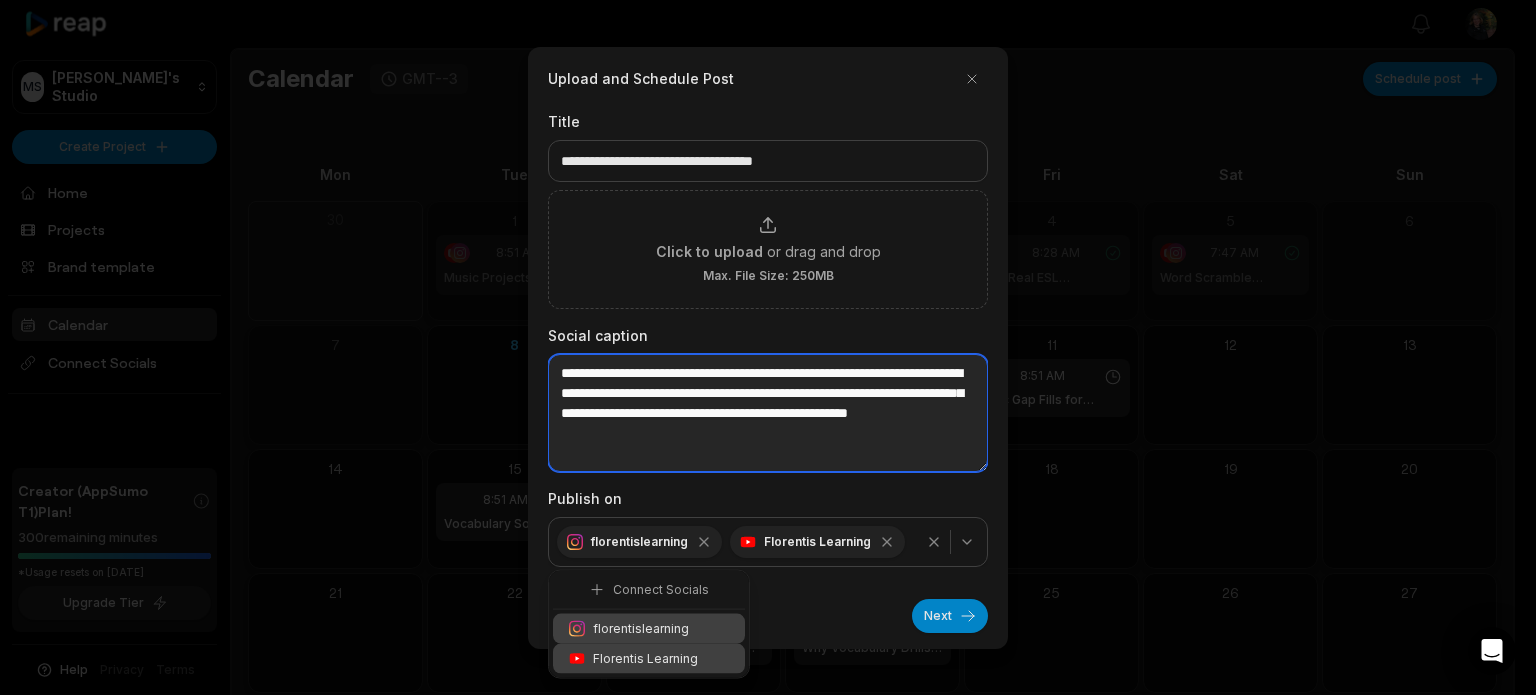click on "**********" at bounding box center (768, 413) 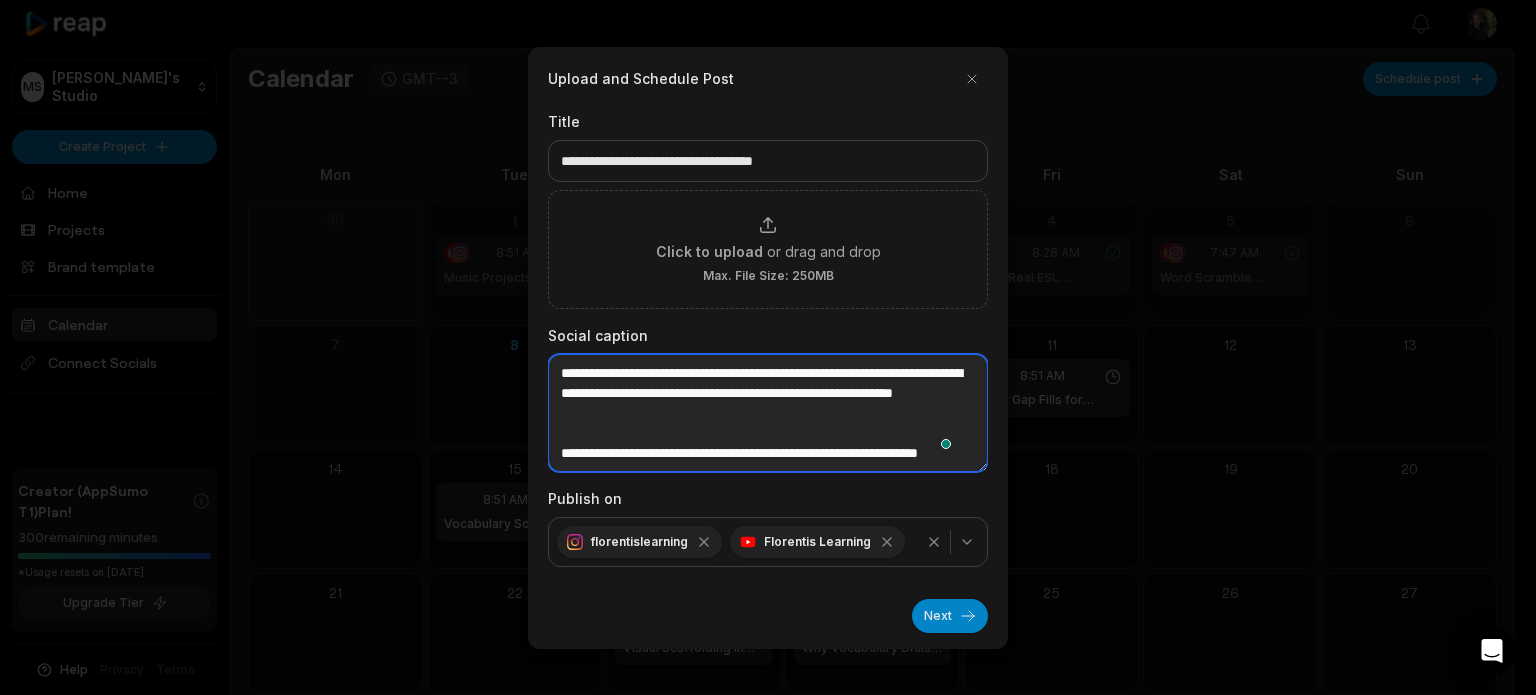 paste on "**********" 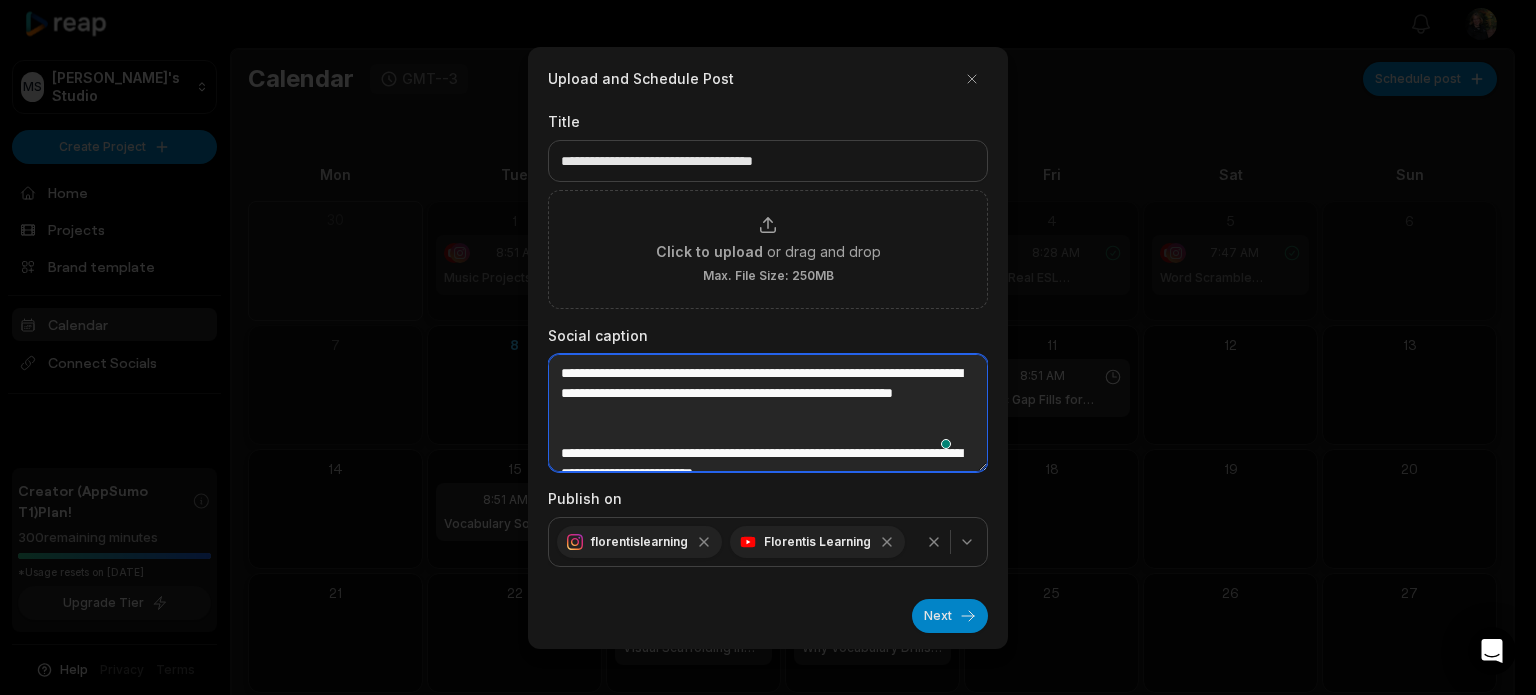 scroll, scrollTop: 50, scrollLeft: 0, axis: vertical 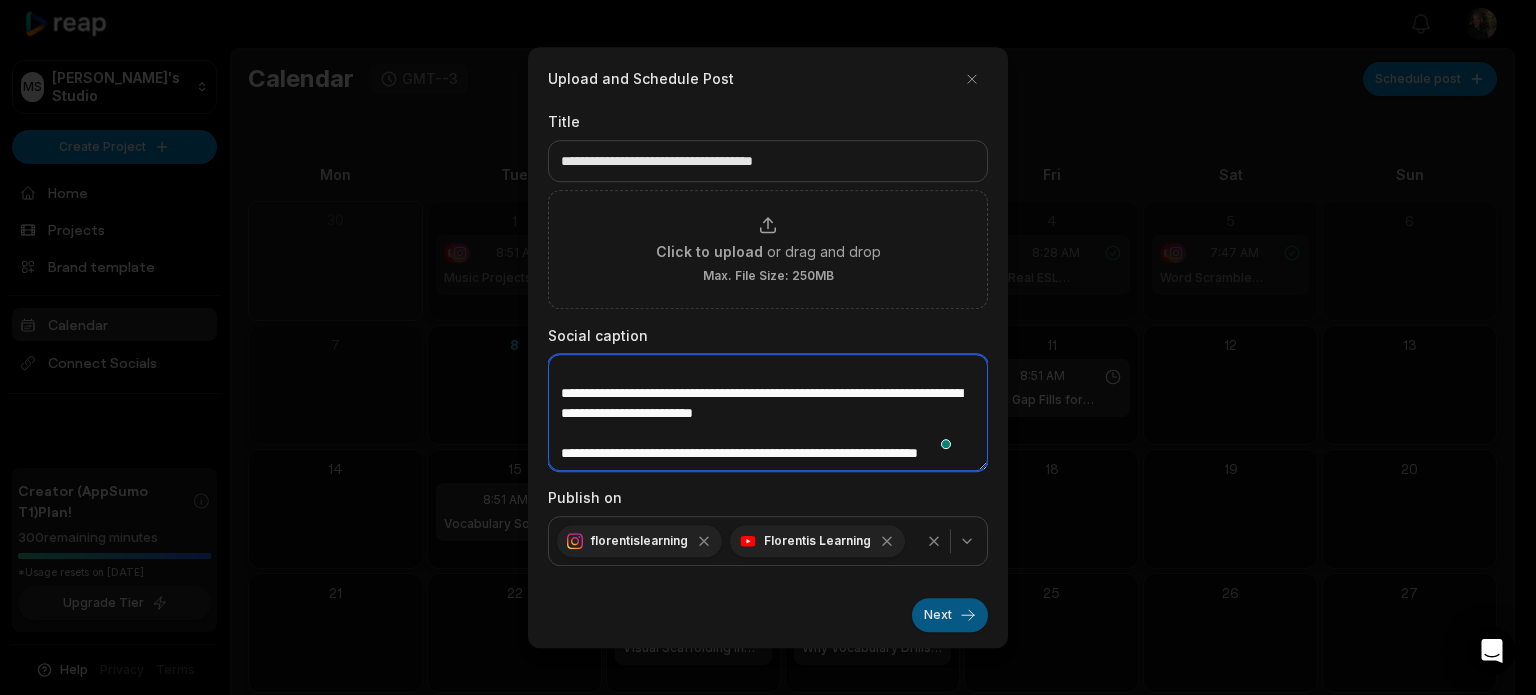type on "**********" 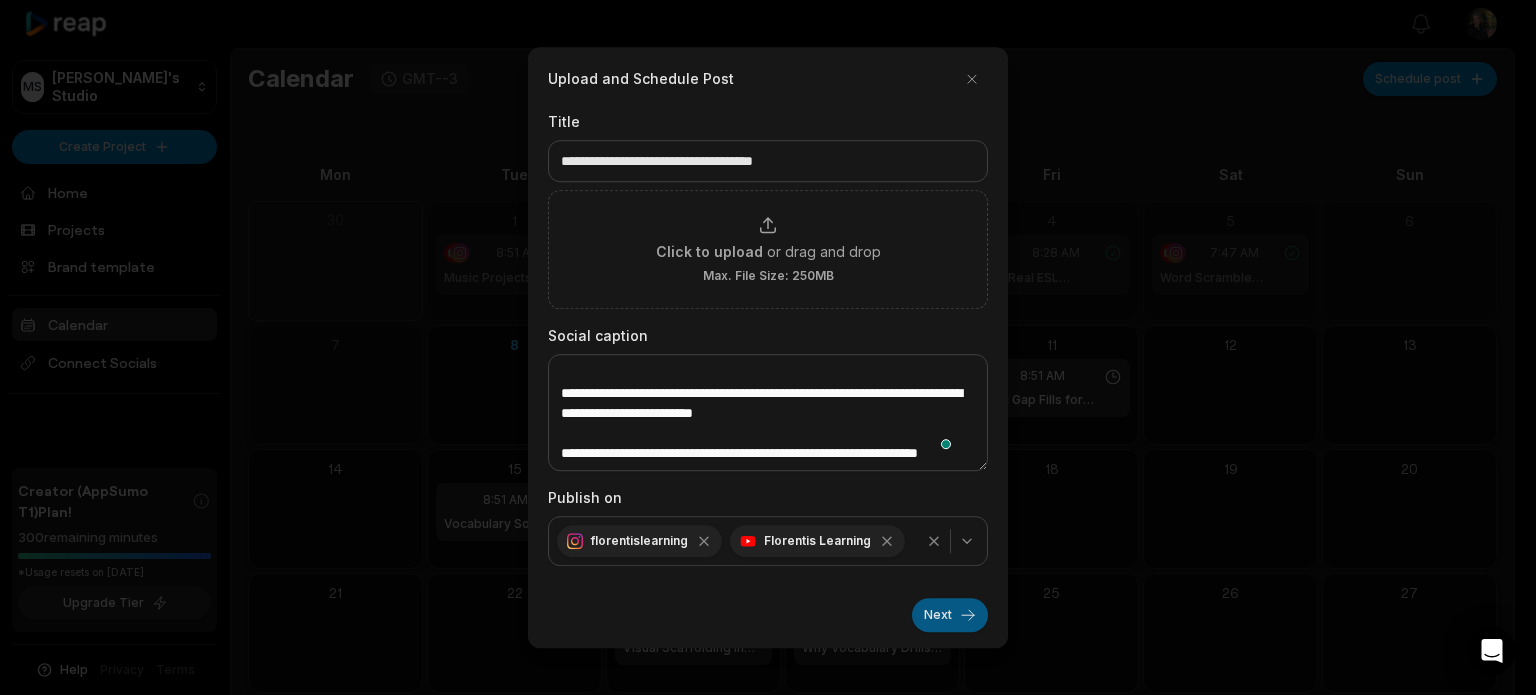 click on "Next" at bounding box center (950, 615) 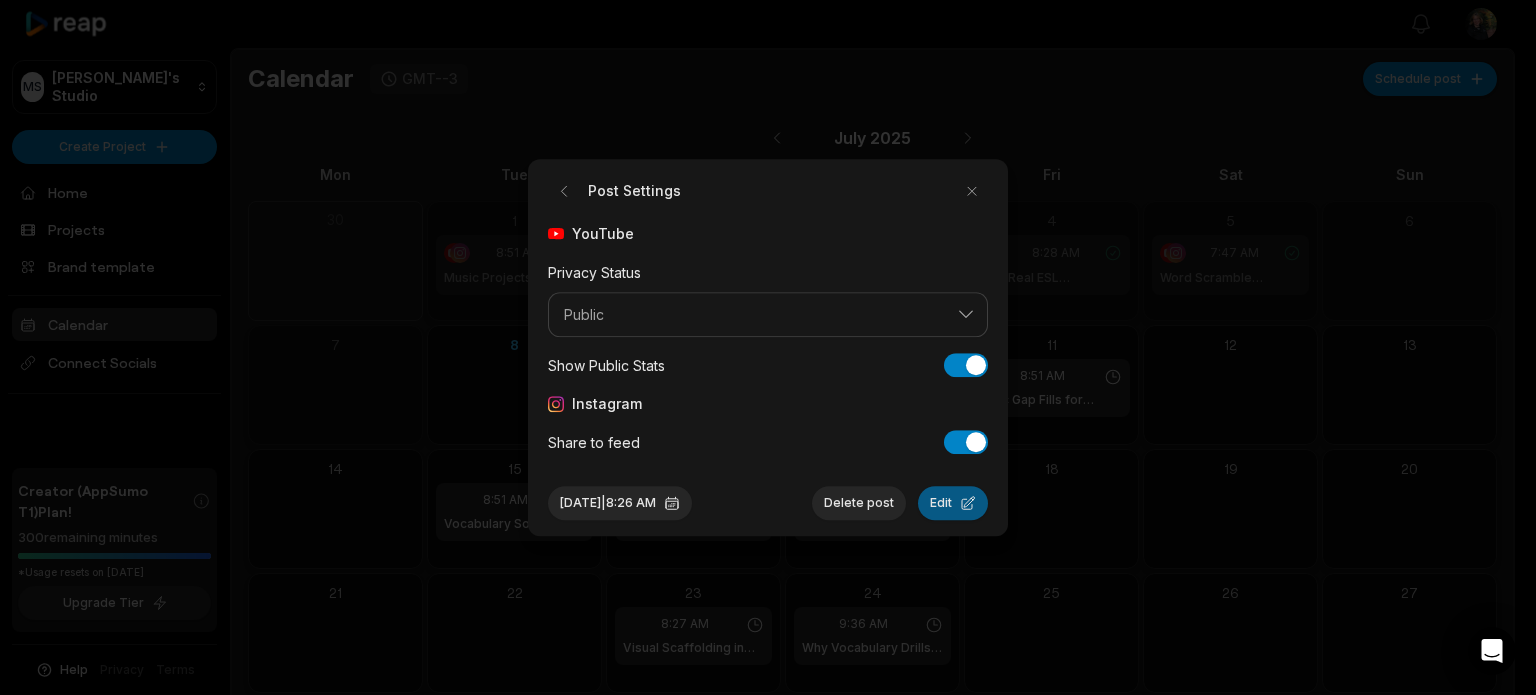 click on "Edit" at bounding box center [953, 503] 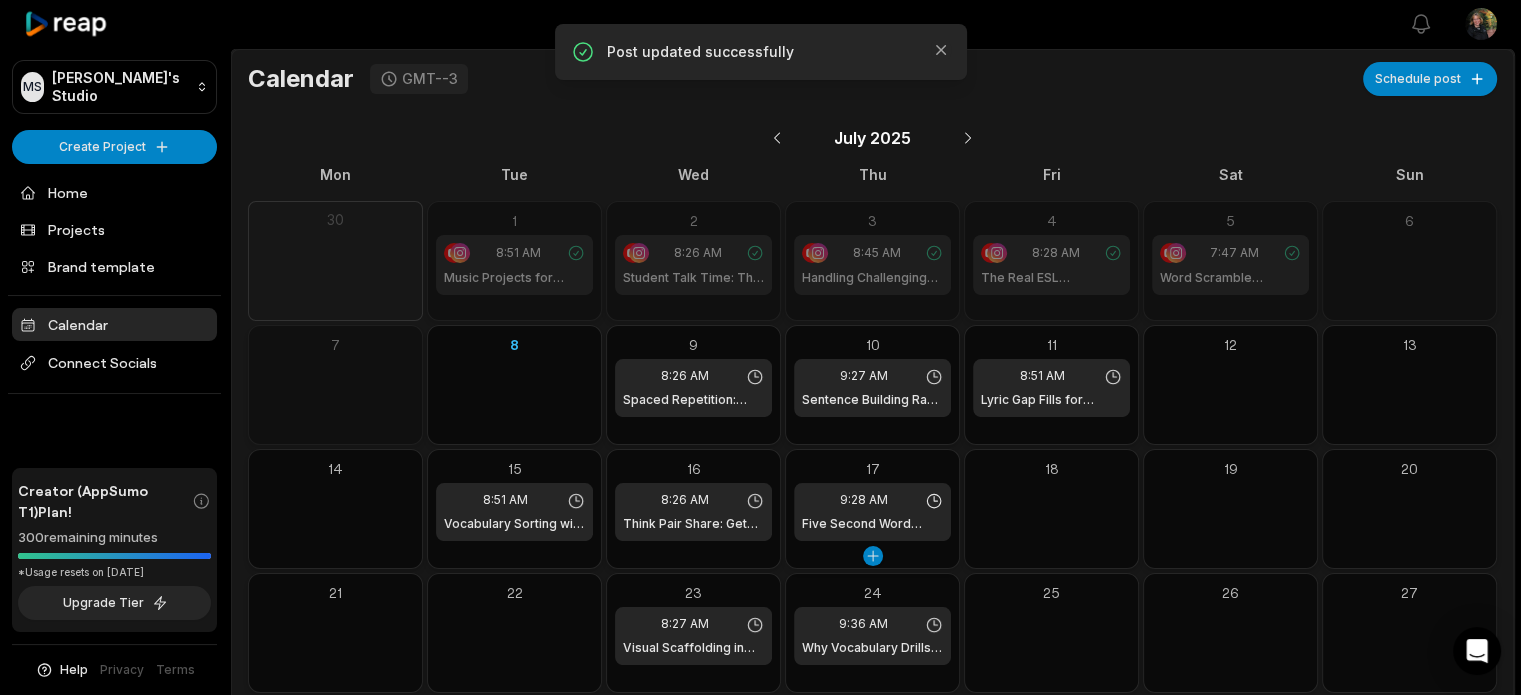 click on "9:28 AM" at bounding box center (864, 500) 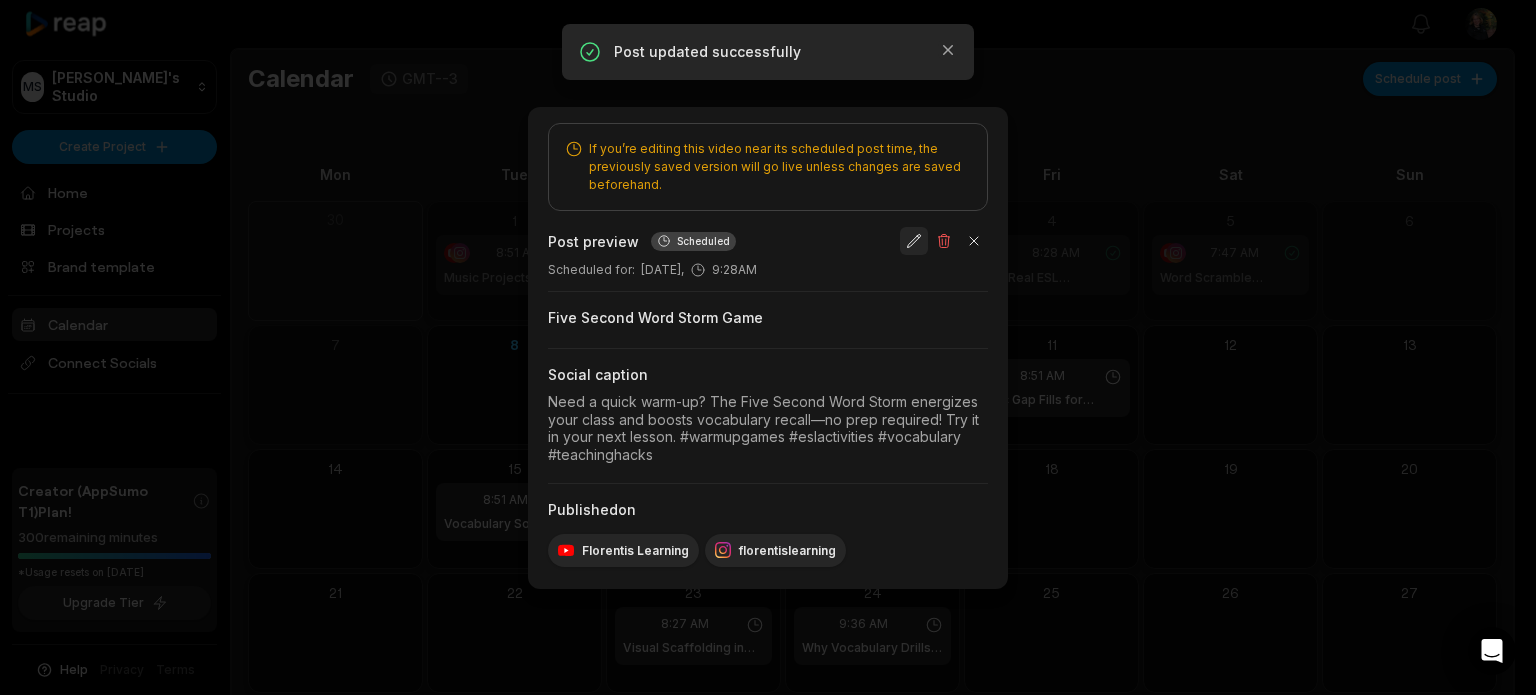 click at bounding box center [914, 241] 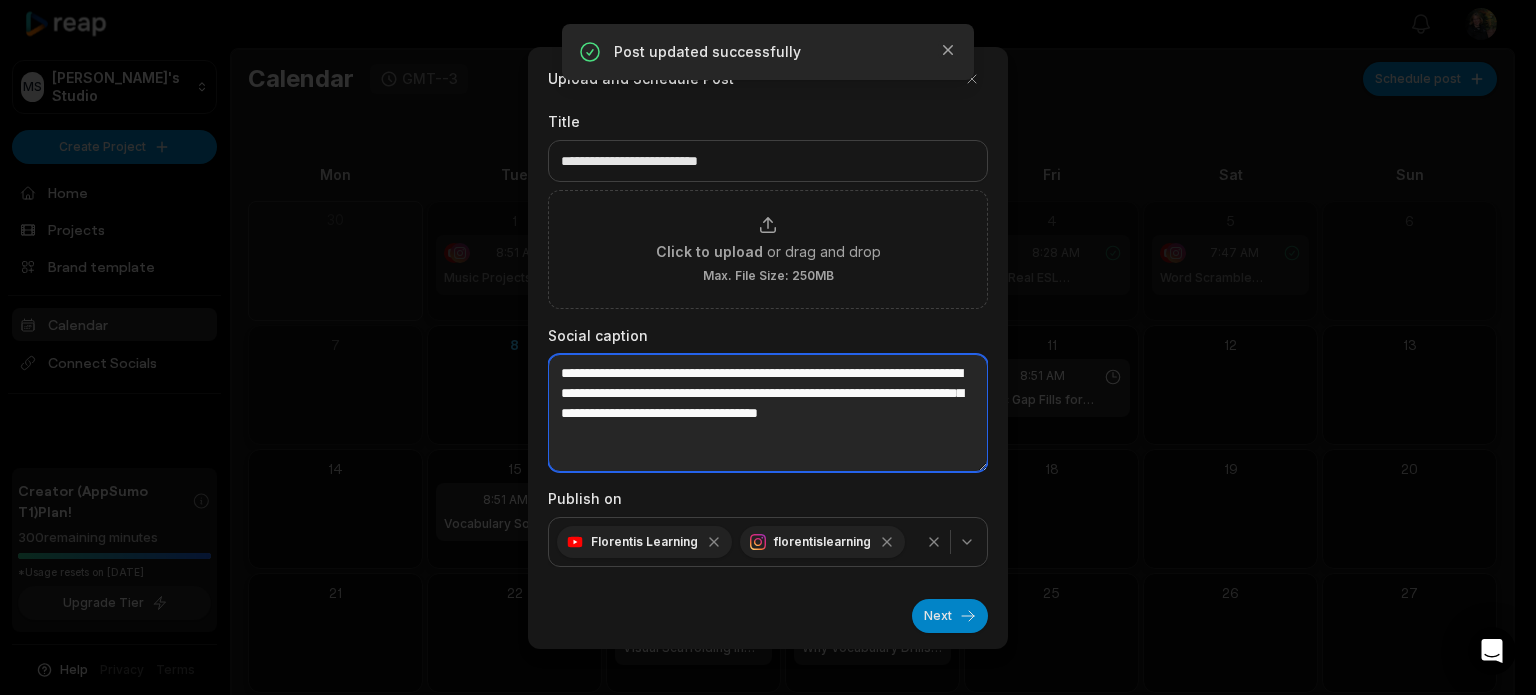 click on "**********" at bounding box center (768, 413) 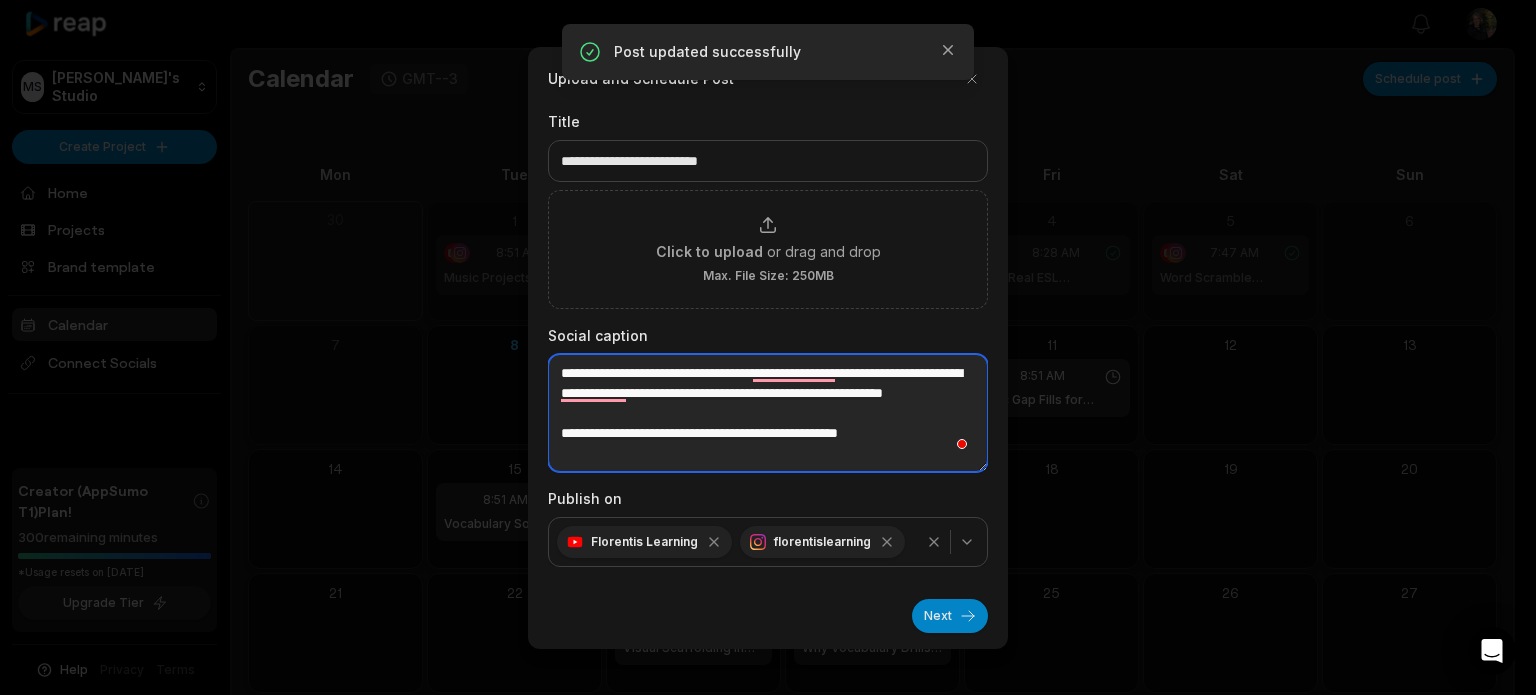 paste on "**********" 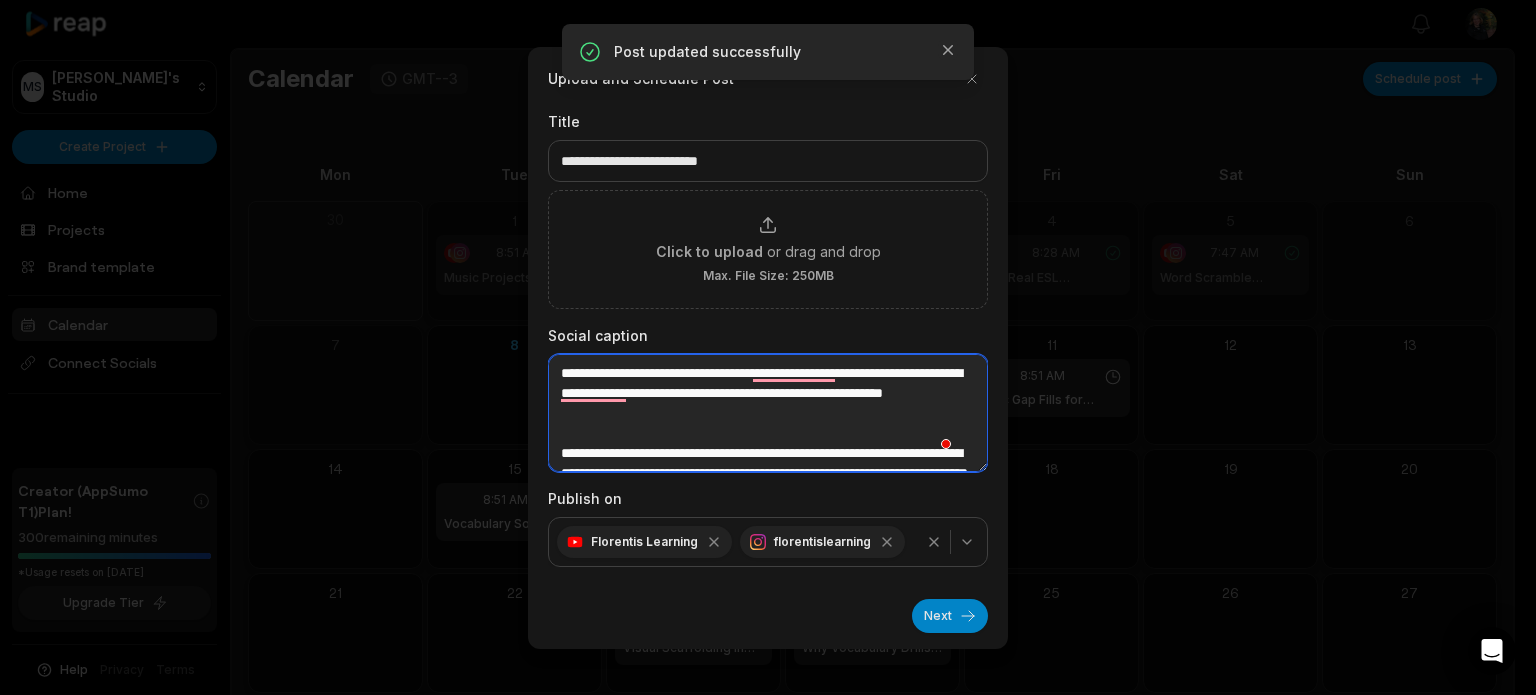 scroll, scrollTop: 50, scrollLeft: 0, axis: vertical 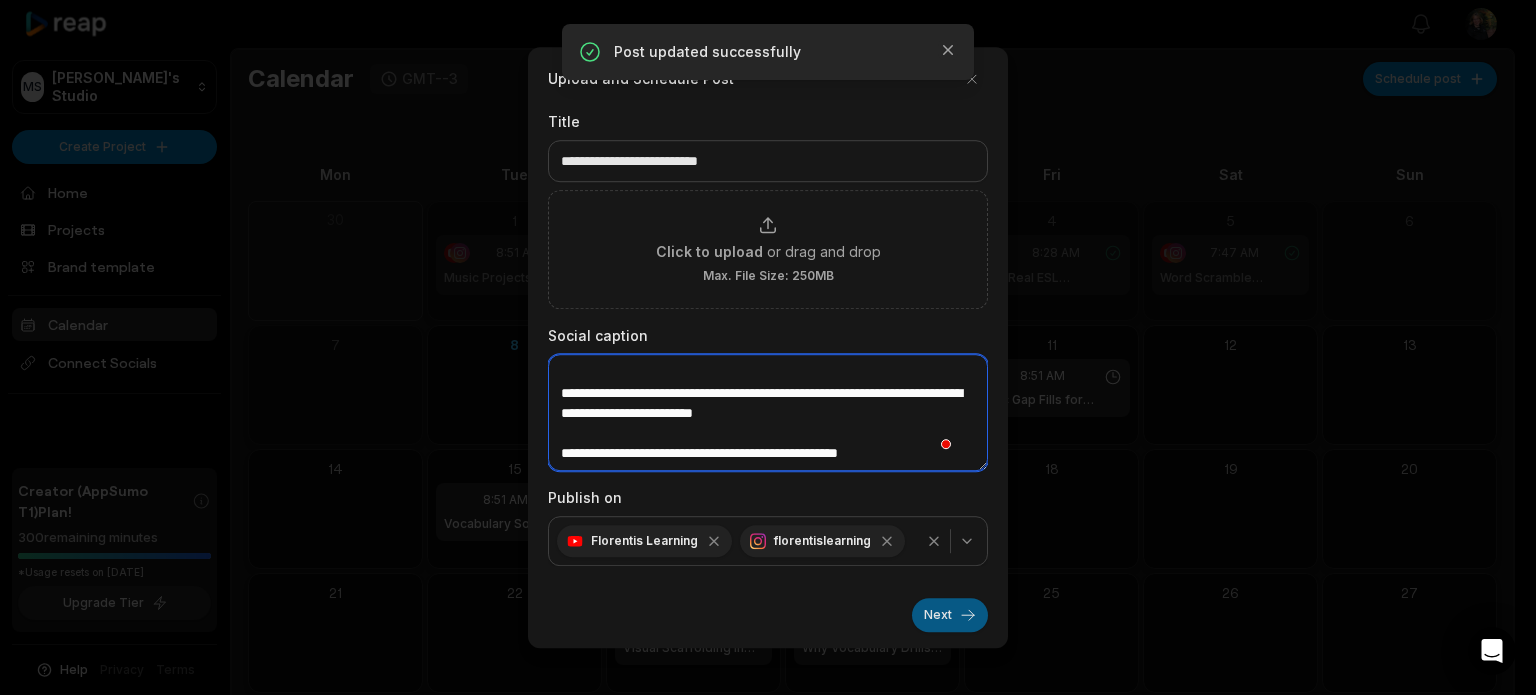 type on "**********" 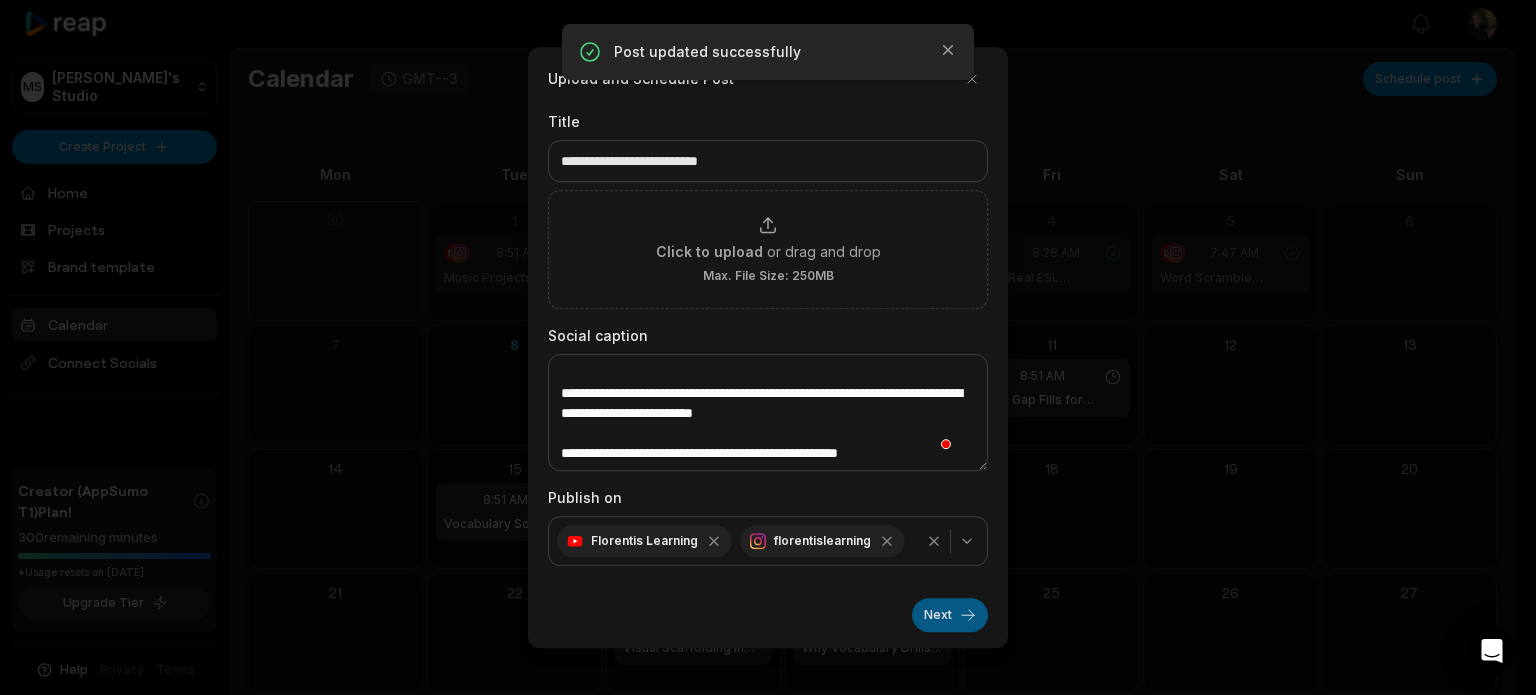 click on "Next" at bounding box center (950, 615) 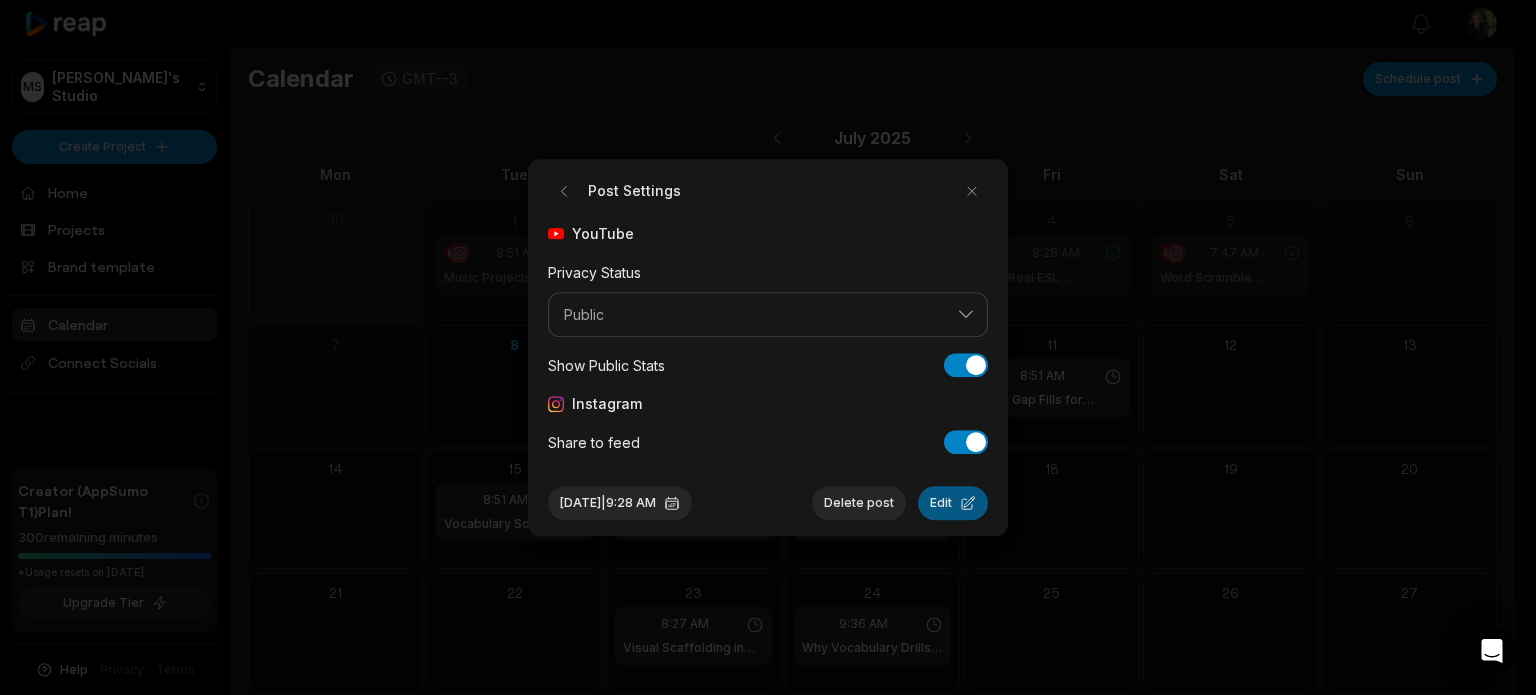 click on "Edit" at bounding box center (953, 503) 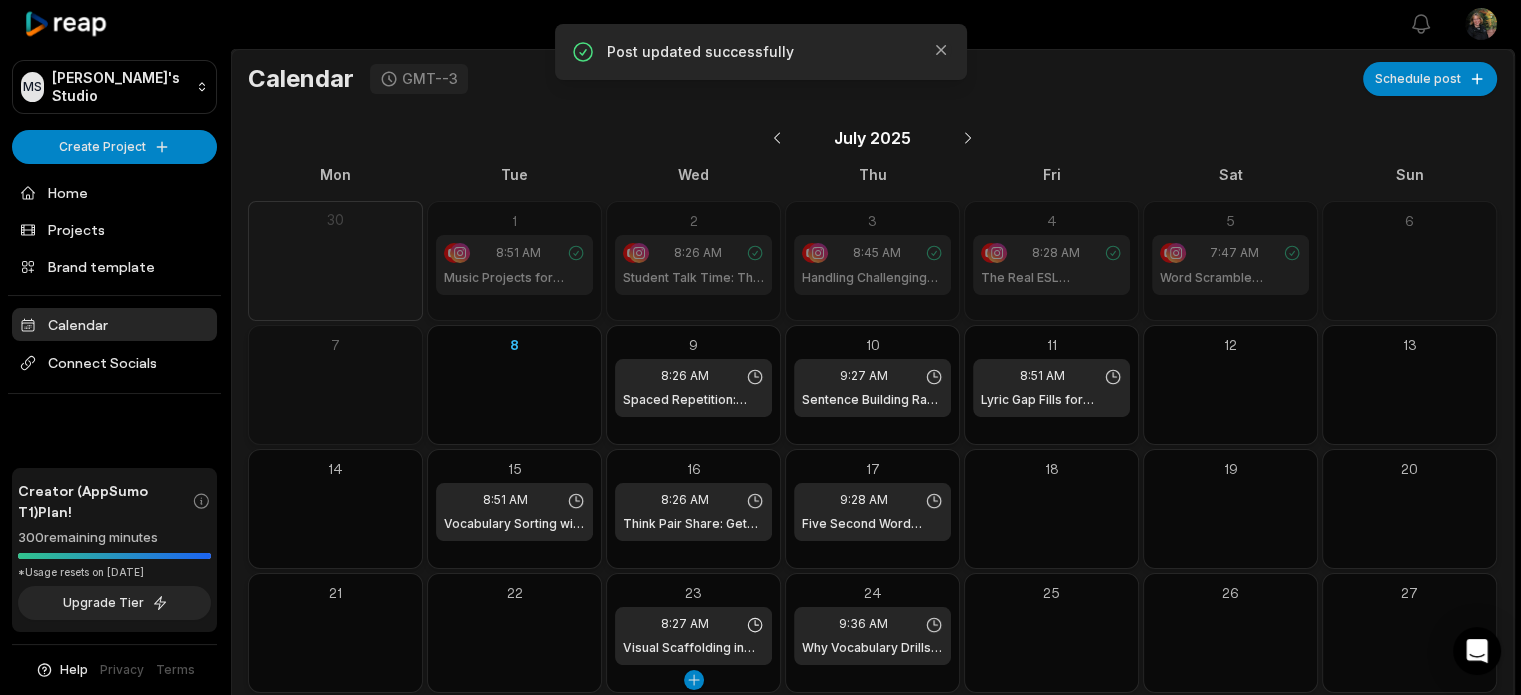 click on "Visual Scaffolding in Action" at bounding box center [693, 648] 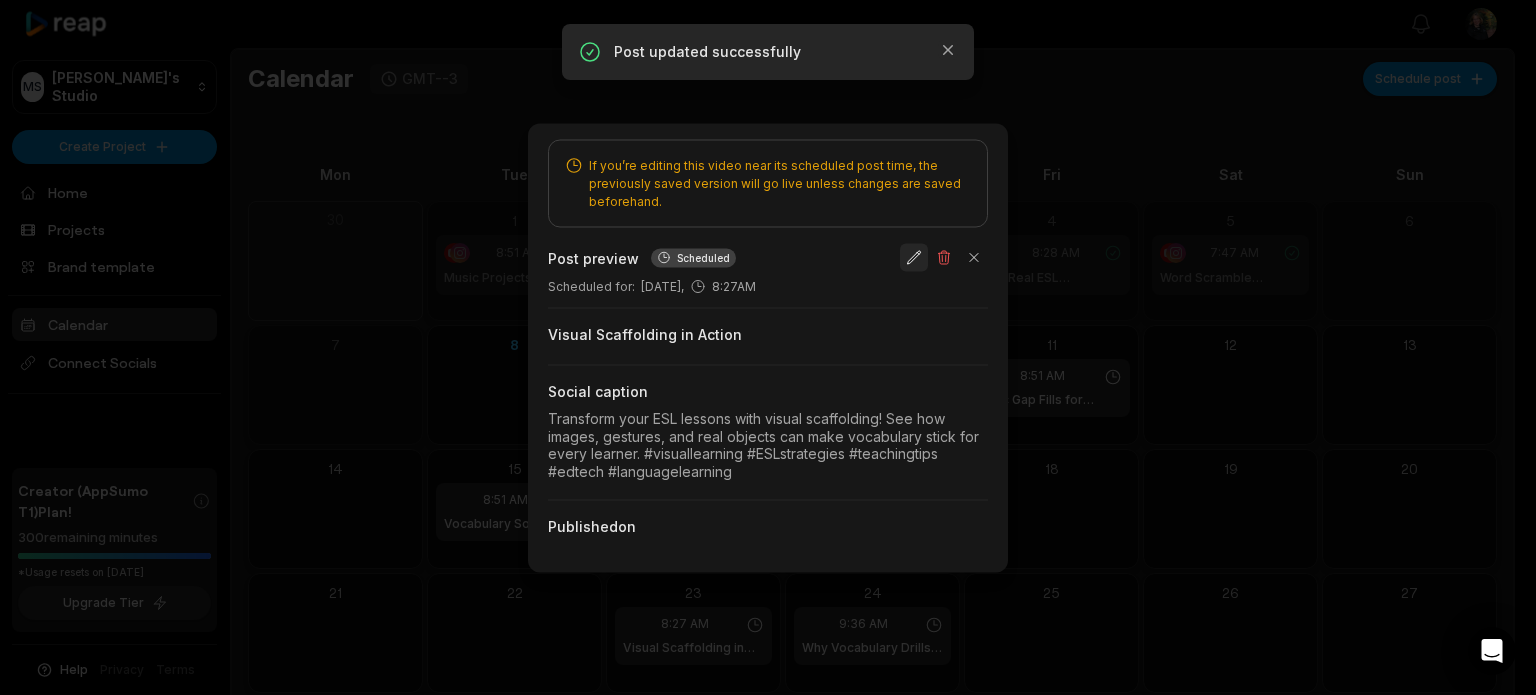 click at bounding box center (914, 257) 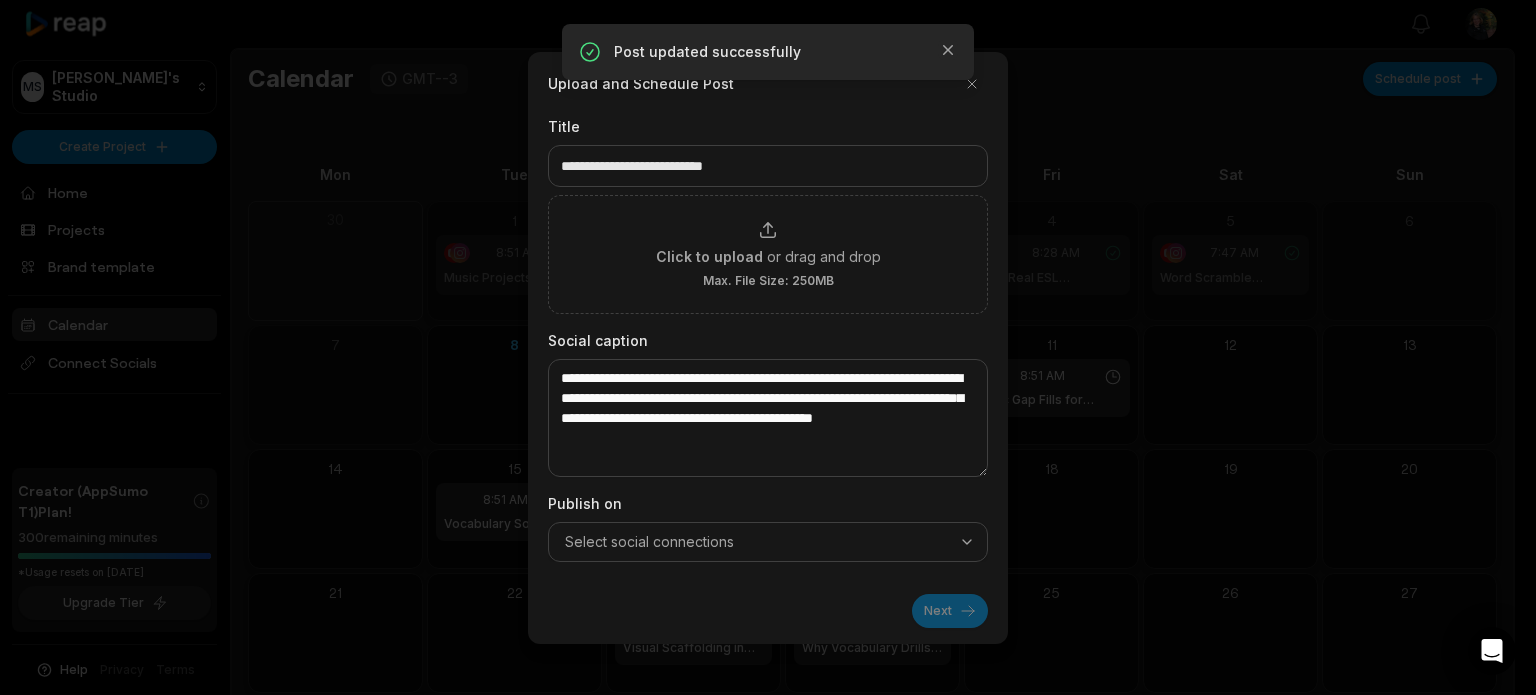 click on "Select social connections" at bounding box center [649, 542] 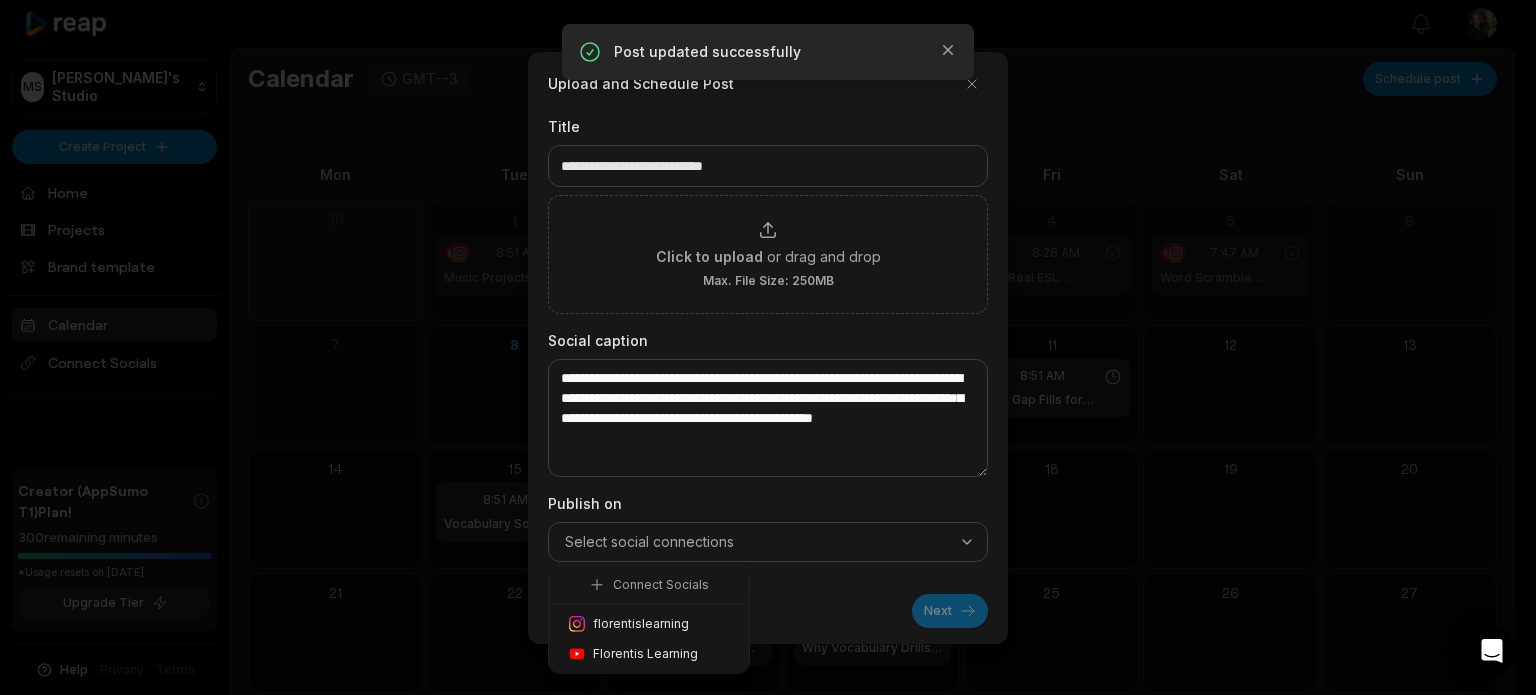 click on "florentislearning" at bounding box center (641, 624) 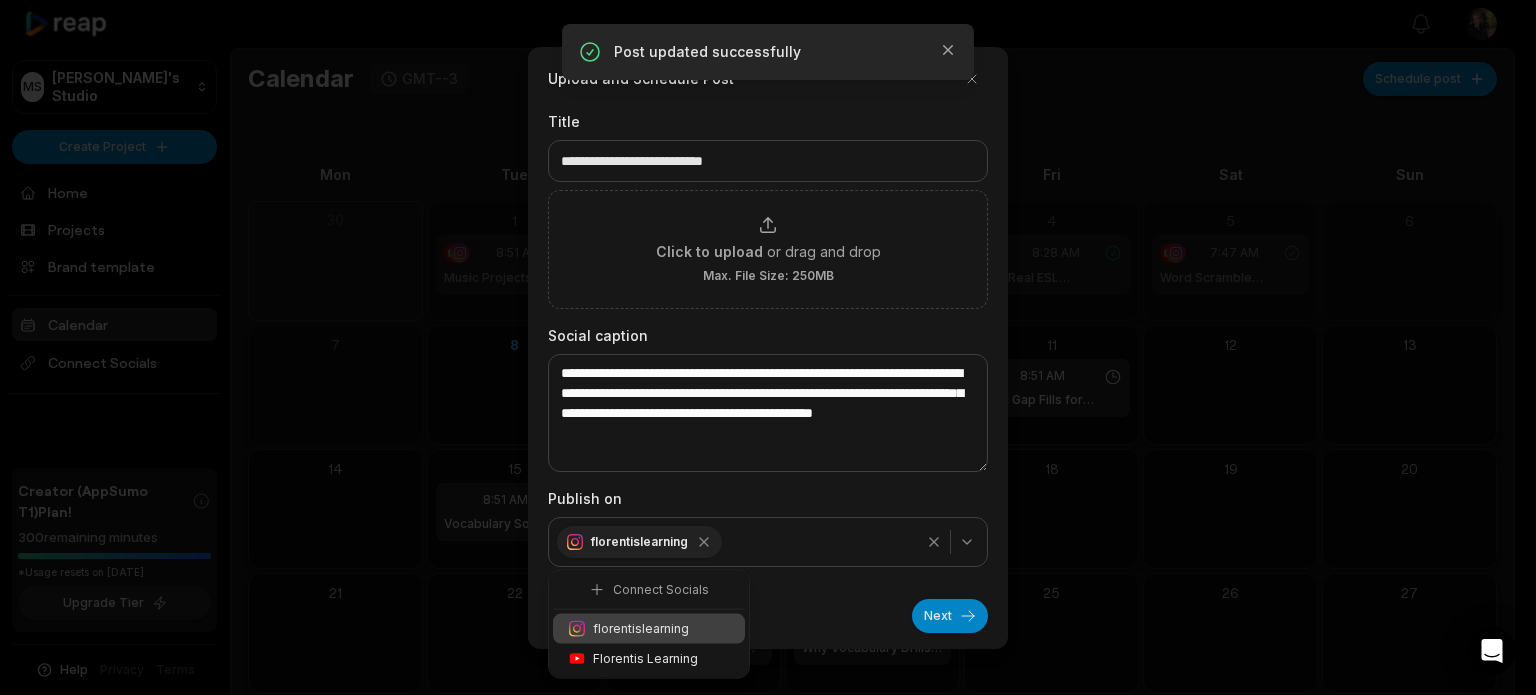 click on "Florentis Learning" at bounding box center [645, 659] 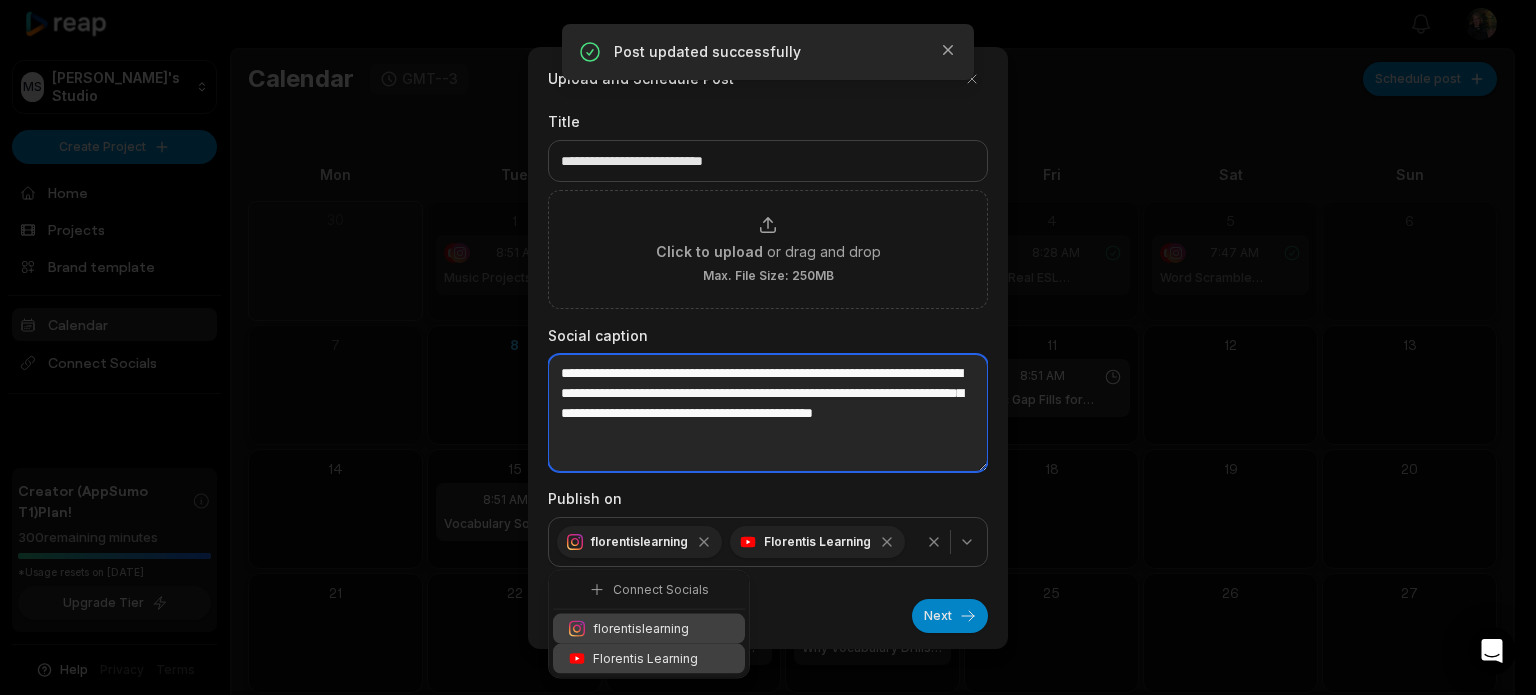 click on "**********" at bounding box center (768, 413) 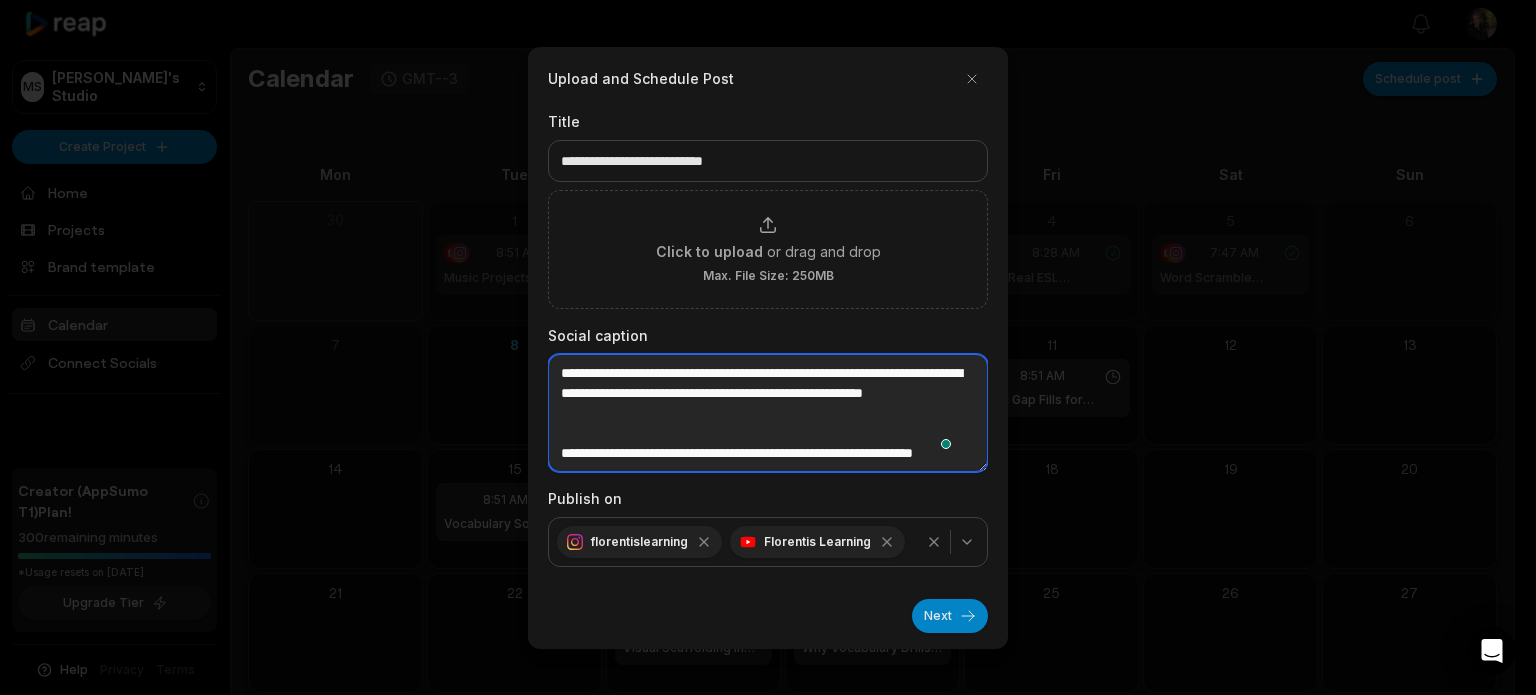 scroll, scrollTop: 10, scrollLeft: 0, axis: vertical 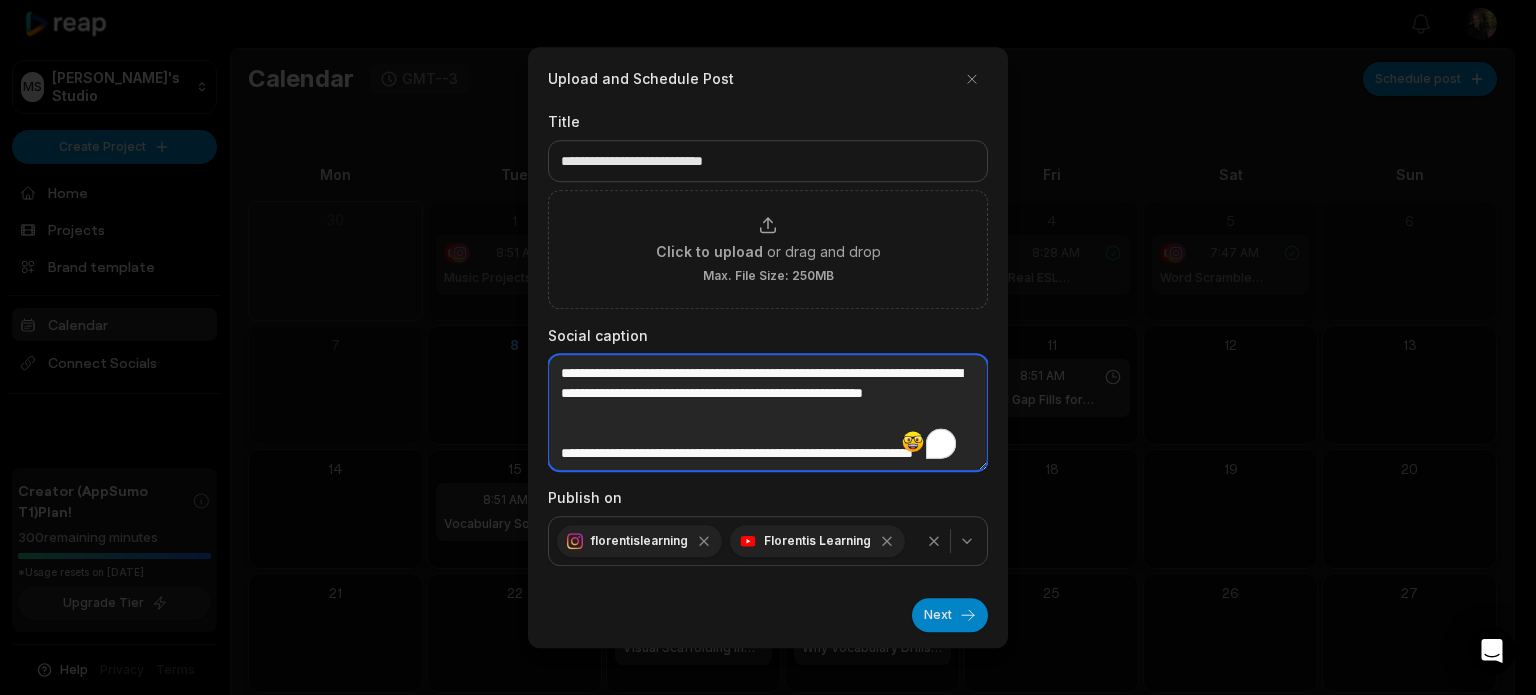 paste on "**********" 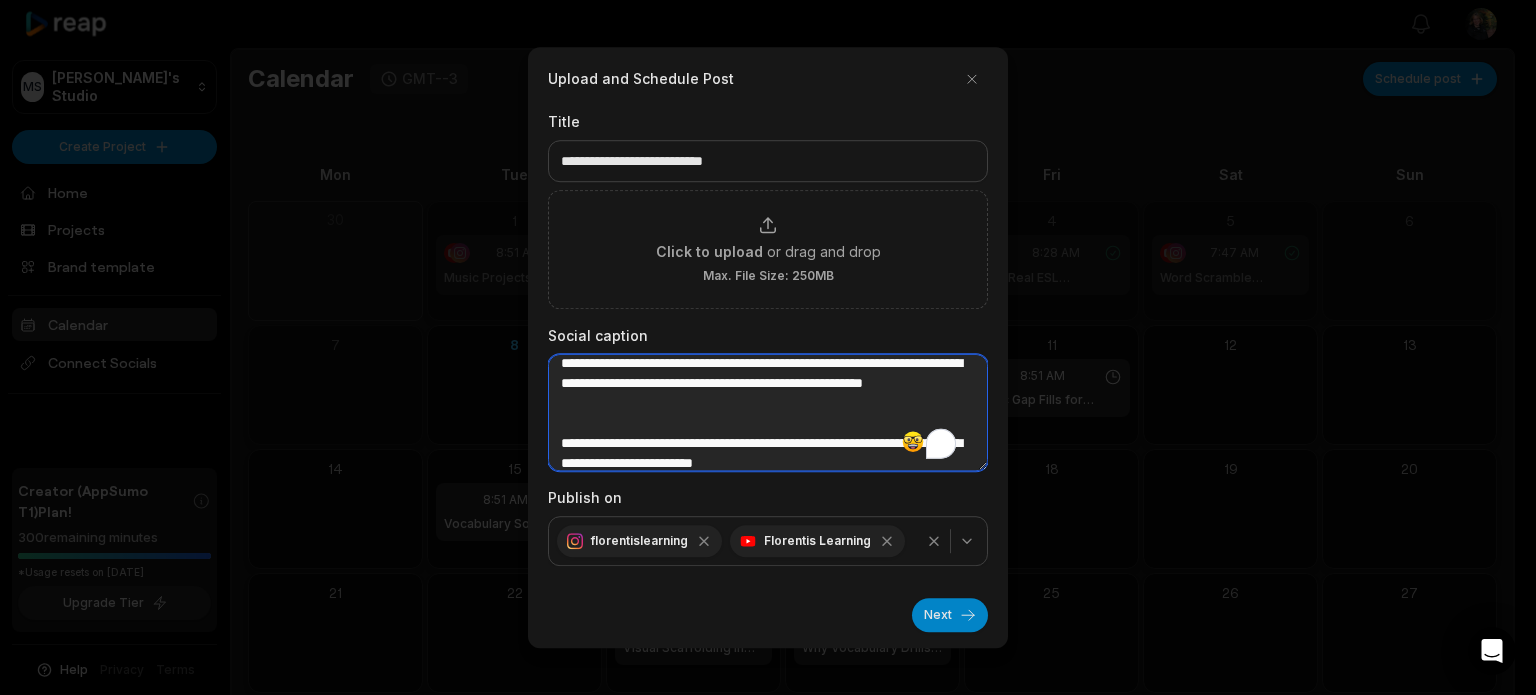 scroll, scrollTop: 50, scrollLeft: 0, axis: vertical 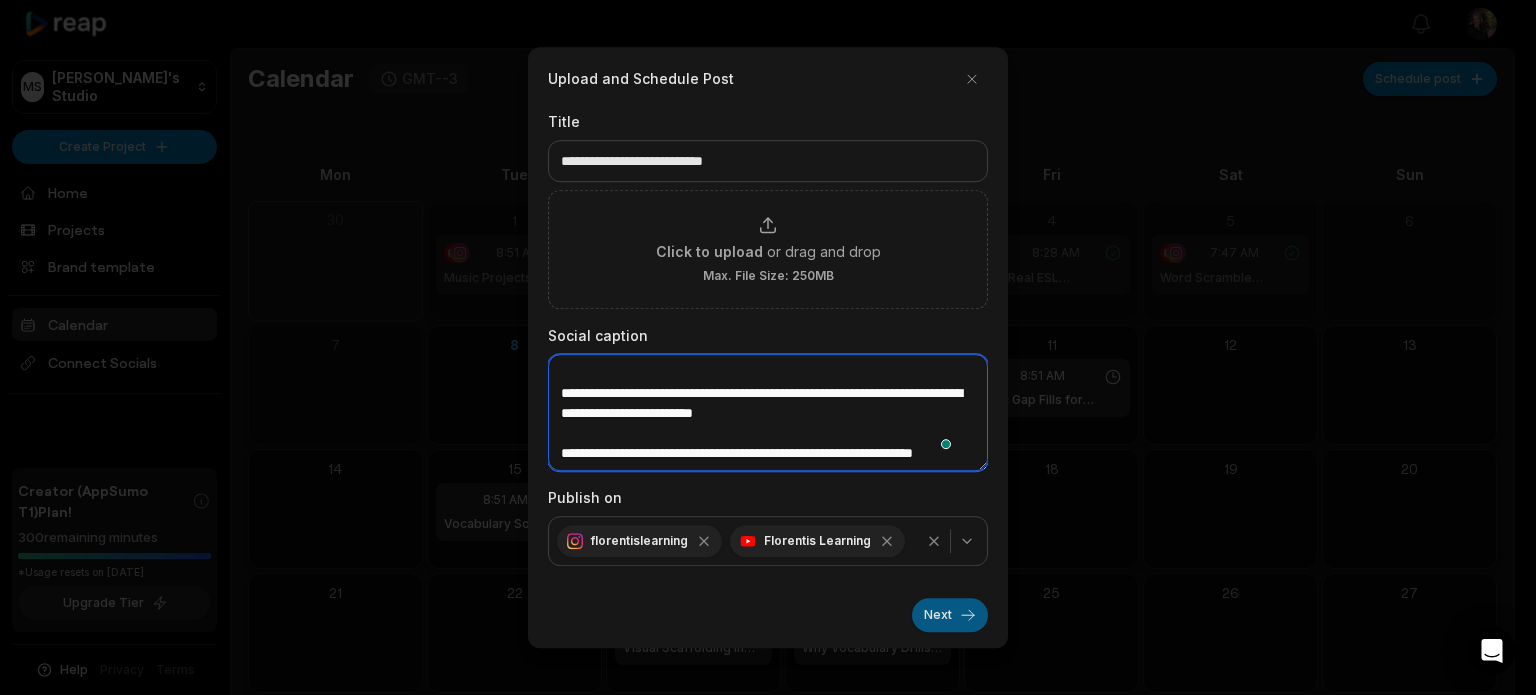 type on "**********" 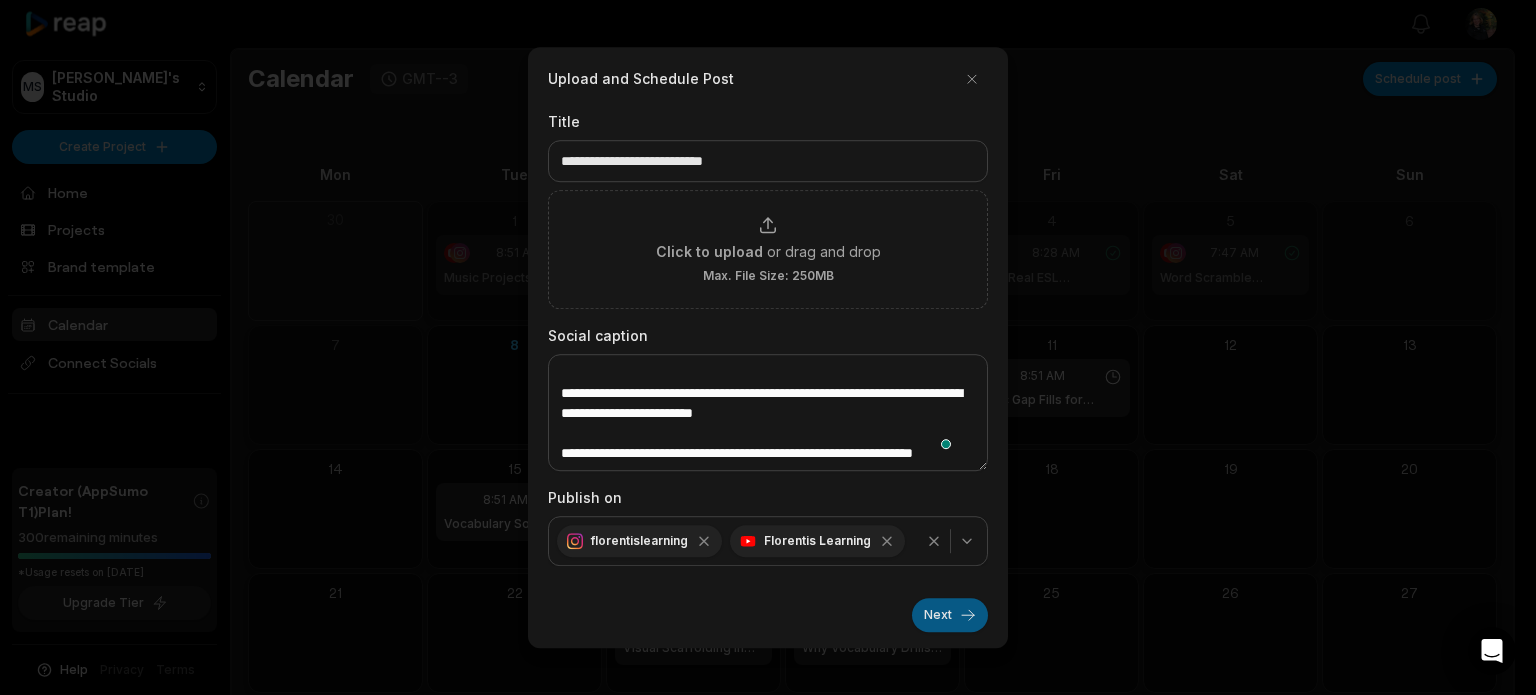 click on "Next" at bounding box center (950, 615) 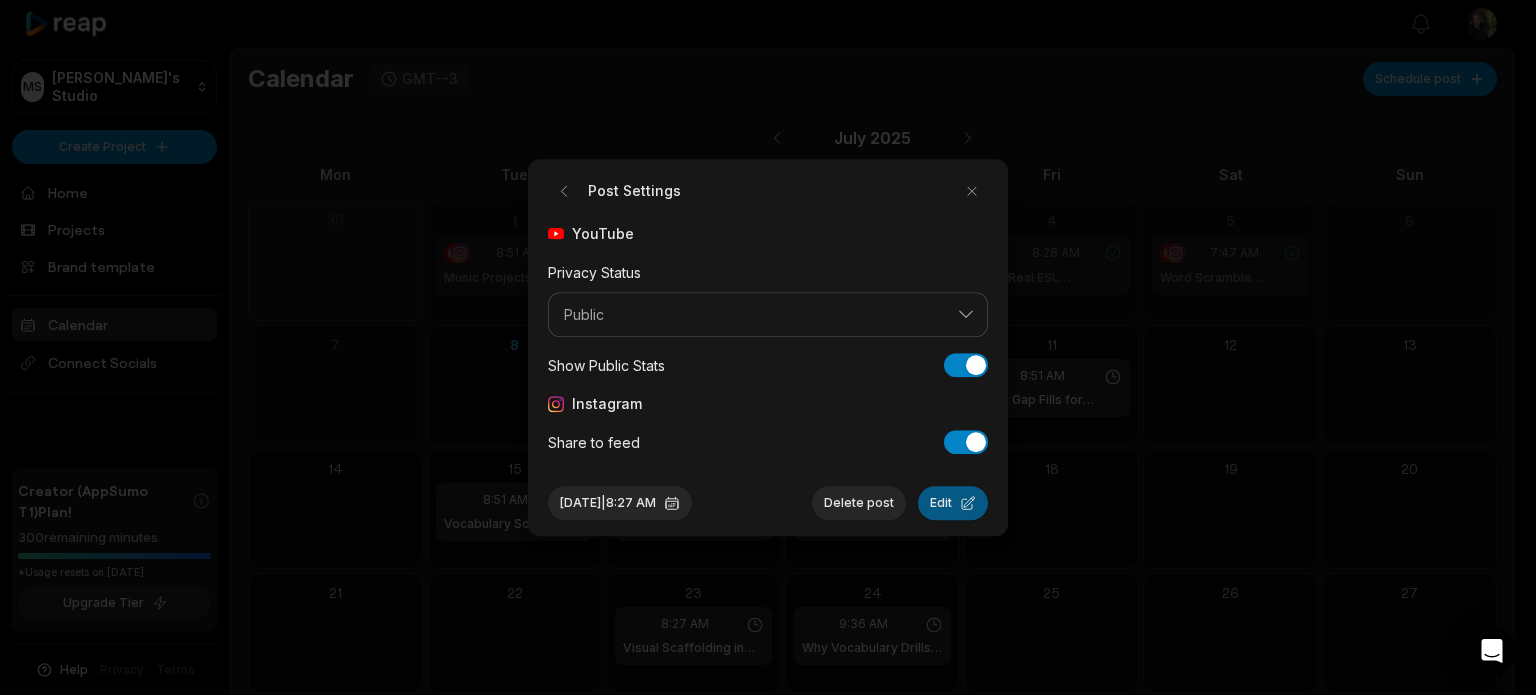 click on "Edit" at bounding box center (953, 503) 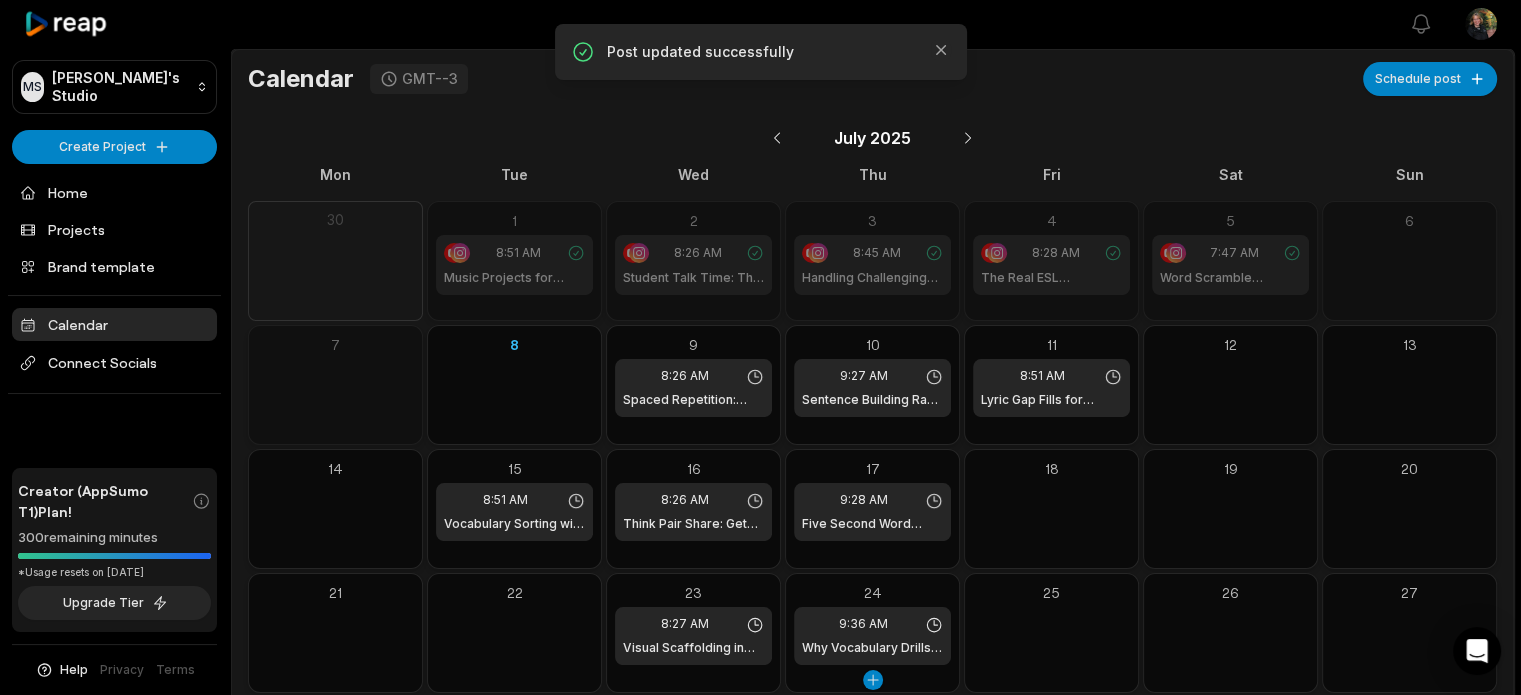 click on "9:36 AM" at bounding box center [863, 624] 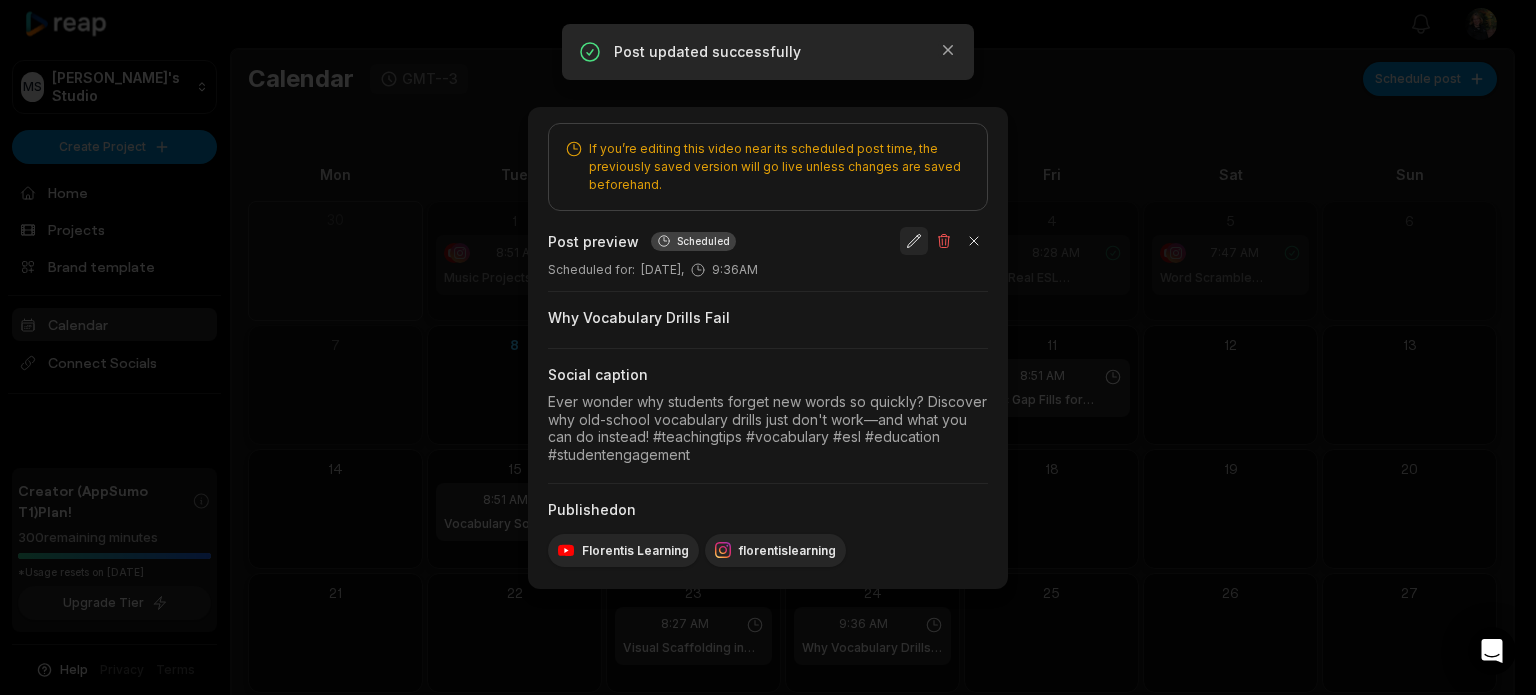 click at bounding box center [914, 241] 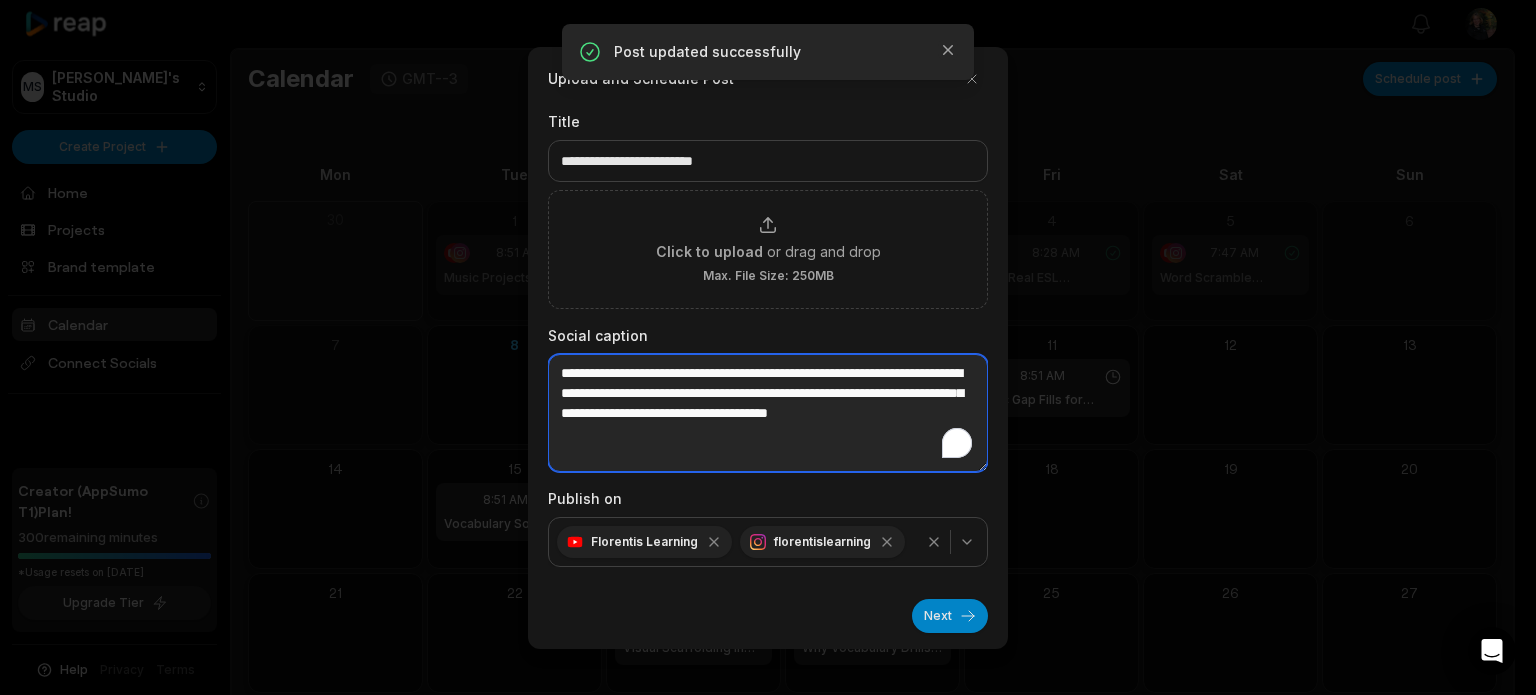 click on "**********" at bounding box center (768, 413) 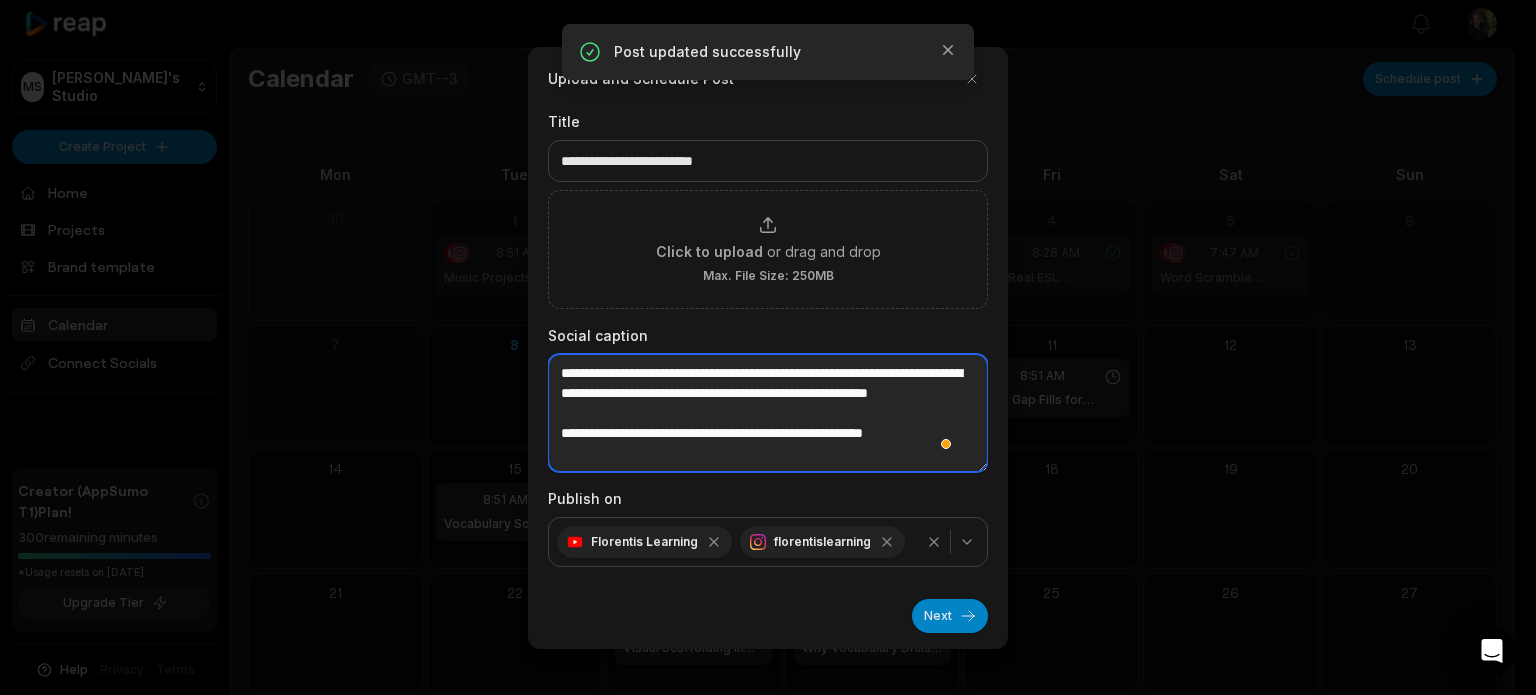 paste on "**********" 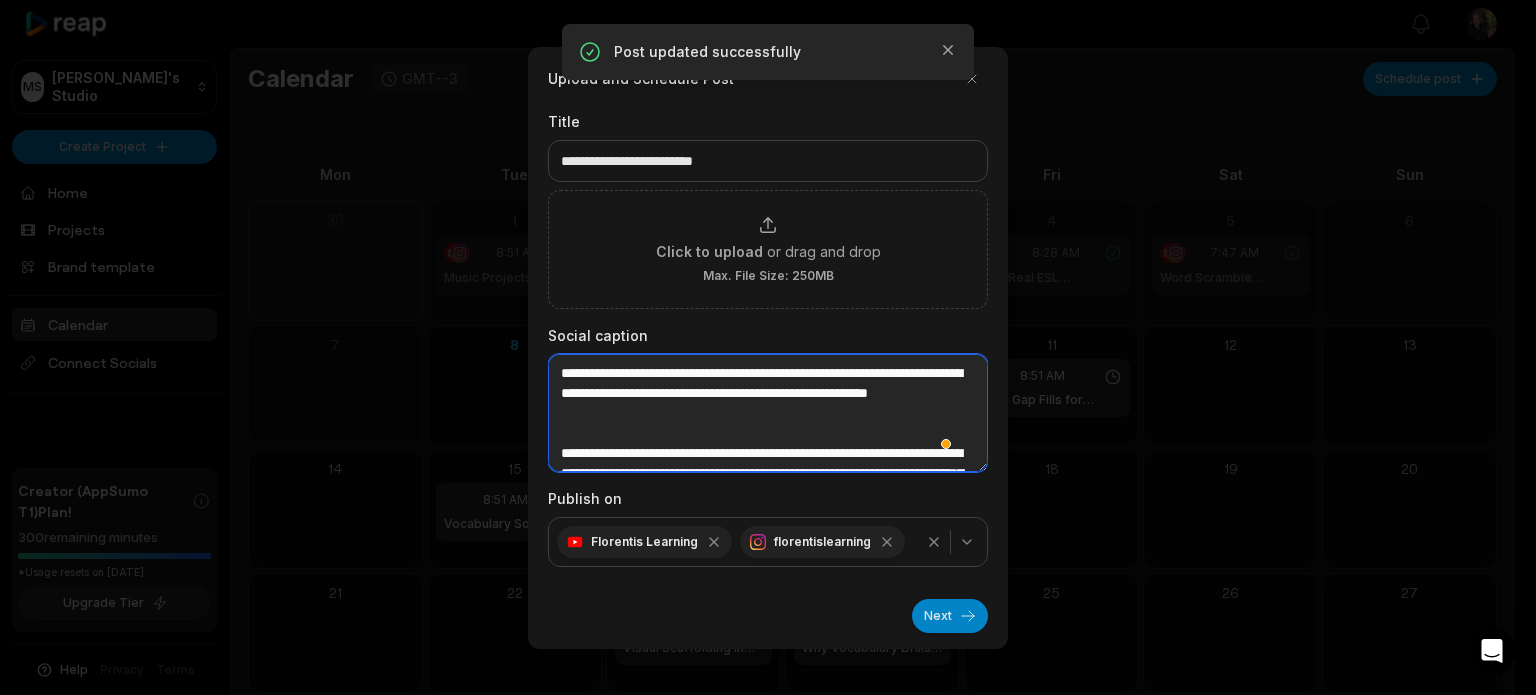 scroll, scrollTop: 50, scrollLeft: 0, axis: vertical 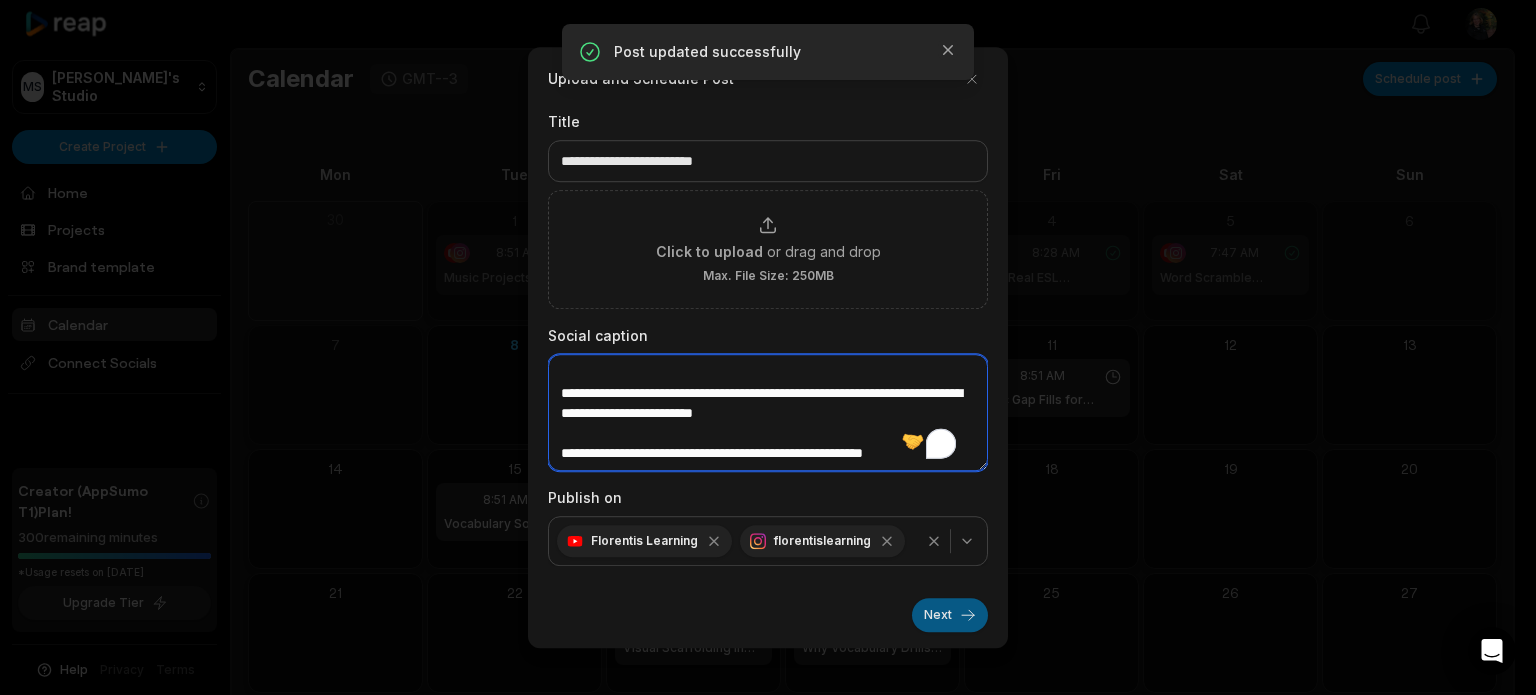 type on "**********" 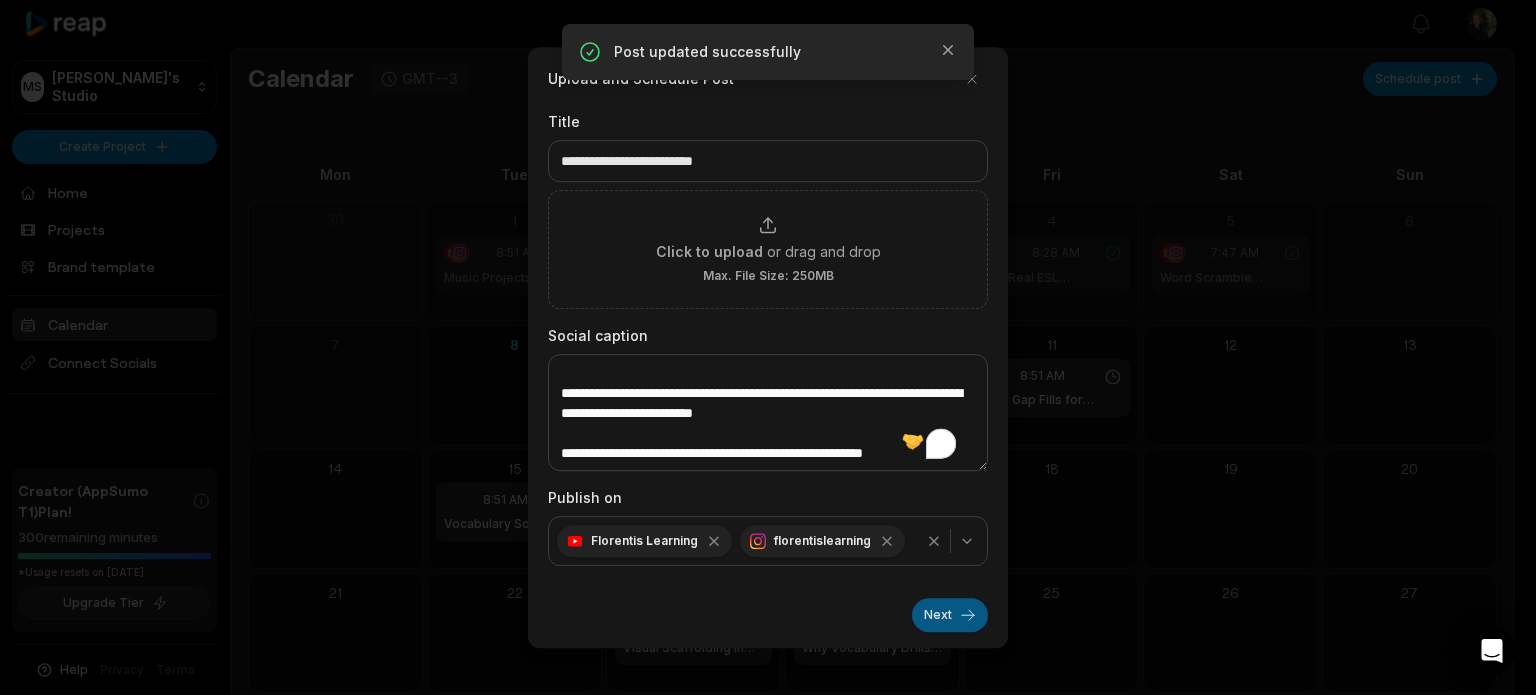 click on "Next" at bounding box center [950, 615] 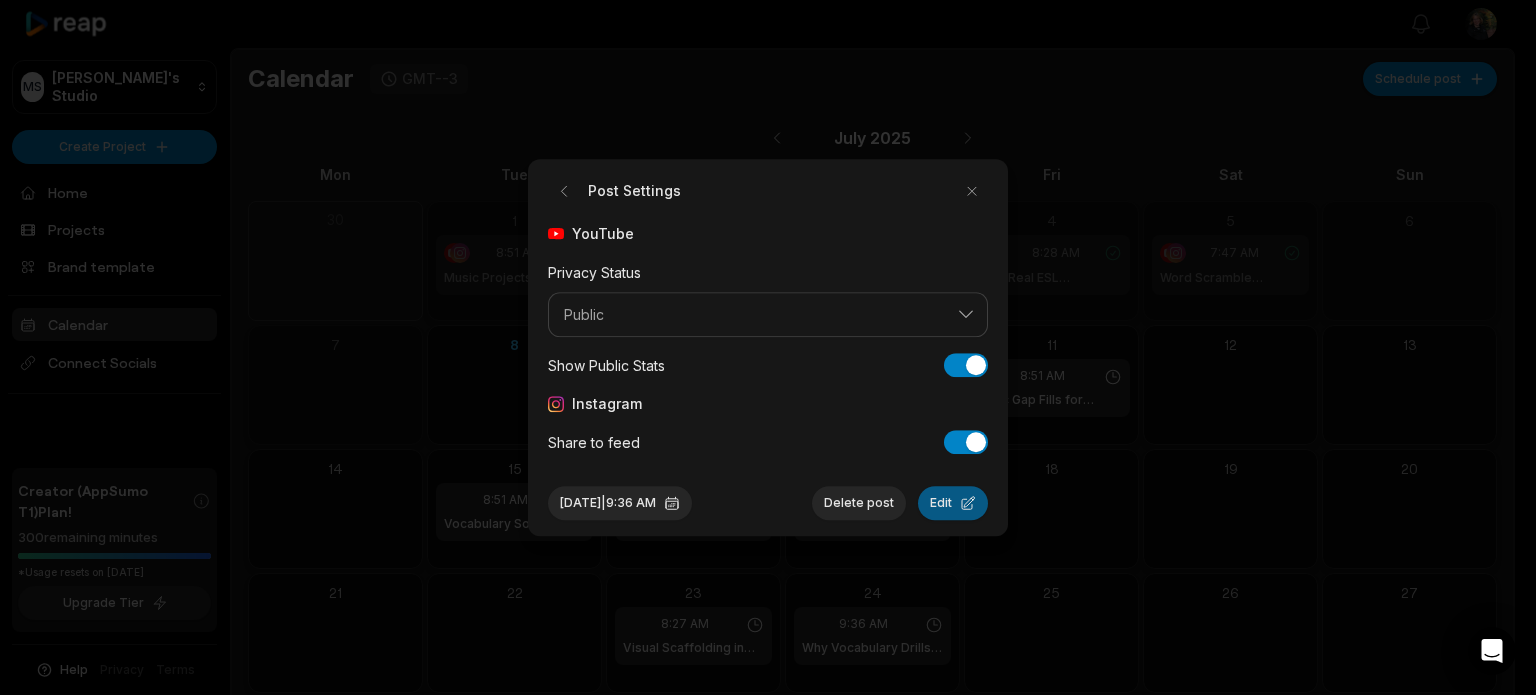 click on "Edit" at bounding box center [953, 503] 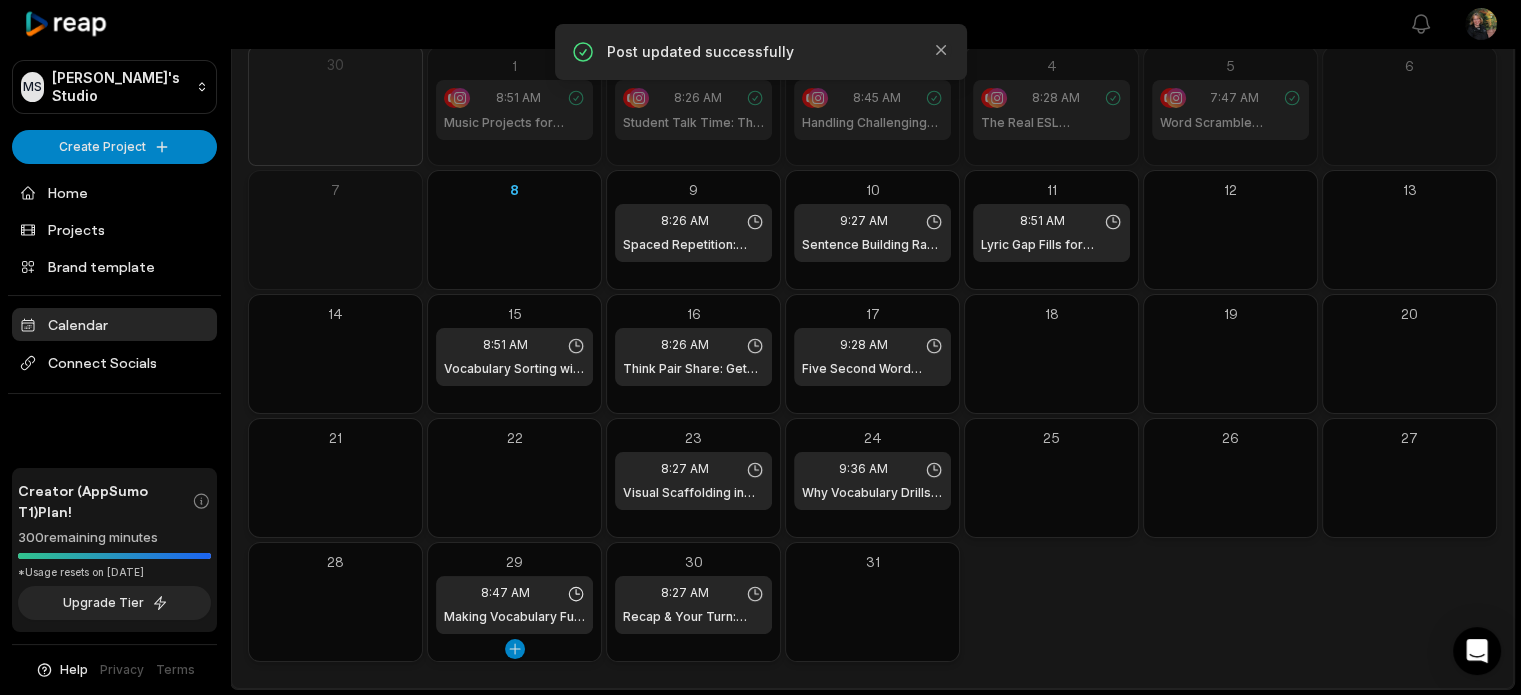 click on "Making Vocabulary Fun with Games" at bounding box center [514, 617] 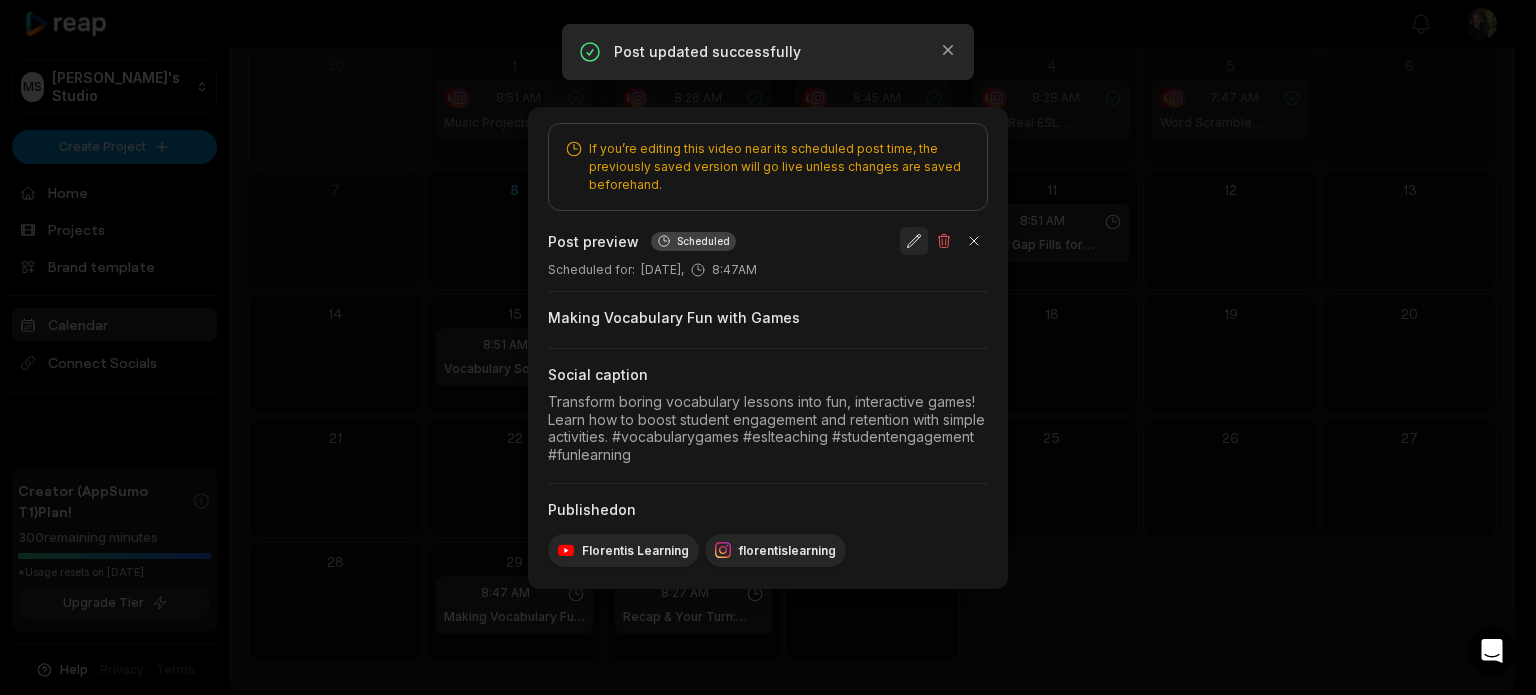 click at bounding box center [914, 241] 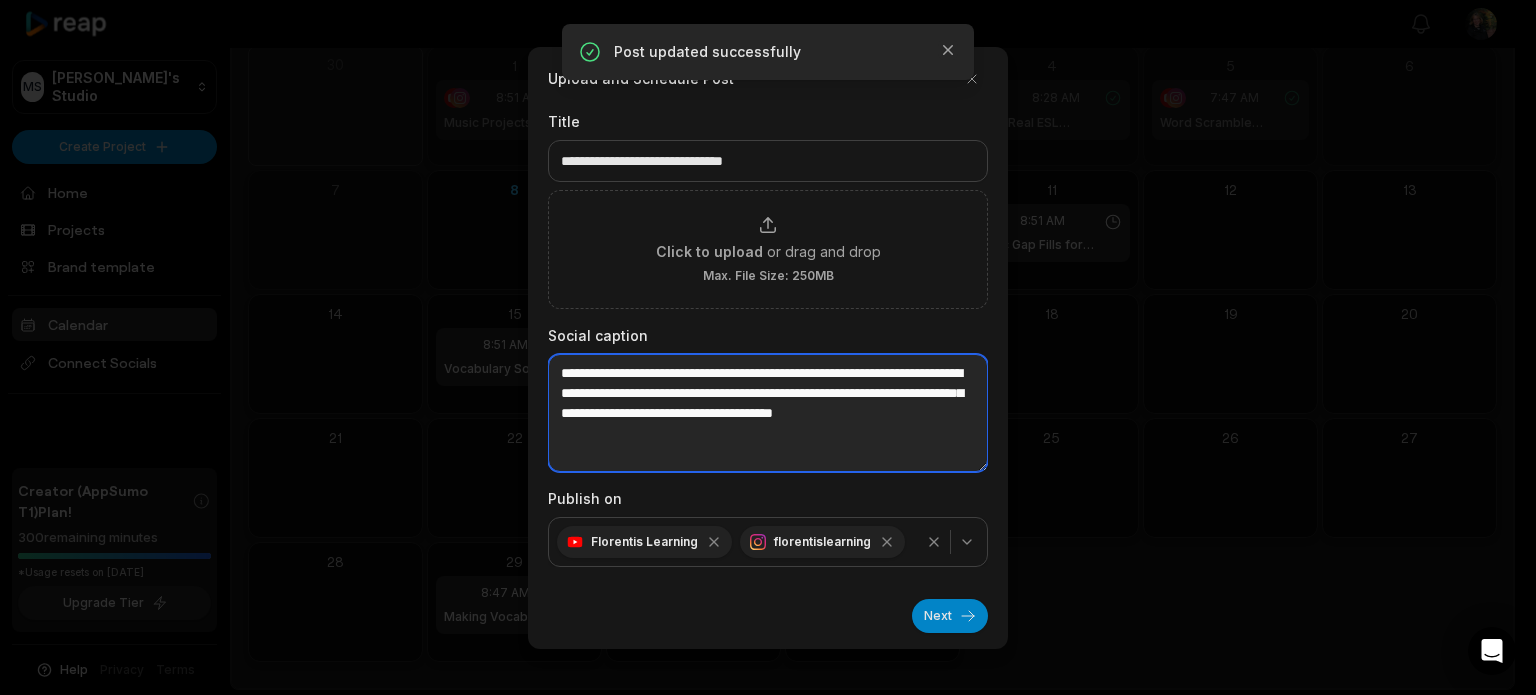 click on "**********" at bounding box center [768, 413] 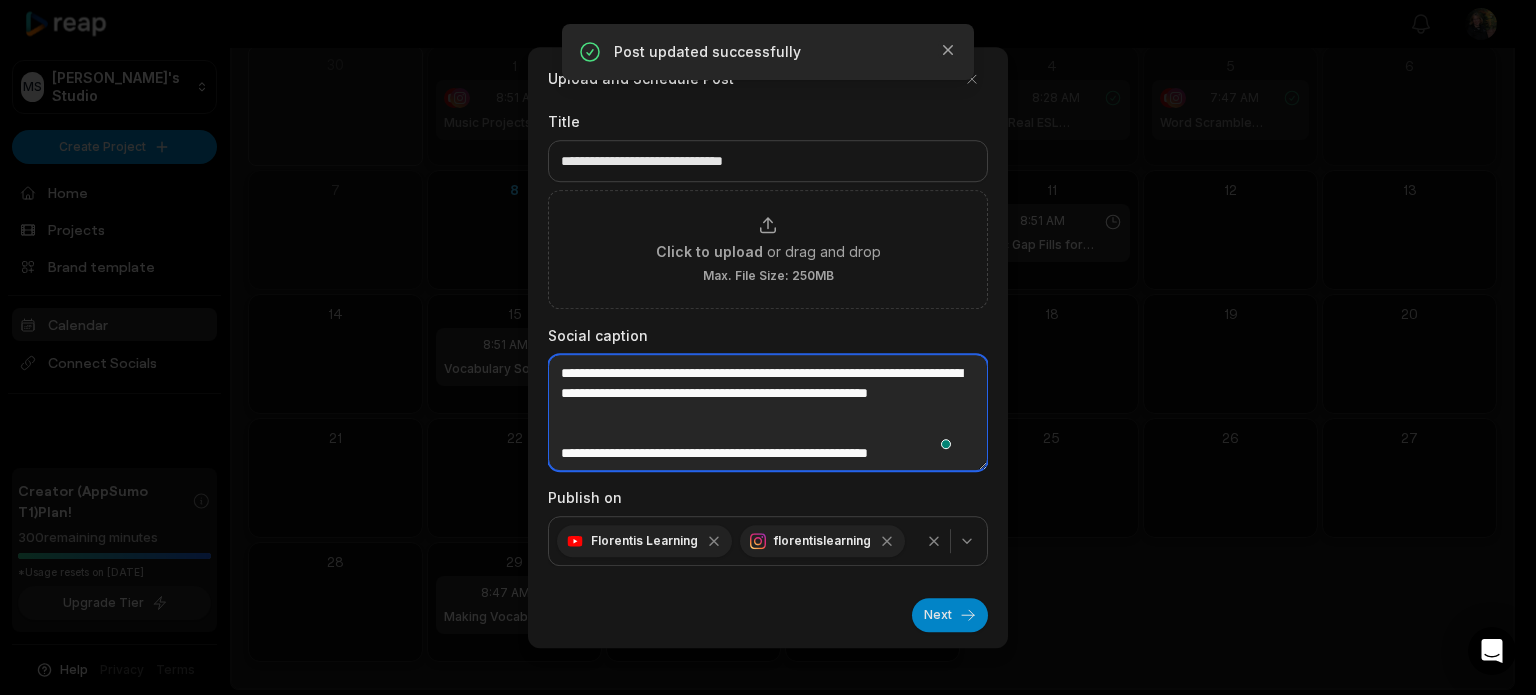 paste on "**********" 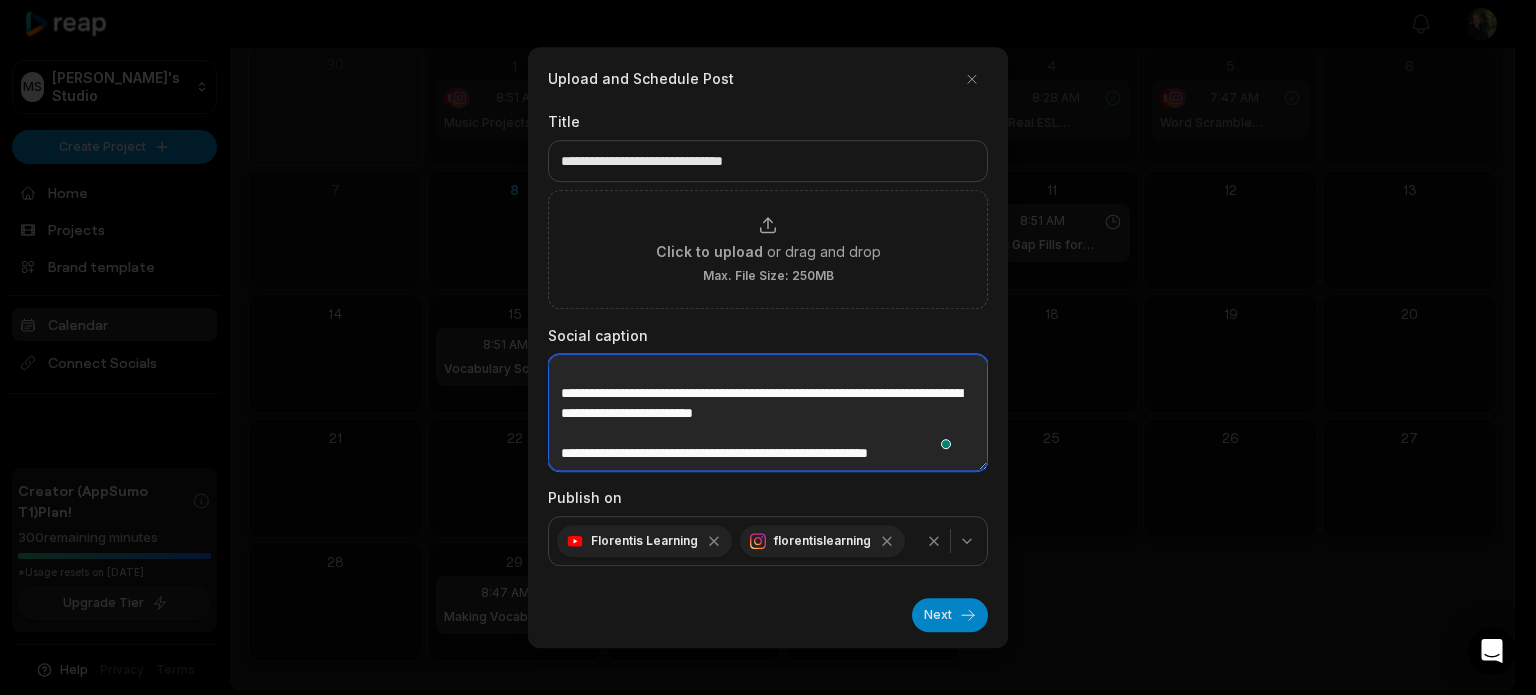 click on "**********" at bounding box center (768, 413) 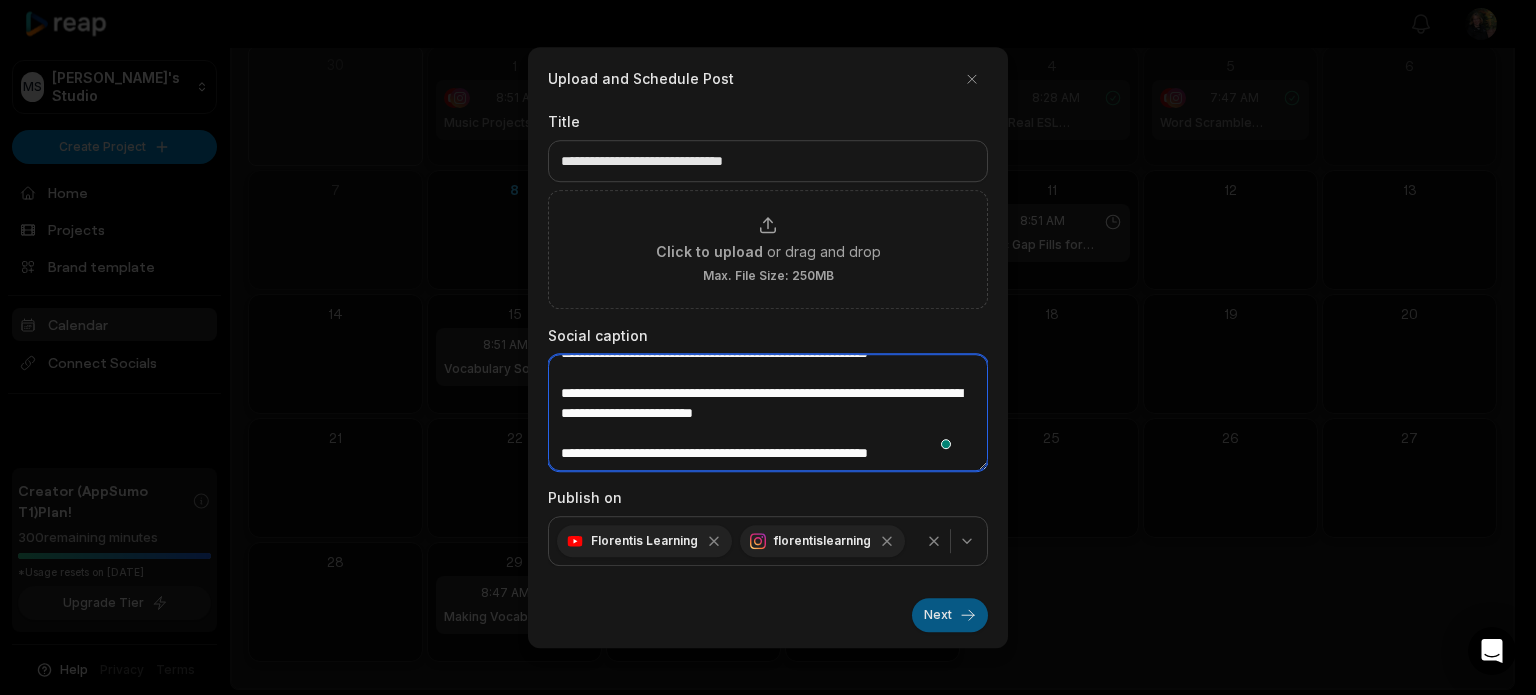 type on "**********" 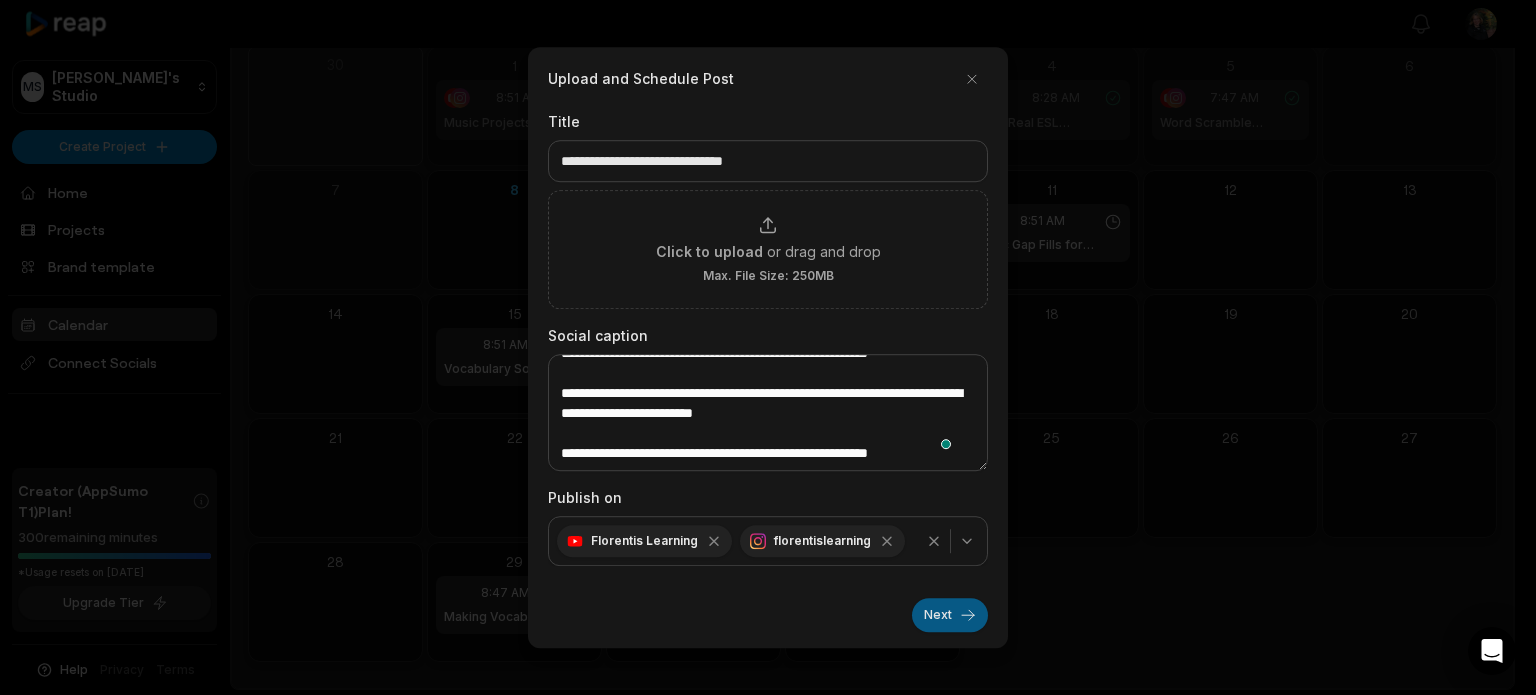 click on "Next" at bounding box center (950, 615) 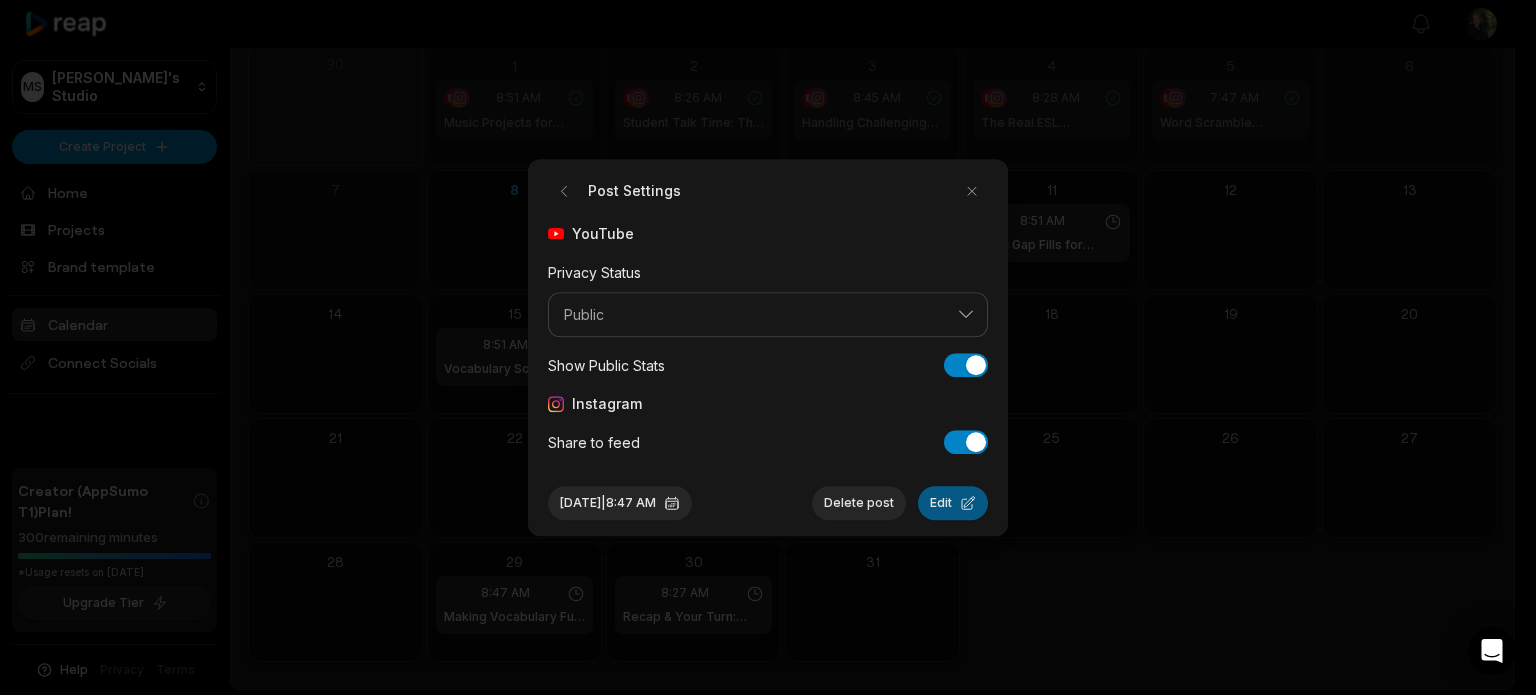 click on "Edit" at bounding box center (953, 503) 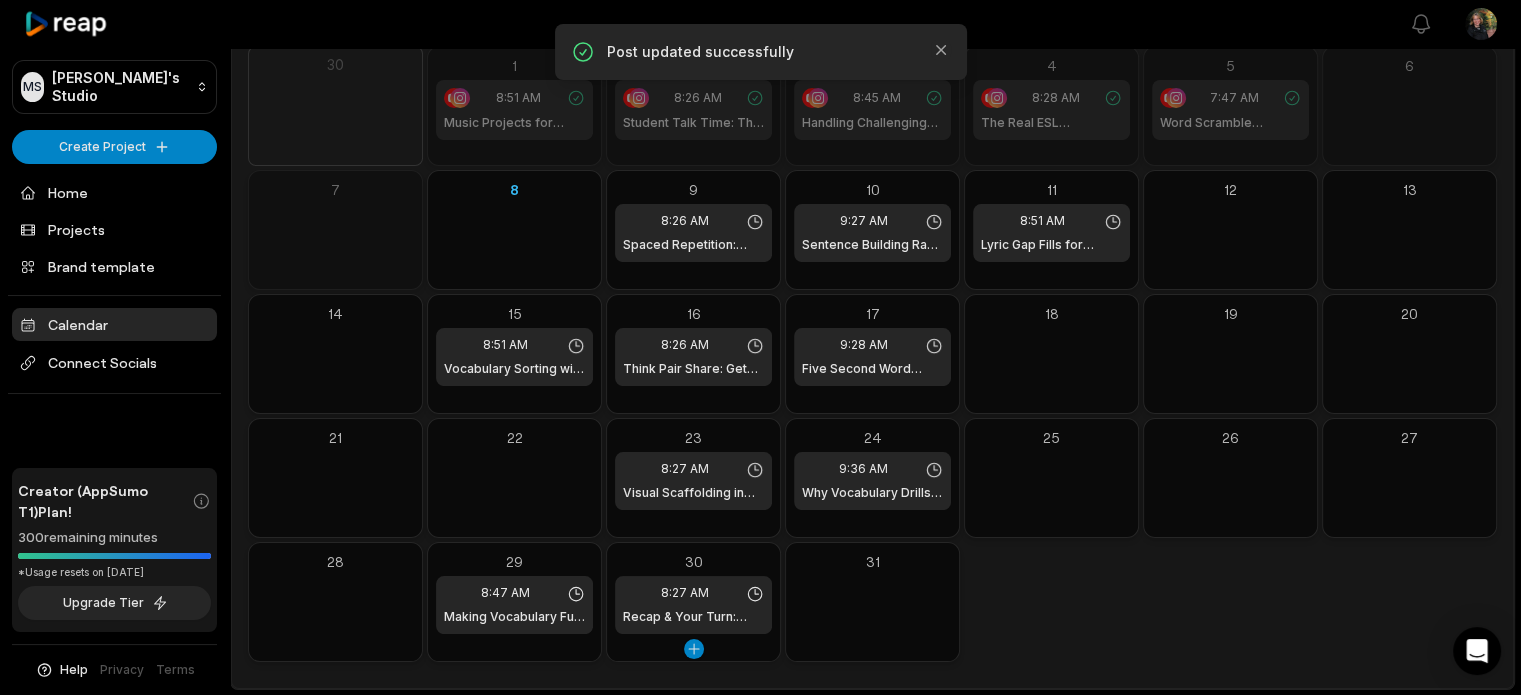 click on "8:27 AM" at bounding box center [685, 593] 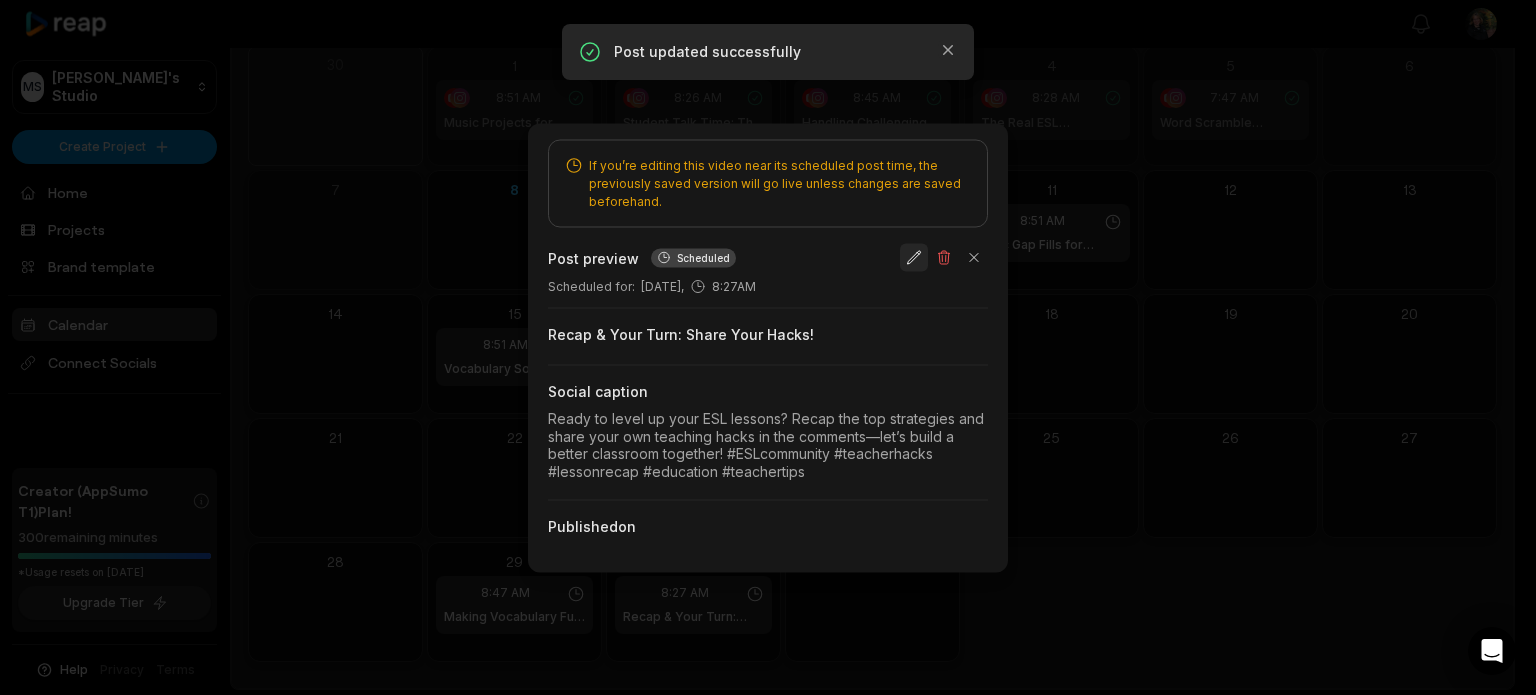 click at bounding box center [914, 257] 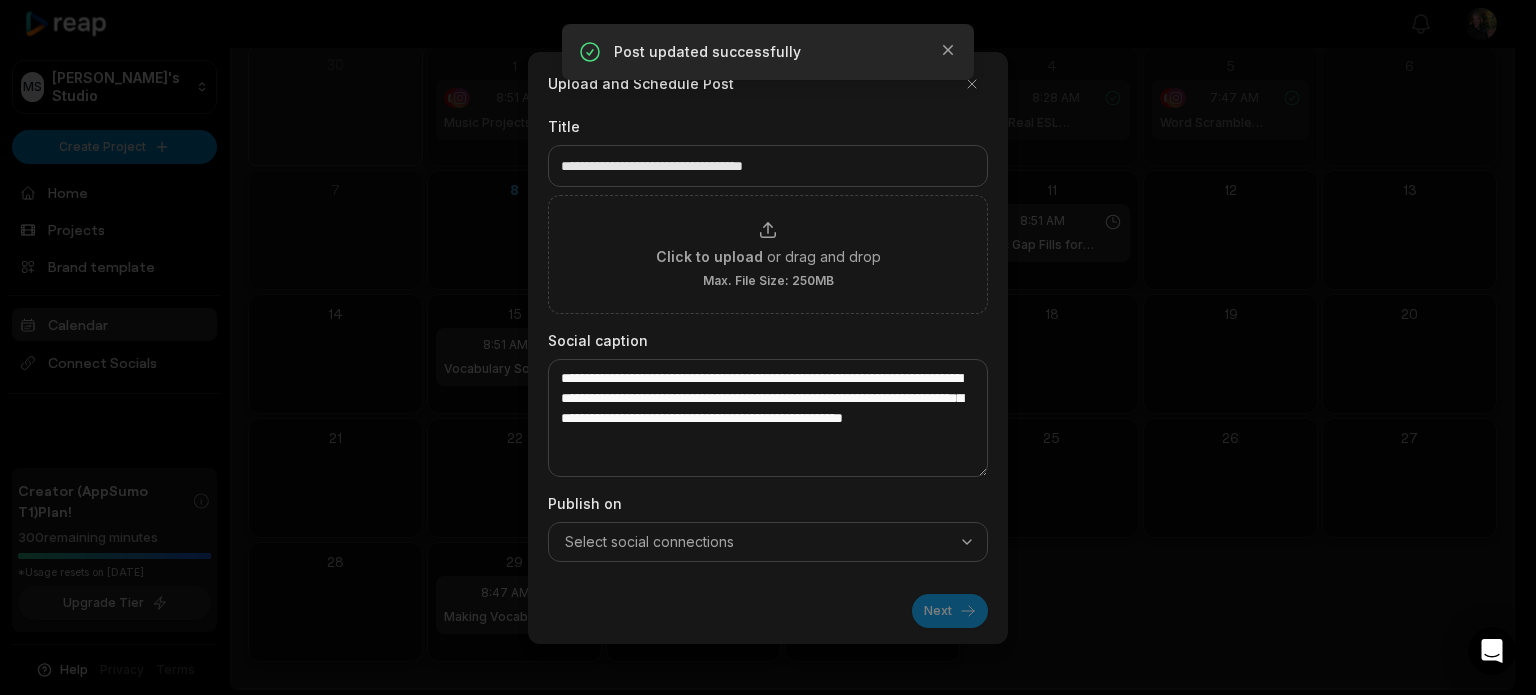 click on "Select social connections" at bounding box center [649, 542] 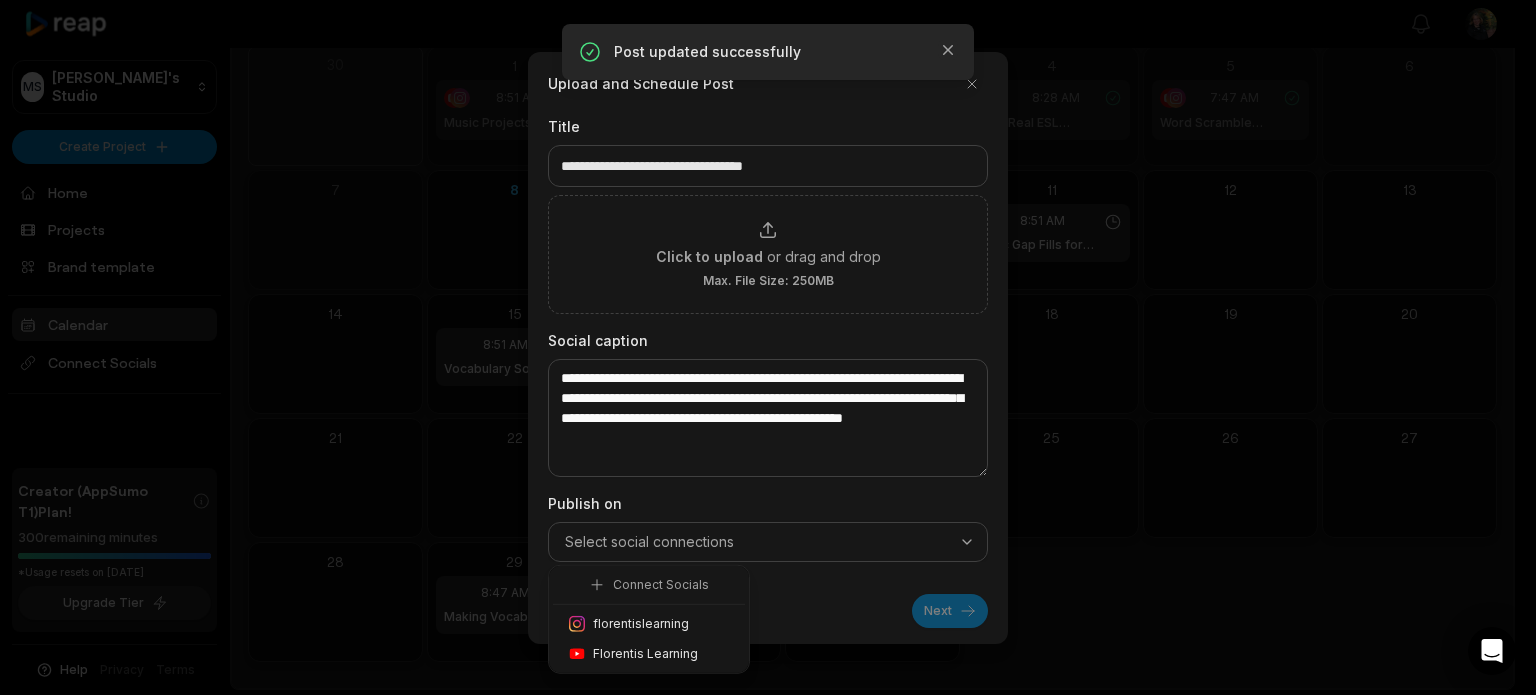 click on "florentislearning" at bounding box center [641, 624] 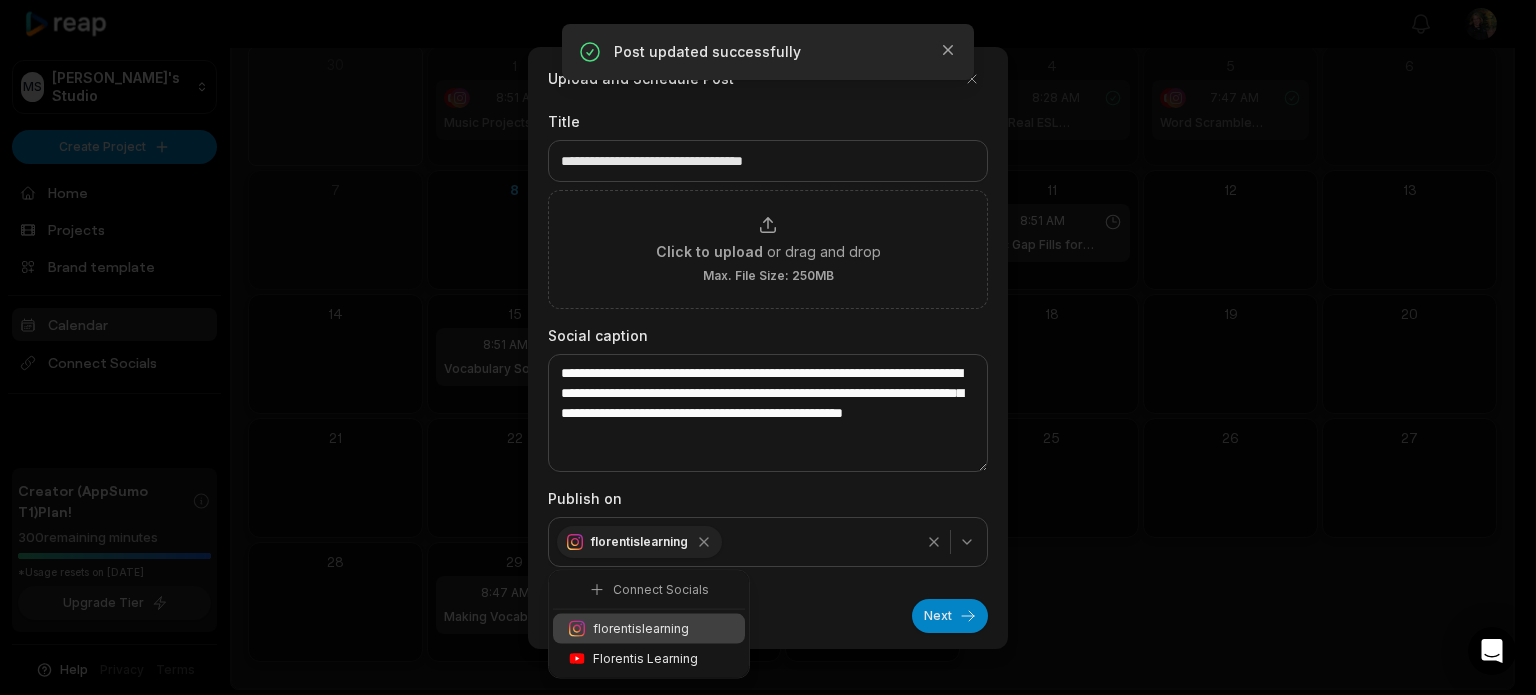 click on "Florentis Learning" at bounding box center (645, 659) 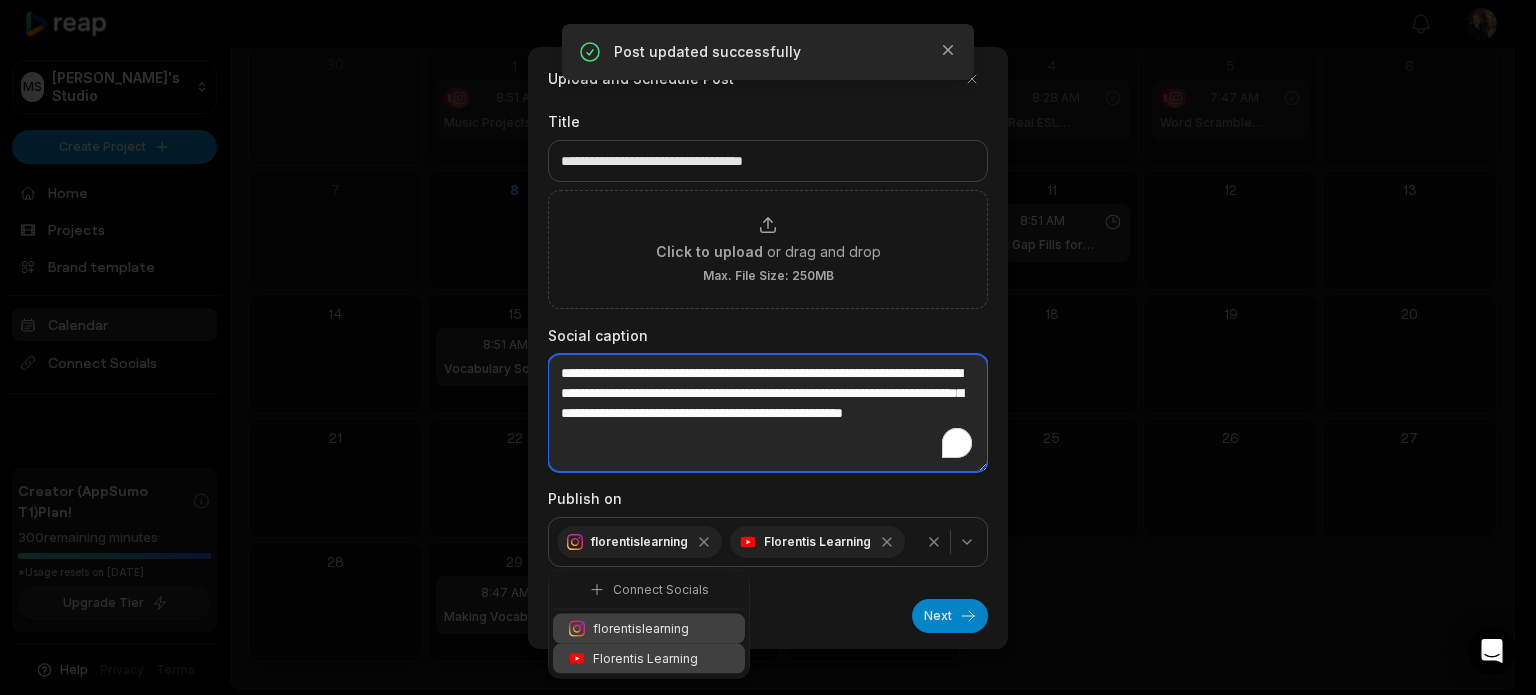 click on "**********" at bounding box center (768, 413) 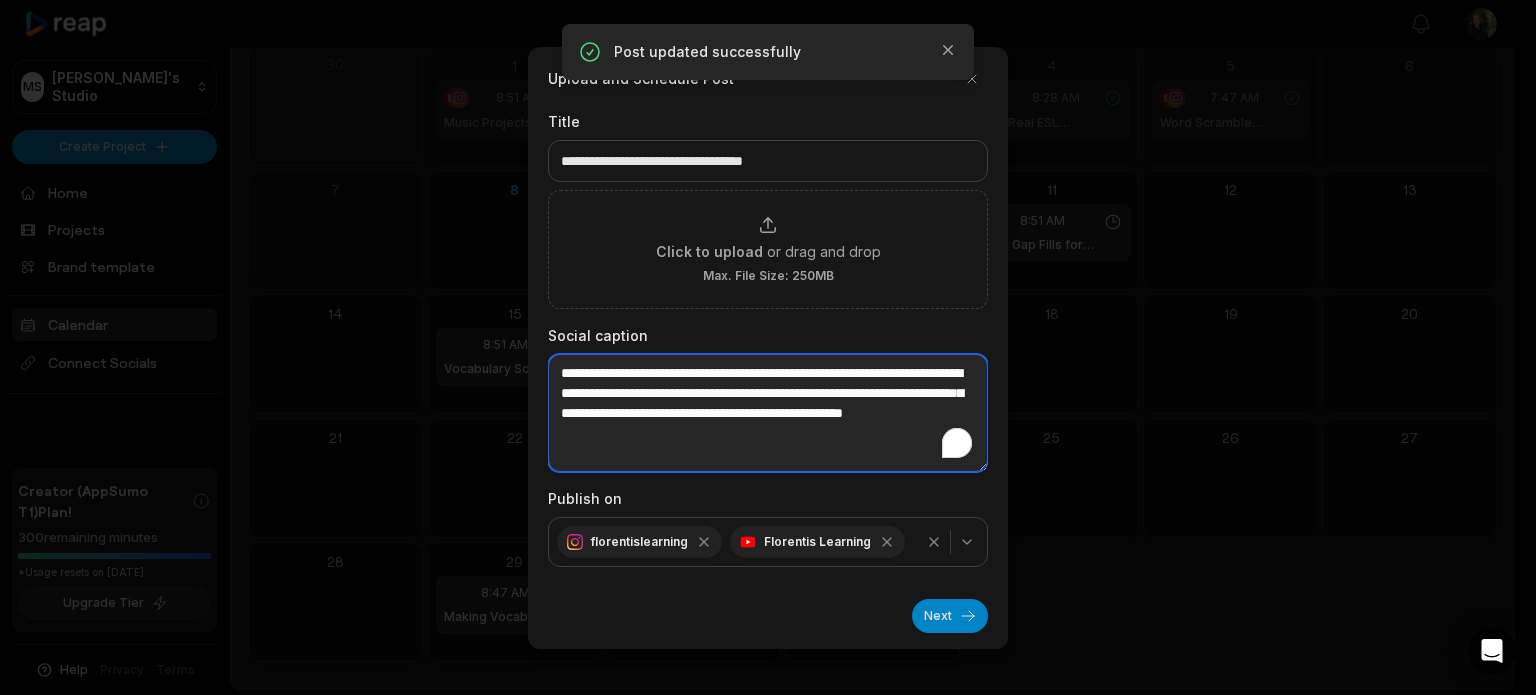 paste on "**********" 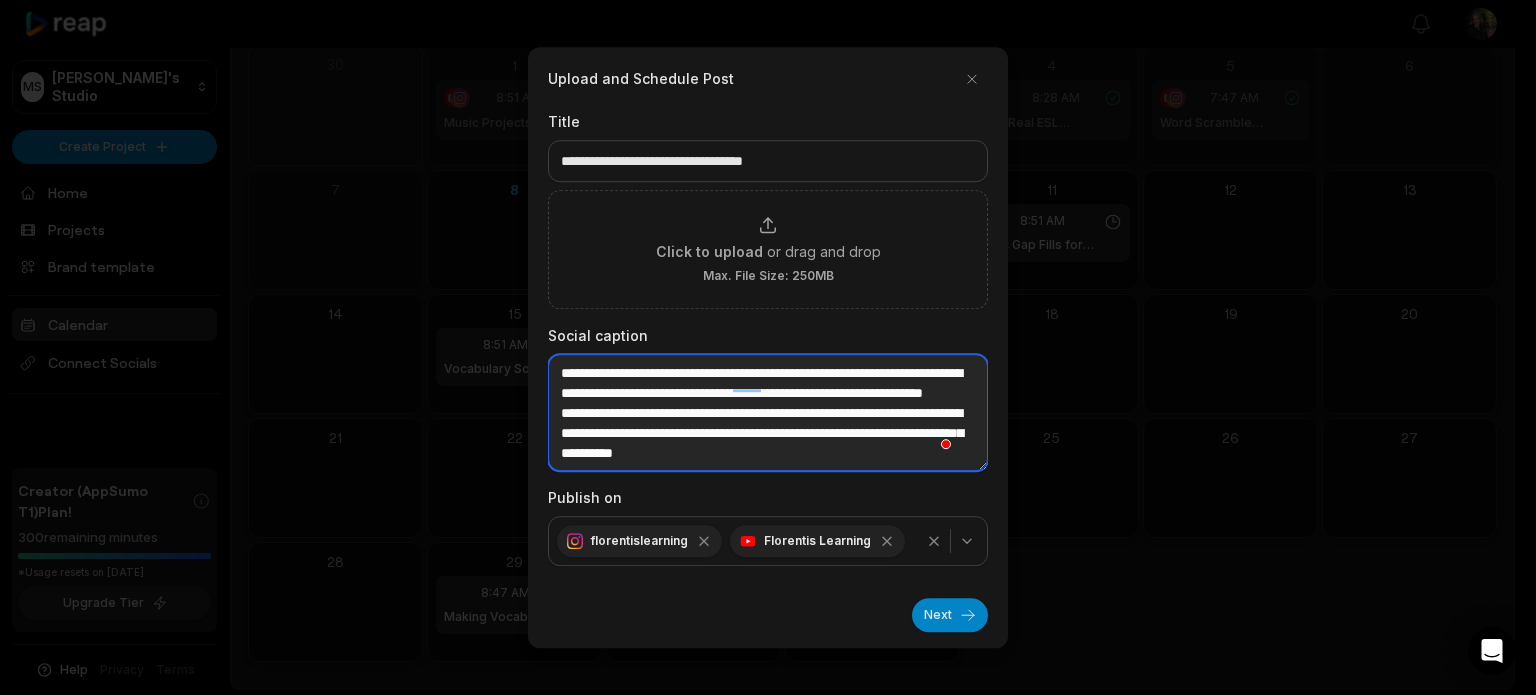 click on "**********" at bounding box center [768, 413] 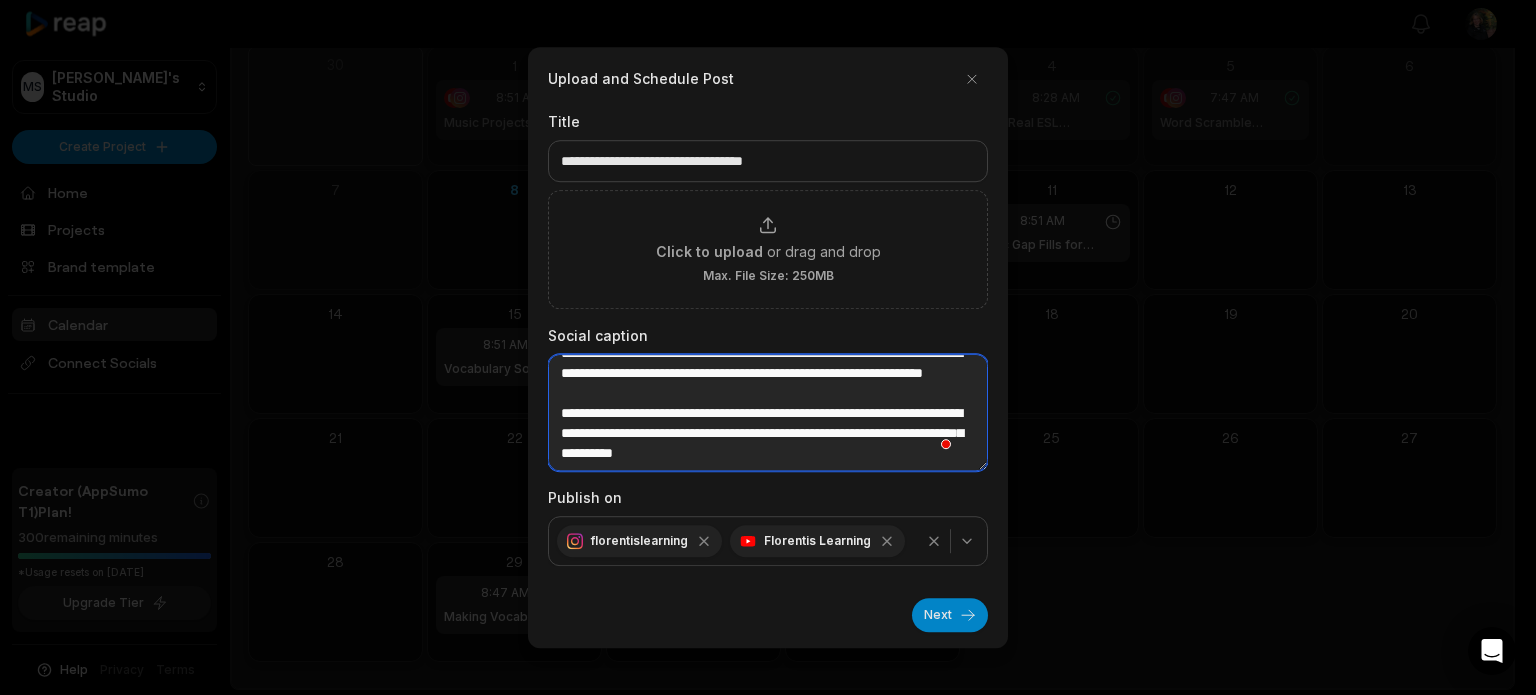 click on "**********" at bounding box center (768, 413) 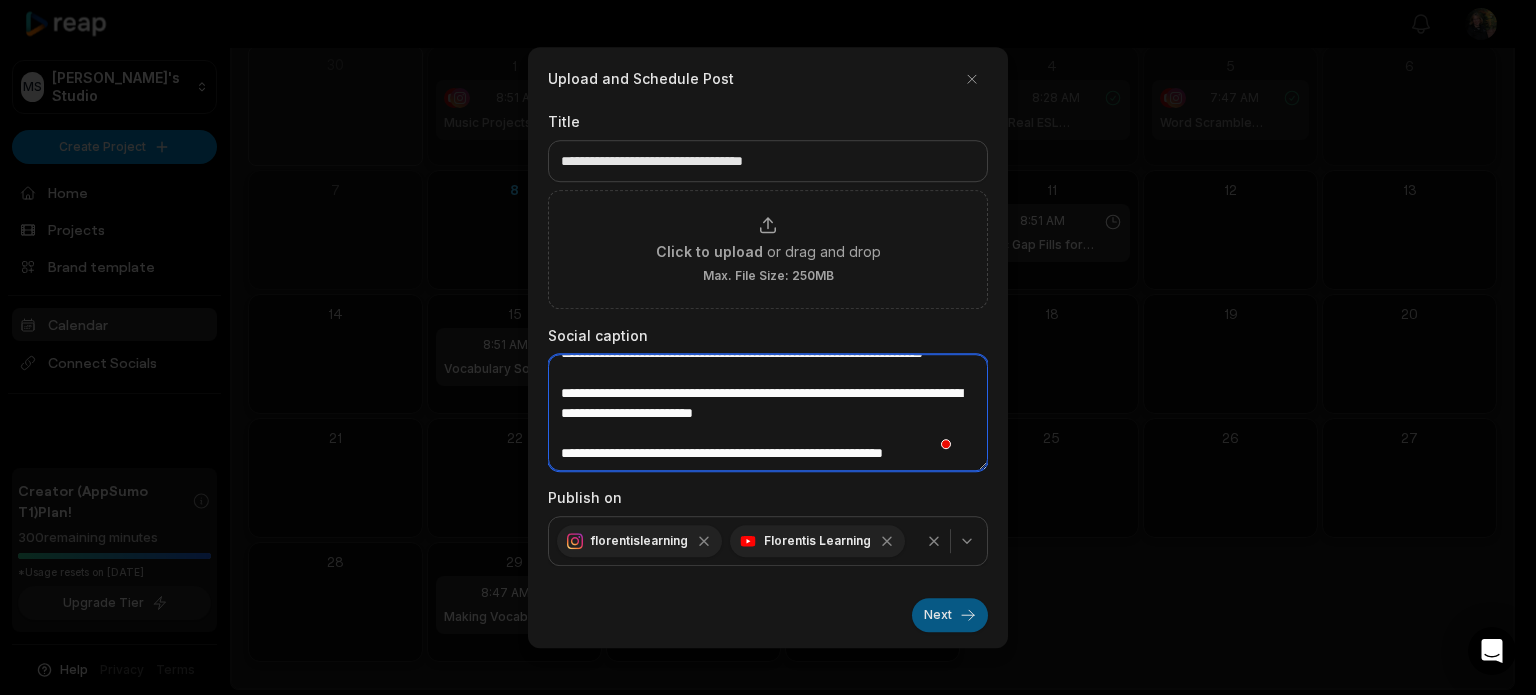 type on "**********" 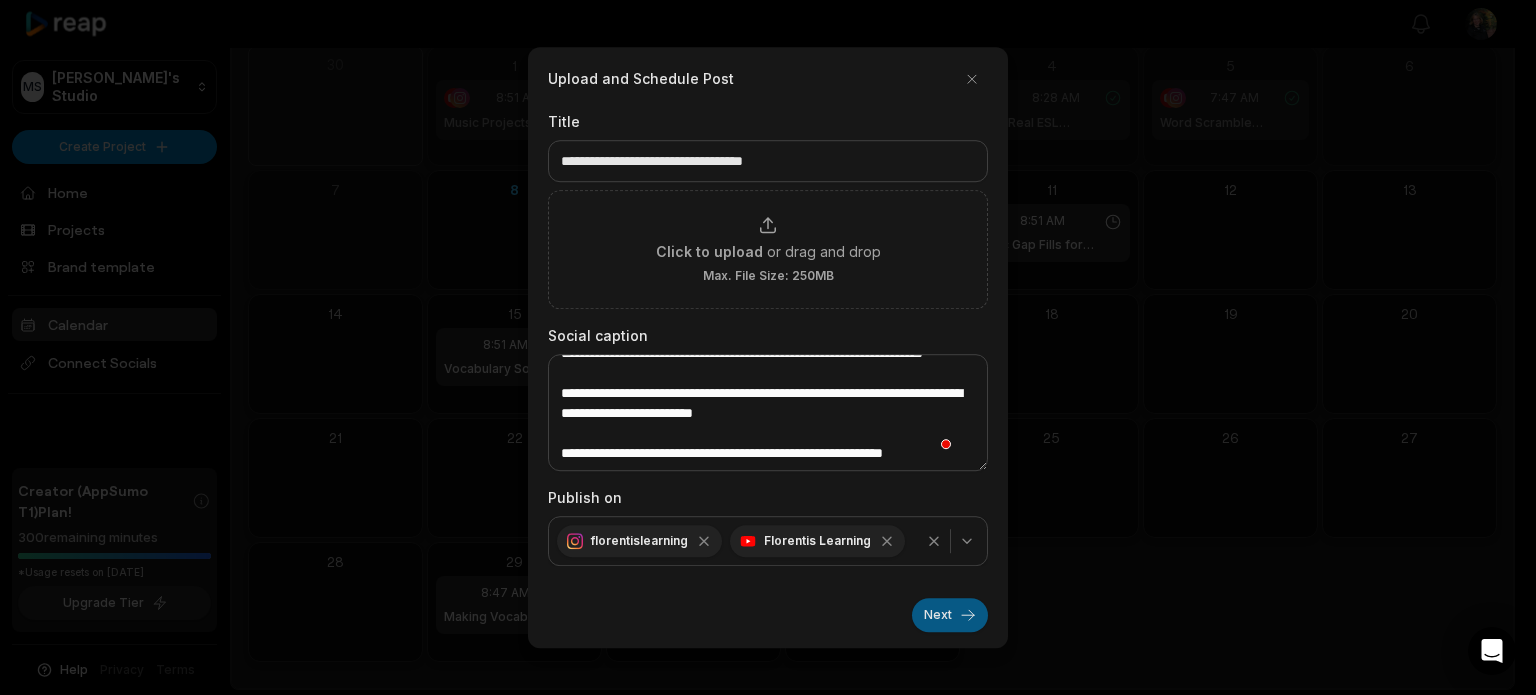 click on "Next" at bounding box center (950, 615) 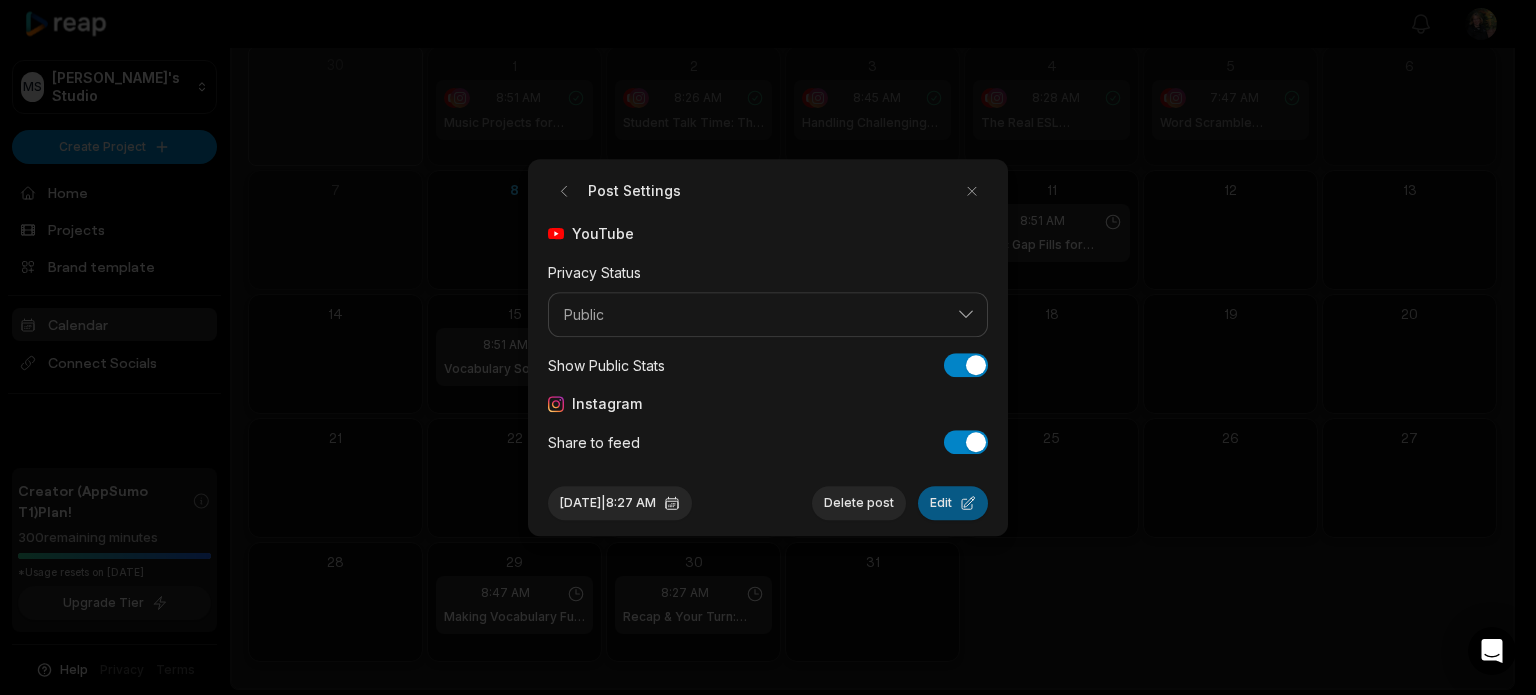 click on "Edit" at bounding box center [953, 503] 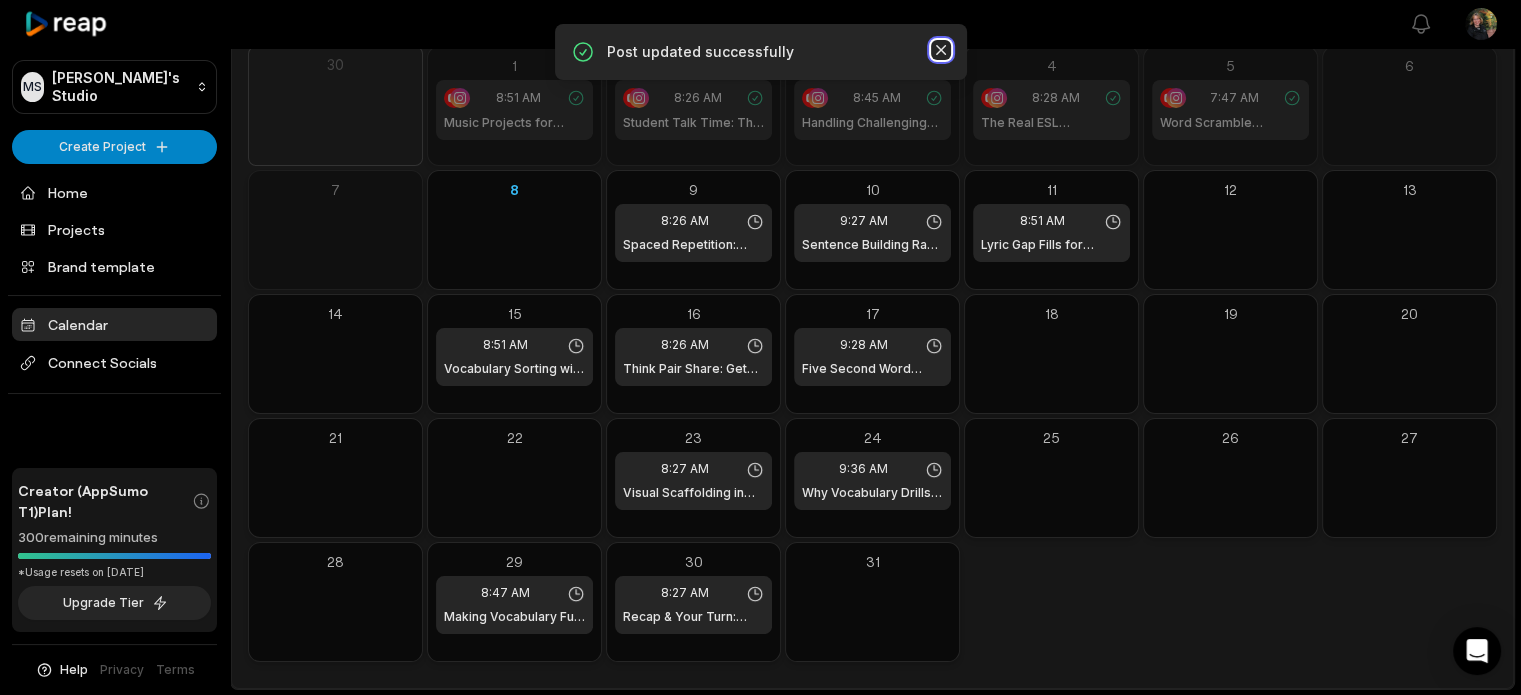 click 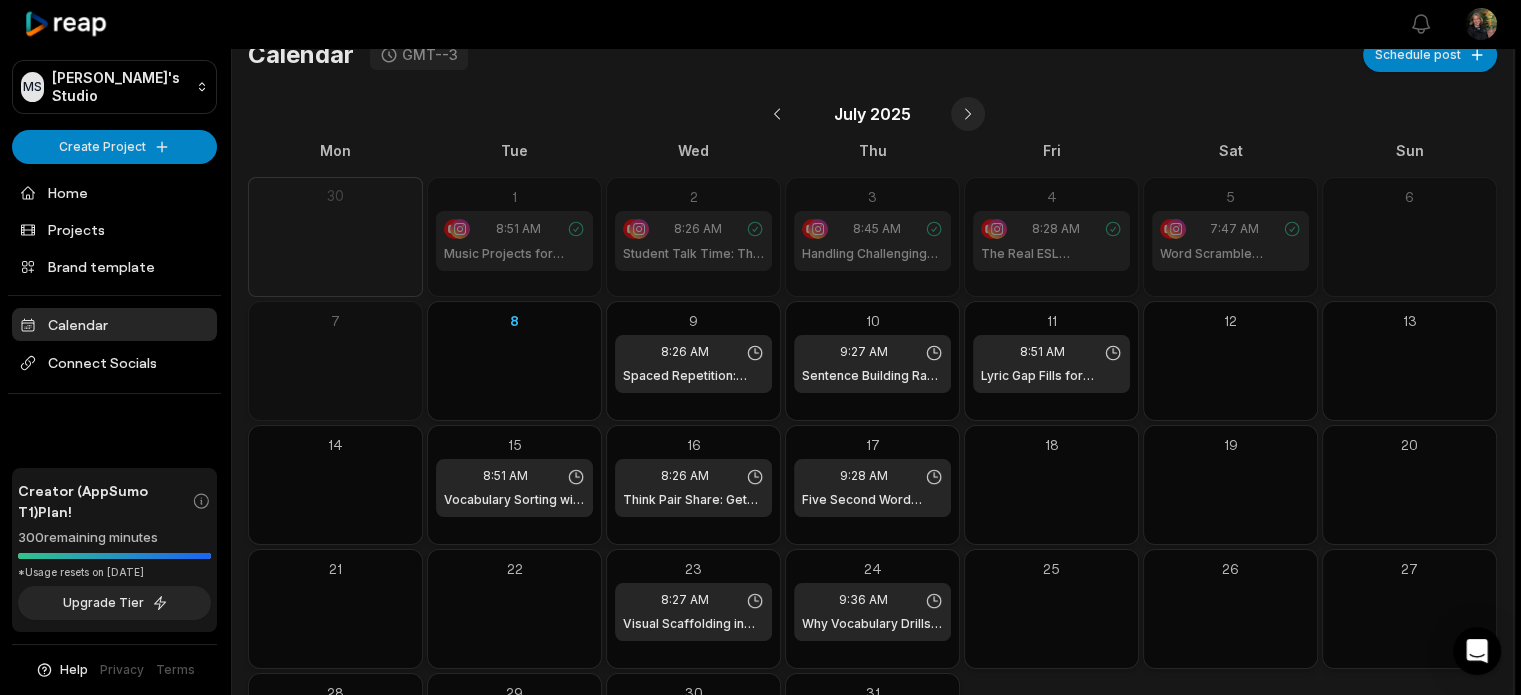 click at bounding box center (968, 114) 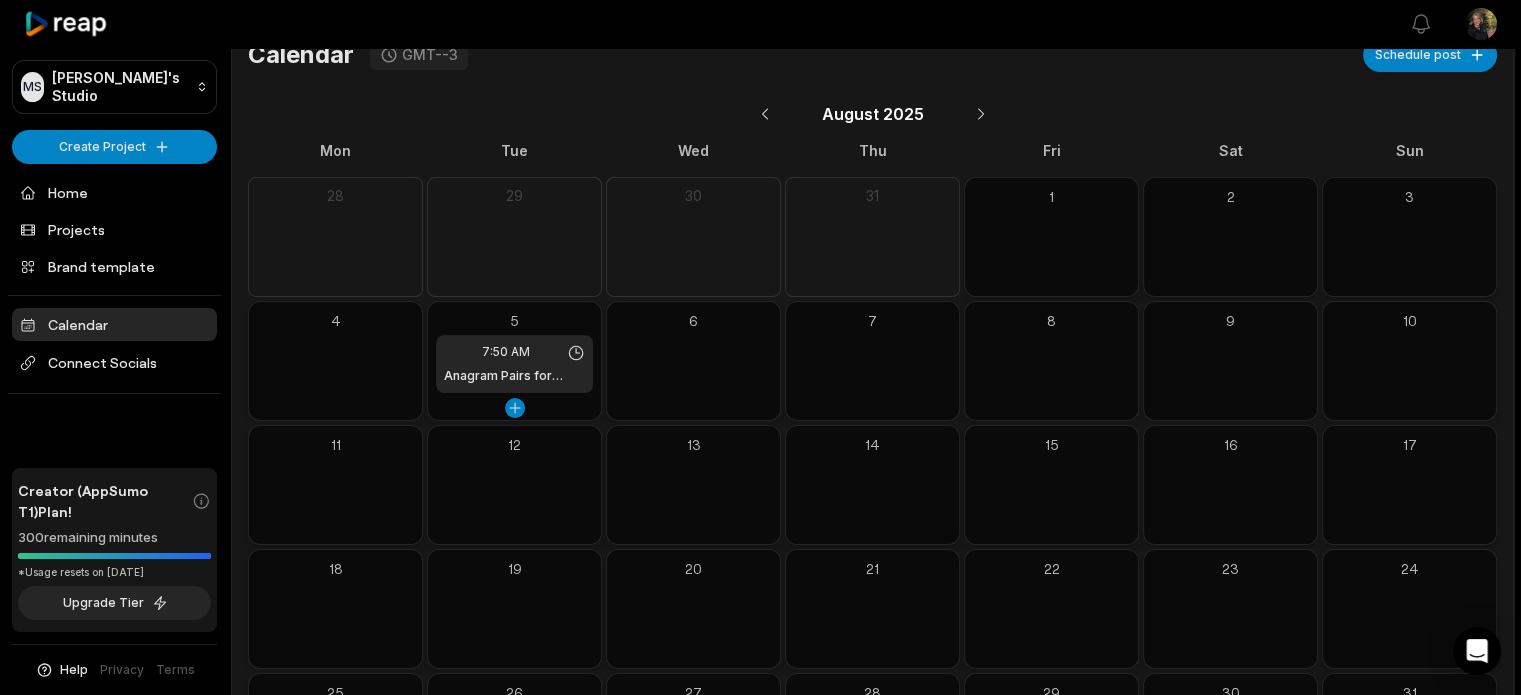 click on "7:50 AM Anagram Pairs for Small Groups" at bounding box center (514, 364) 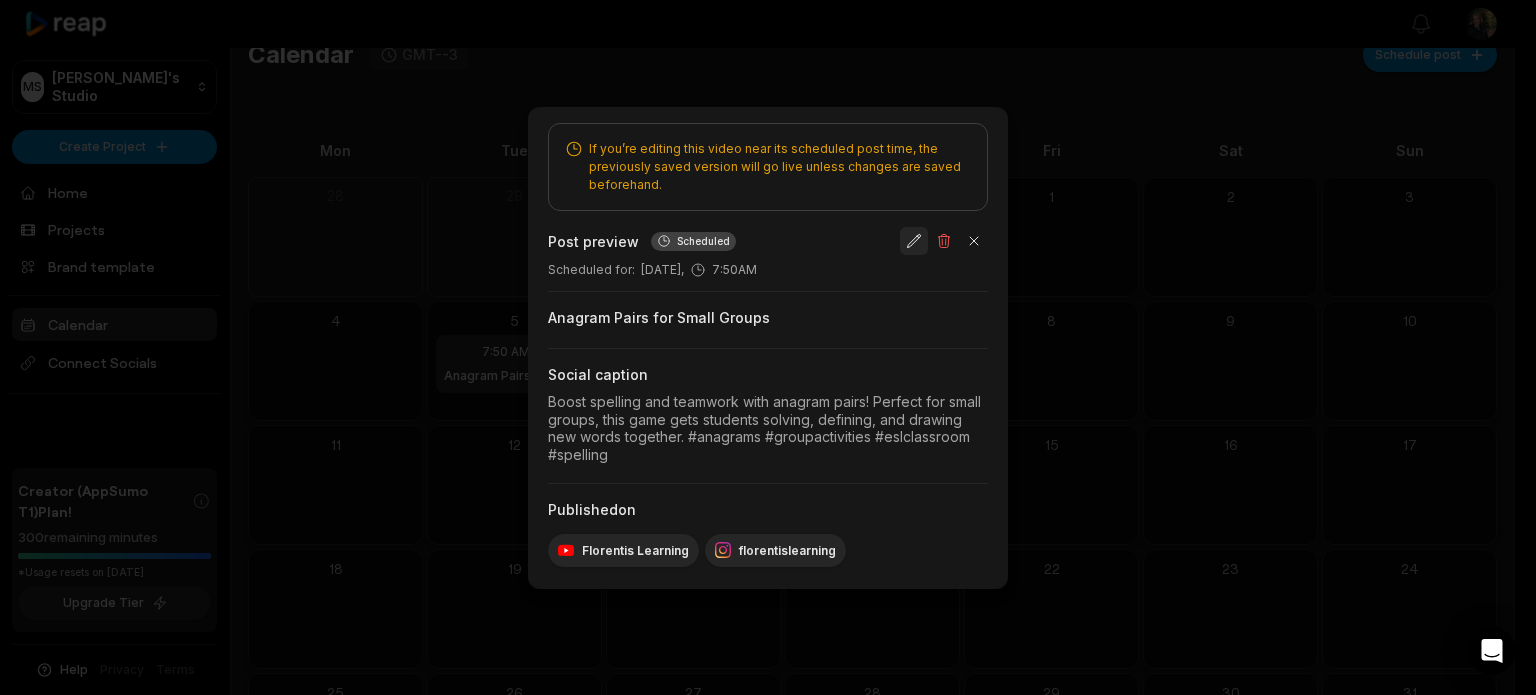 click at bounding box center [914, 241] 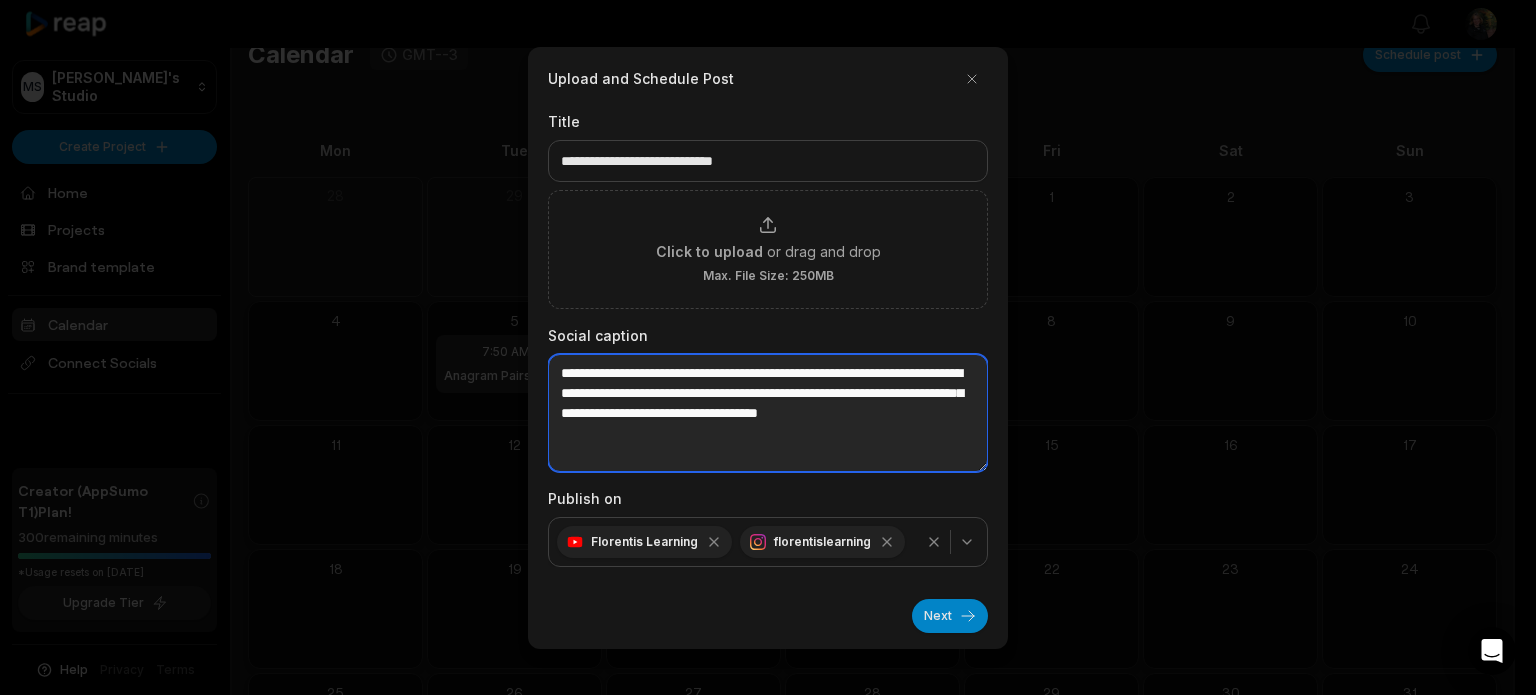 click on "**********" at bounding box center [768, 413] 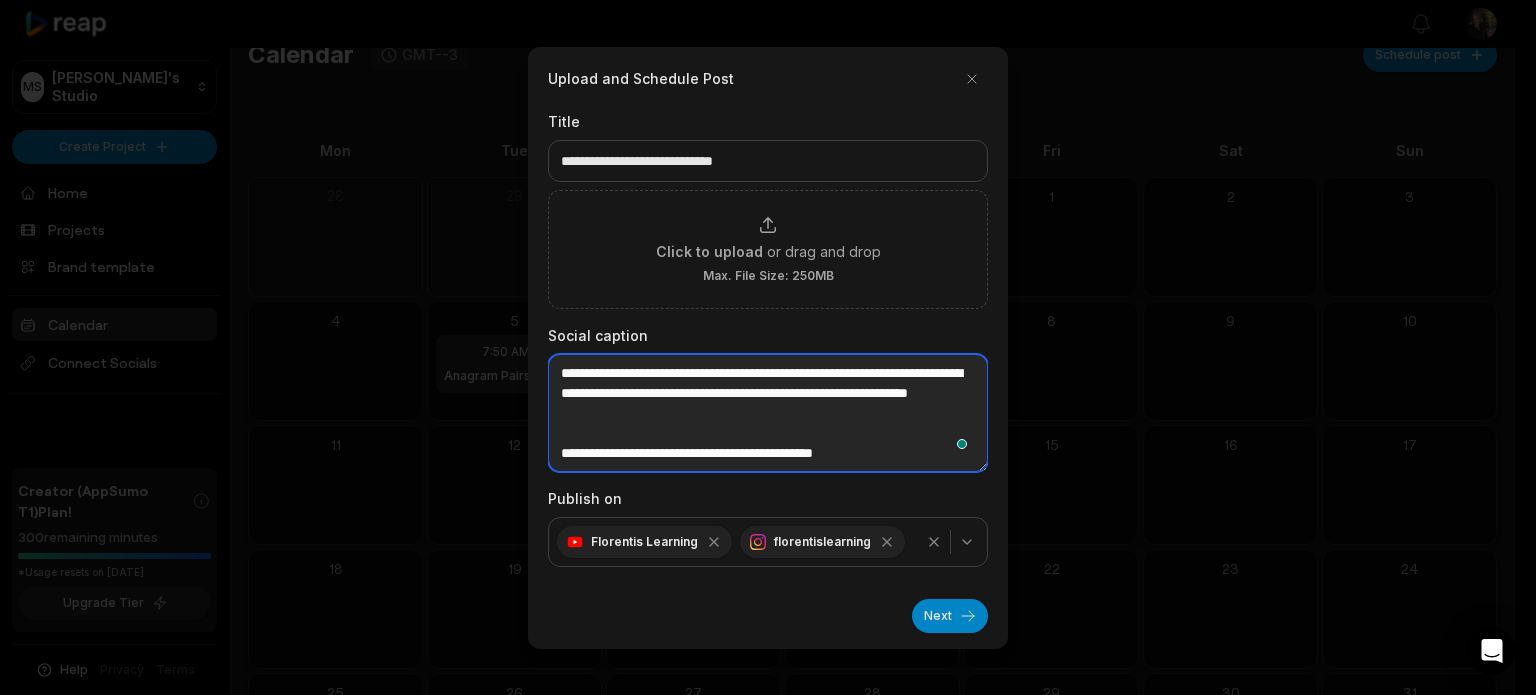 scroll, scrollTop: 10, scrollLeft: 0, axis: vertical 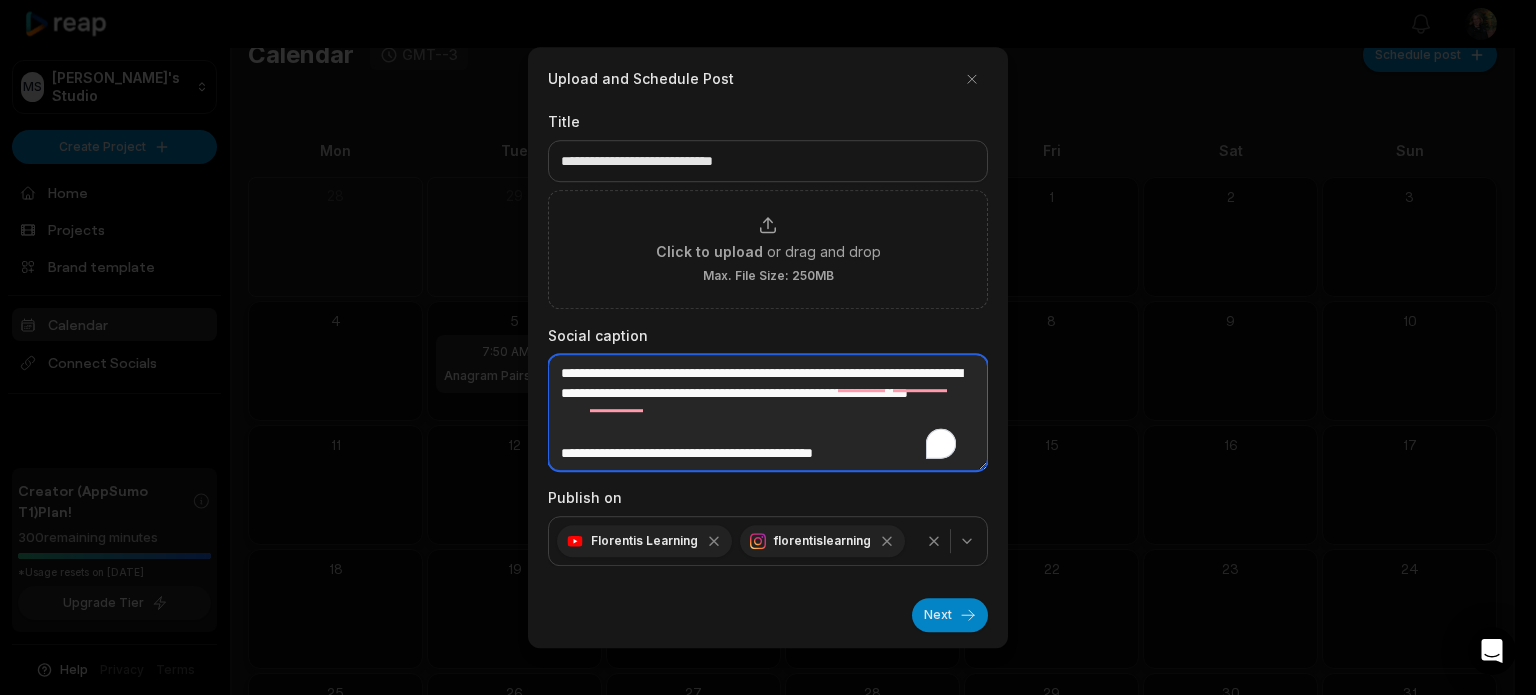 paste on "**********" 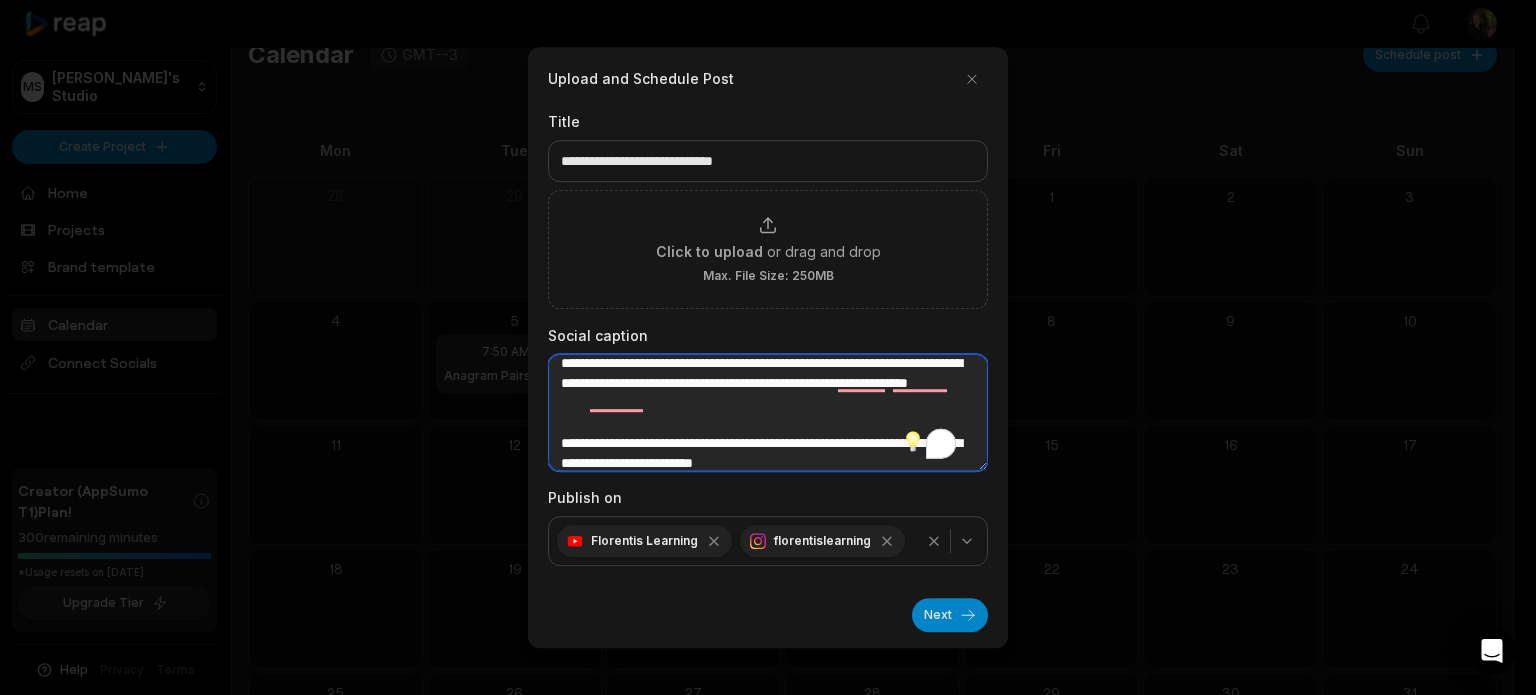 scroll, scrollTop: 50, scrollLeft: 0, axis: vertical 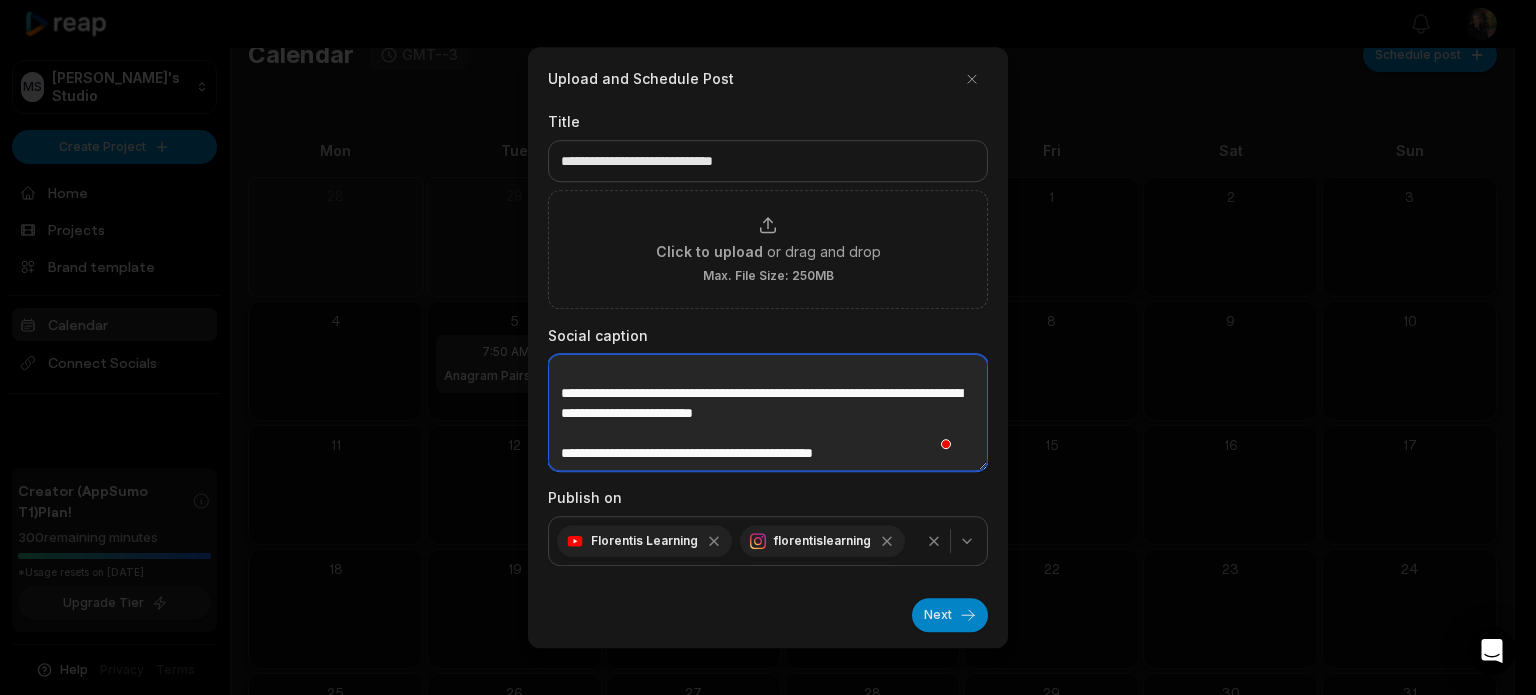 click on "**********" at bounding box center [768, 413] 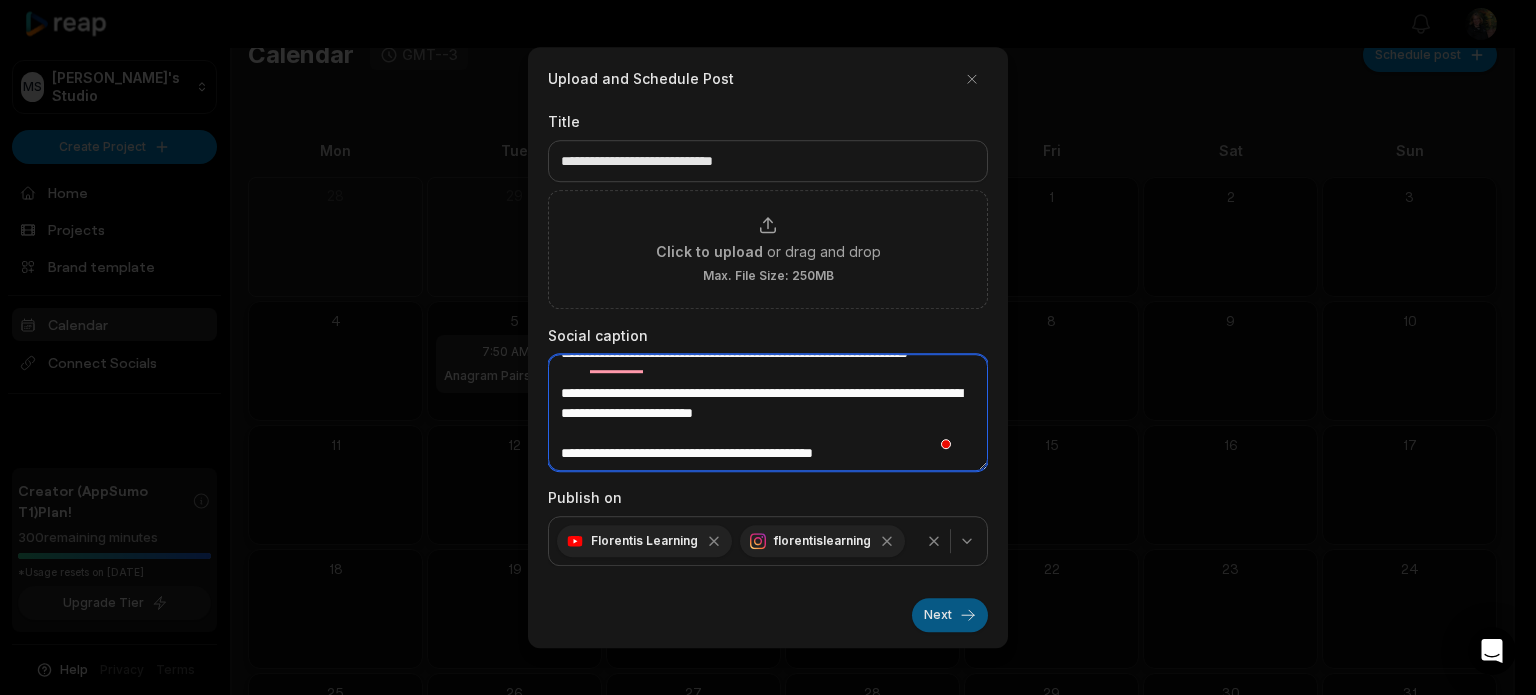 type on "**********" 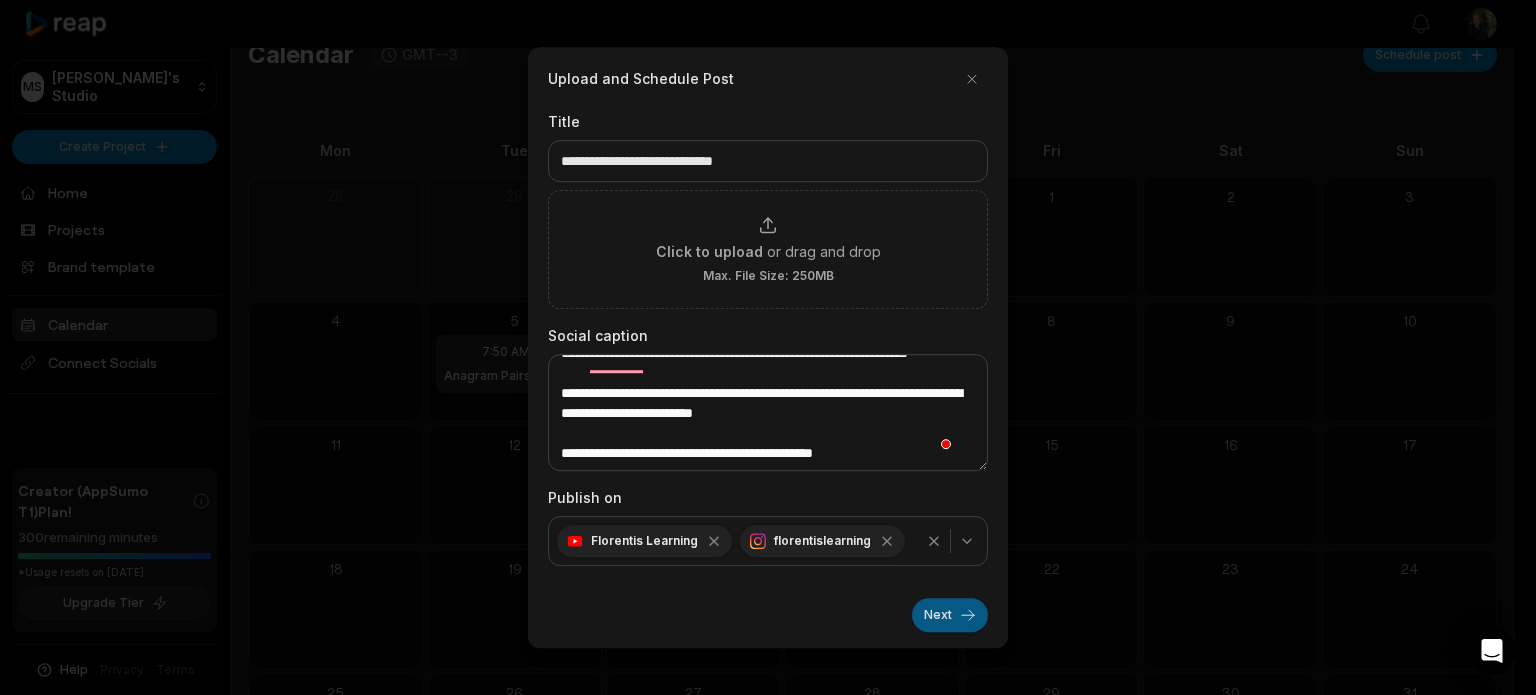 click on "Next" at bounding box center [950, 615] 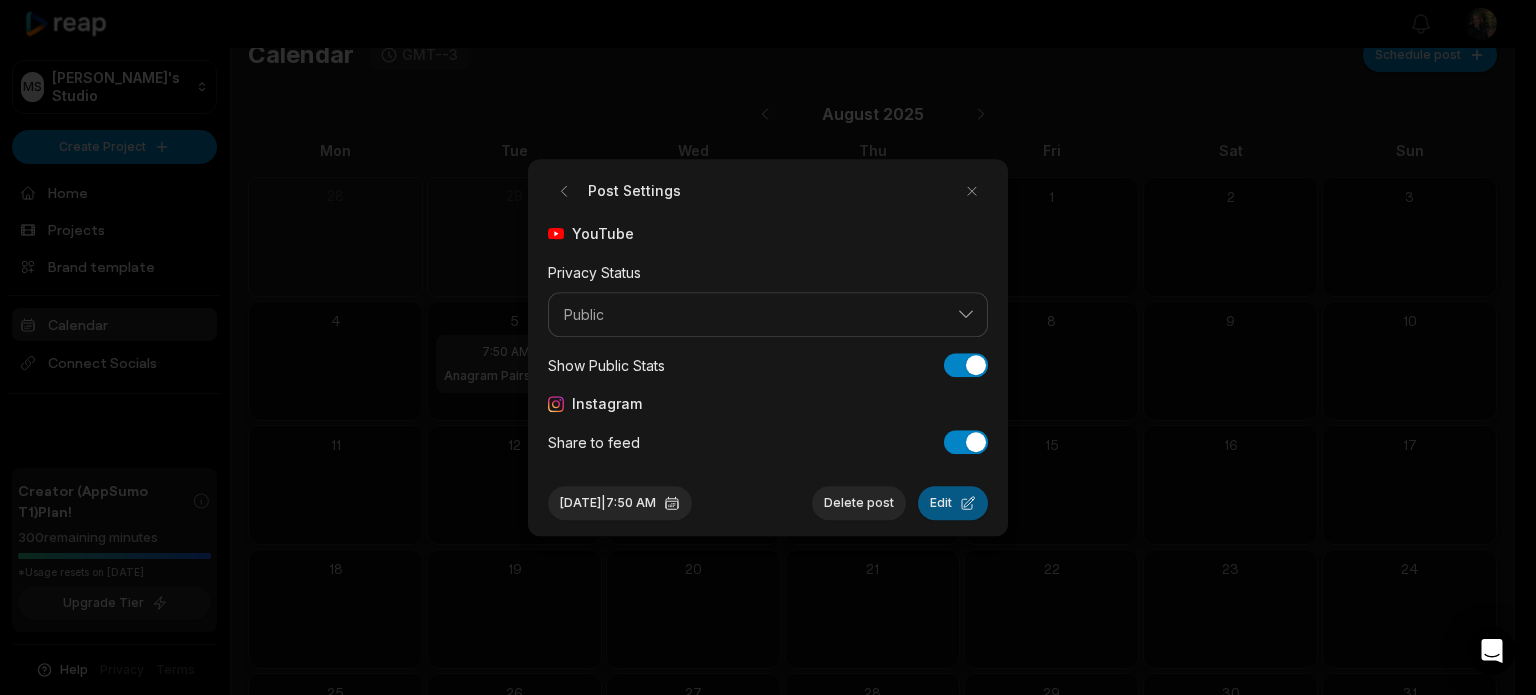 click on "Edit" at bounding box center [953, 503] 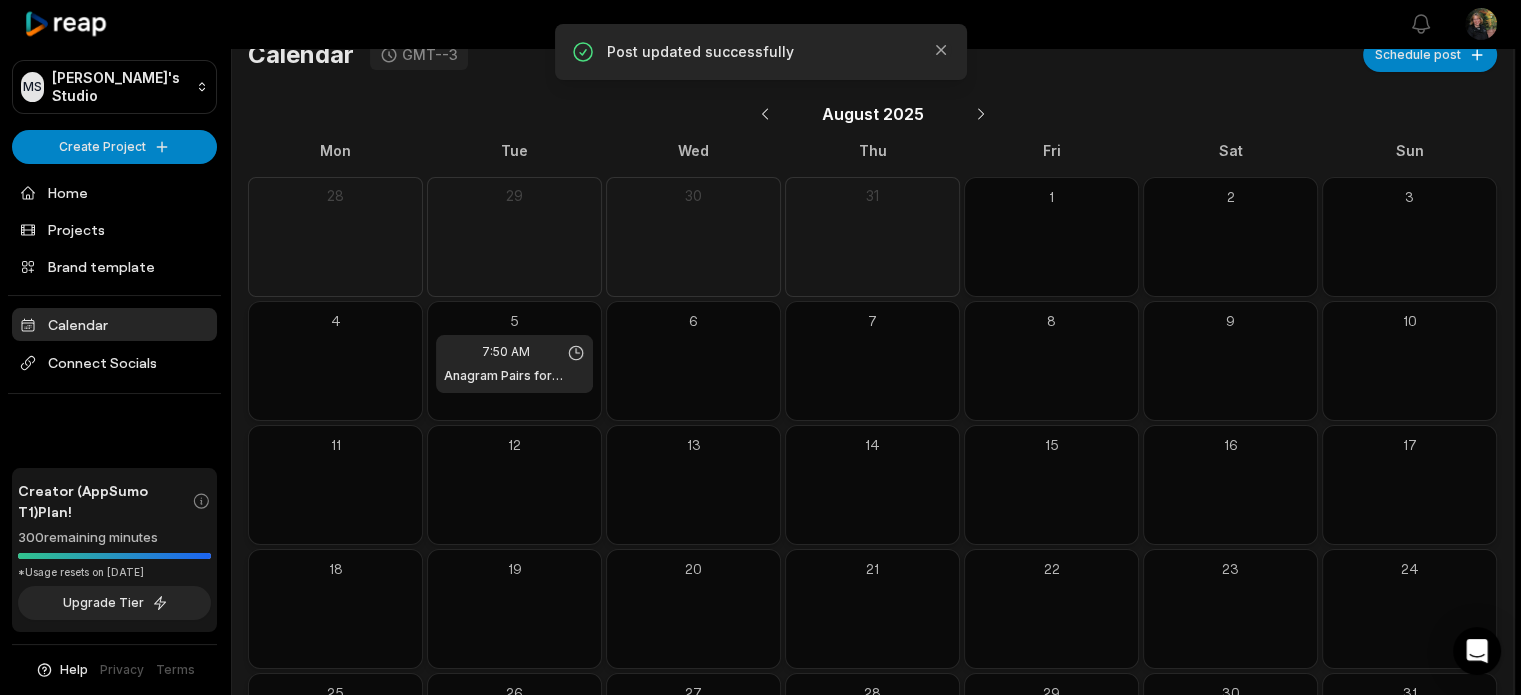 scroll, scrollTop: 4, scrollLeft: 0, axis: vertical 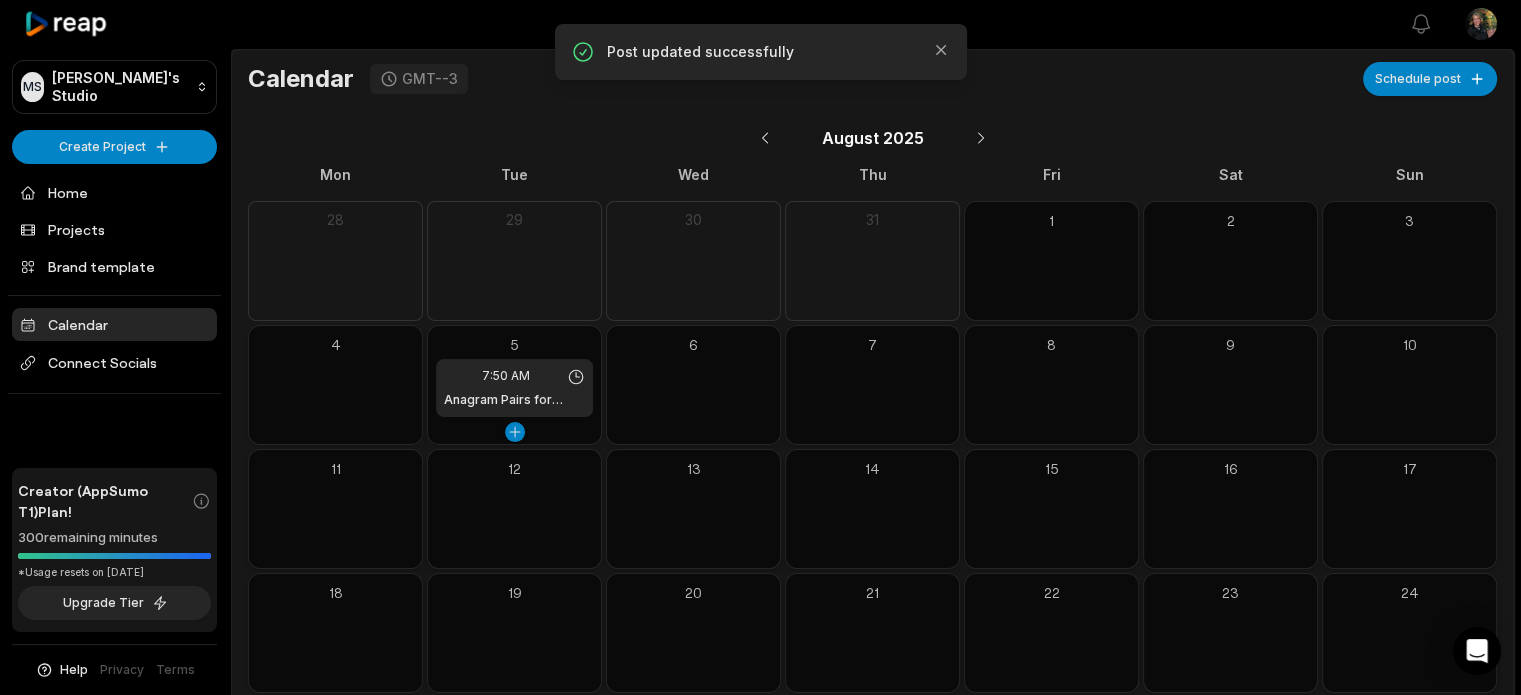 click on "7:50 AM" at bounding box center (506, 376) 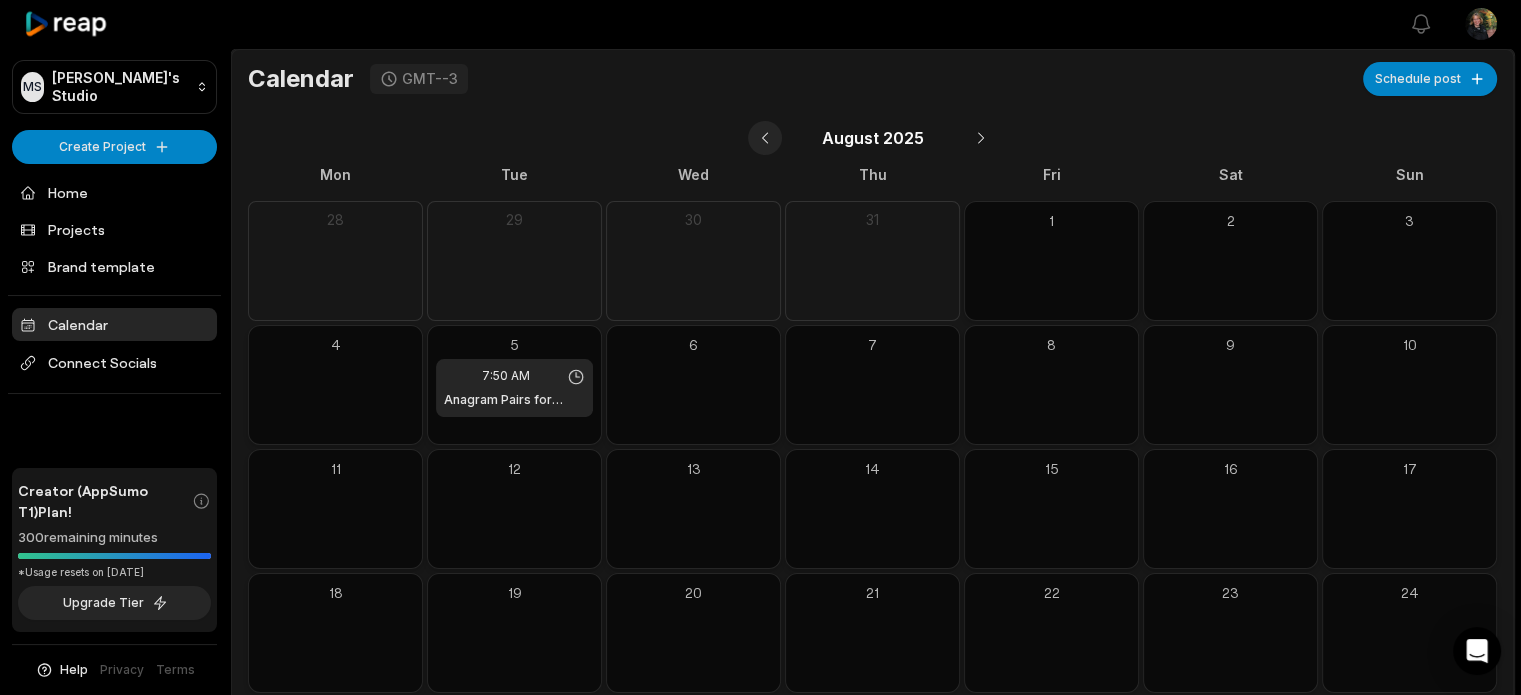 click at bounding box center (765, 138) 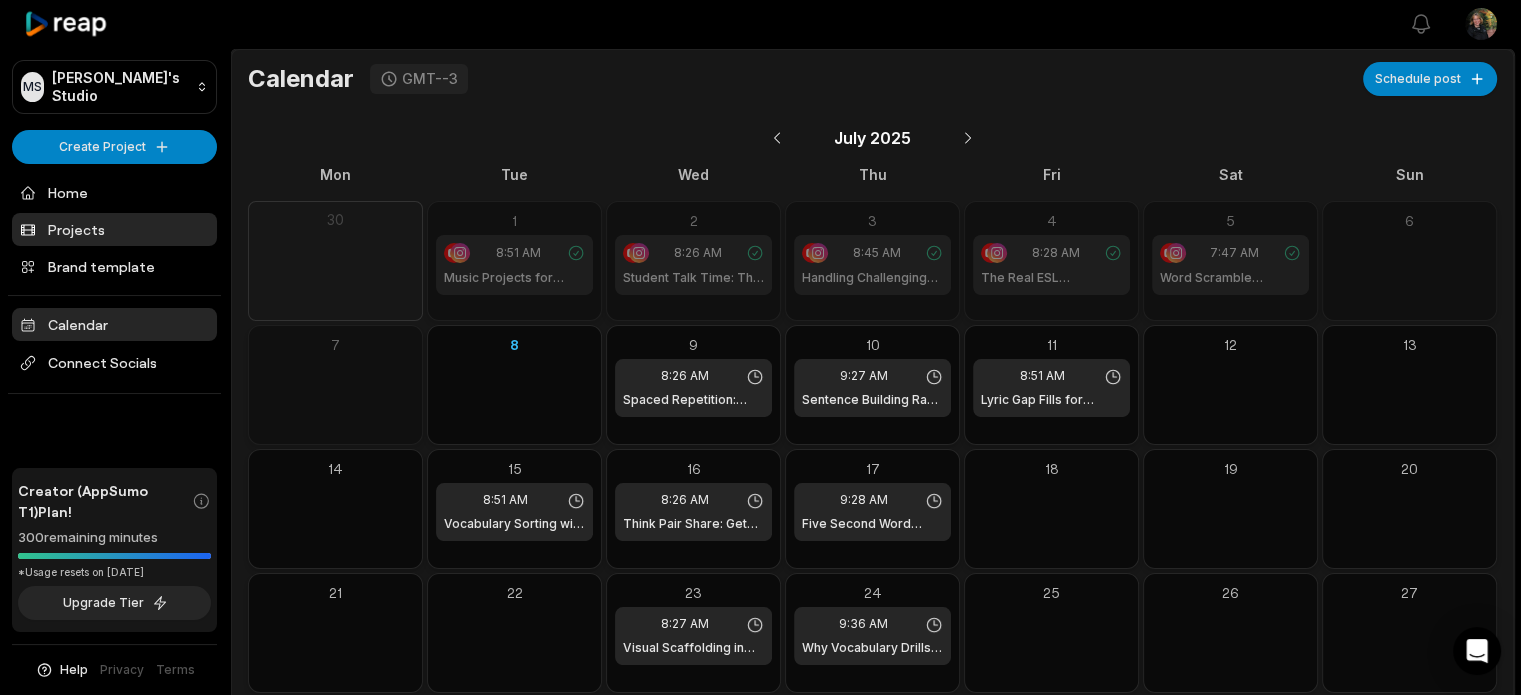 click on "Projects" at bounding box center [114, 229] 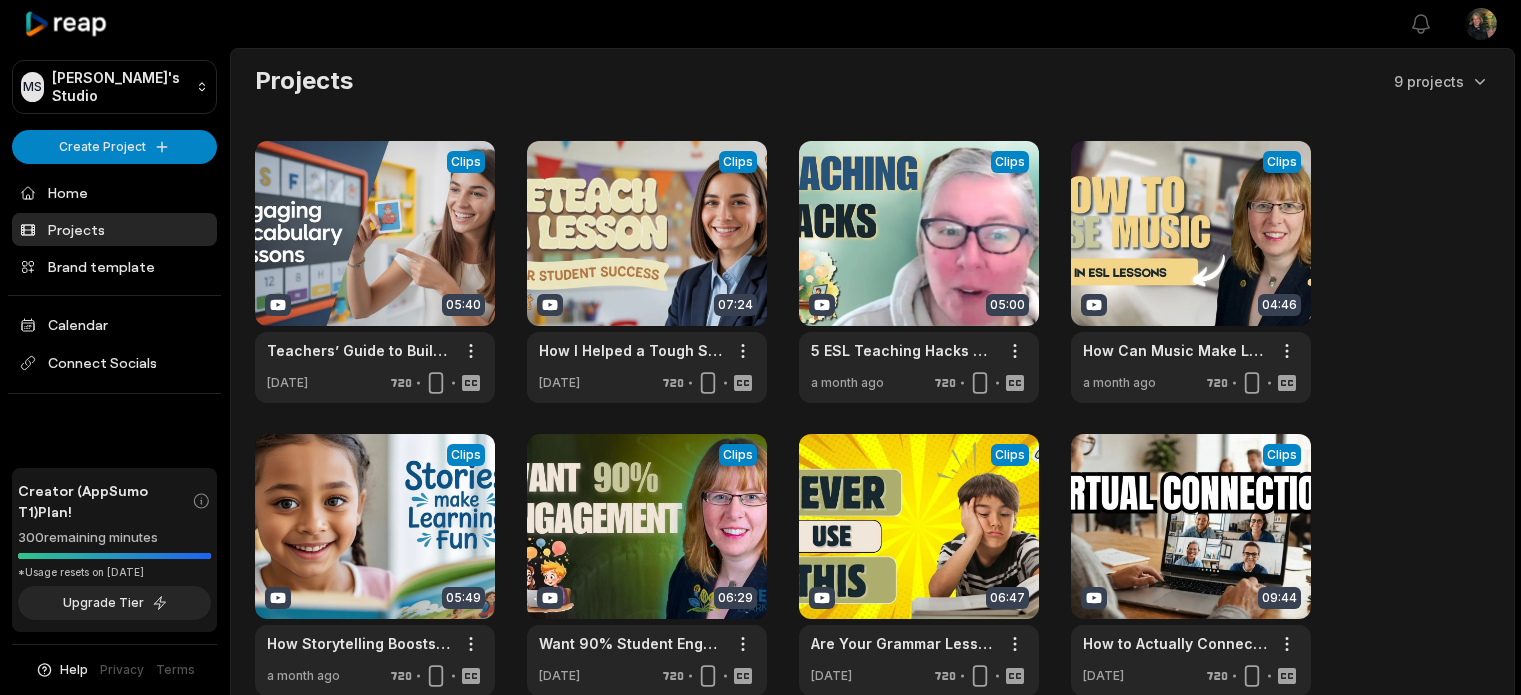 scroll, scrollTop: 0, scrollLeft: 0, axis: both 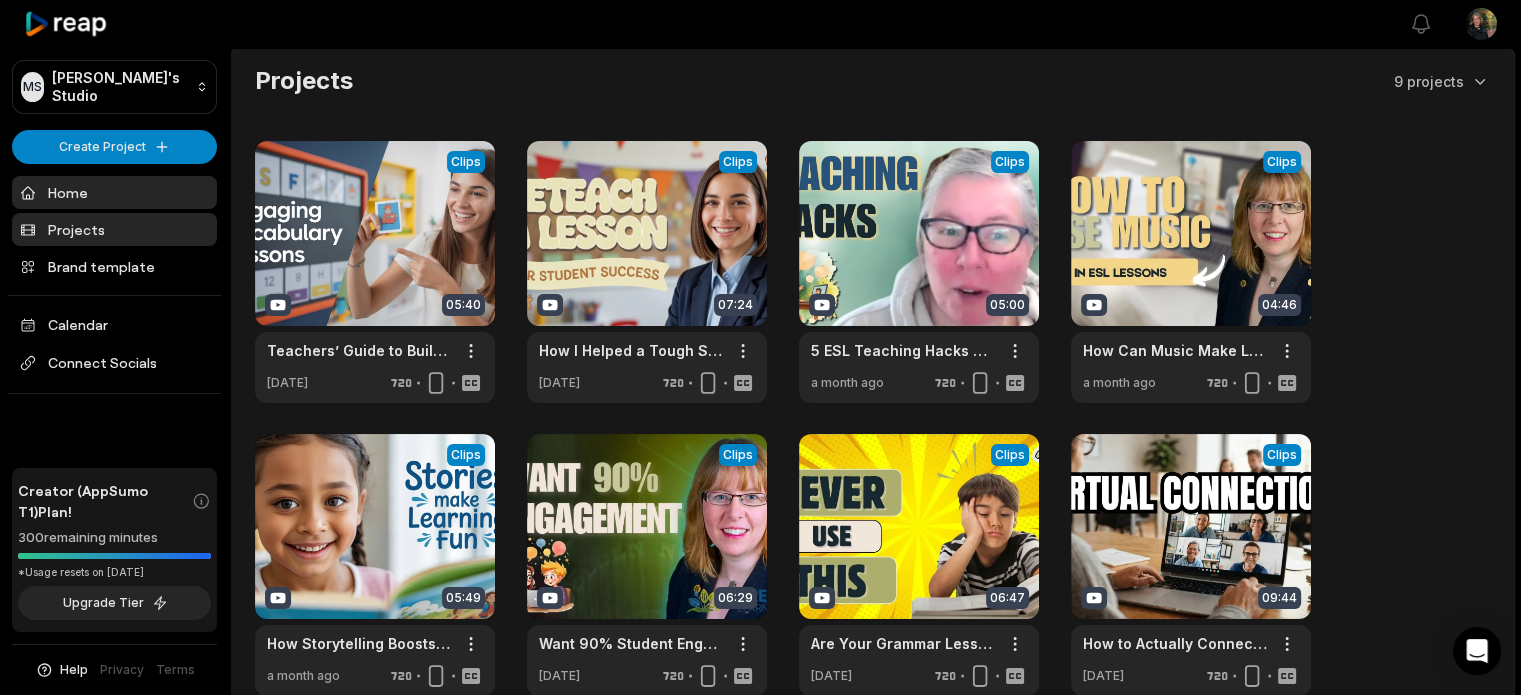 click on "Home" at bounding box center (114, 192) 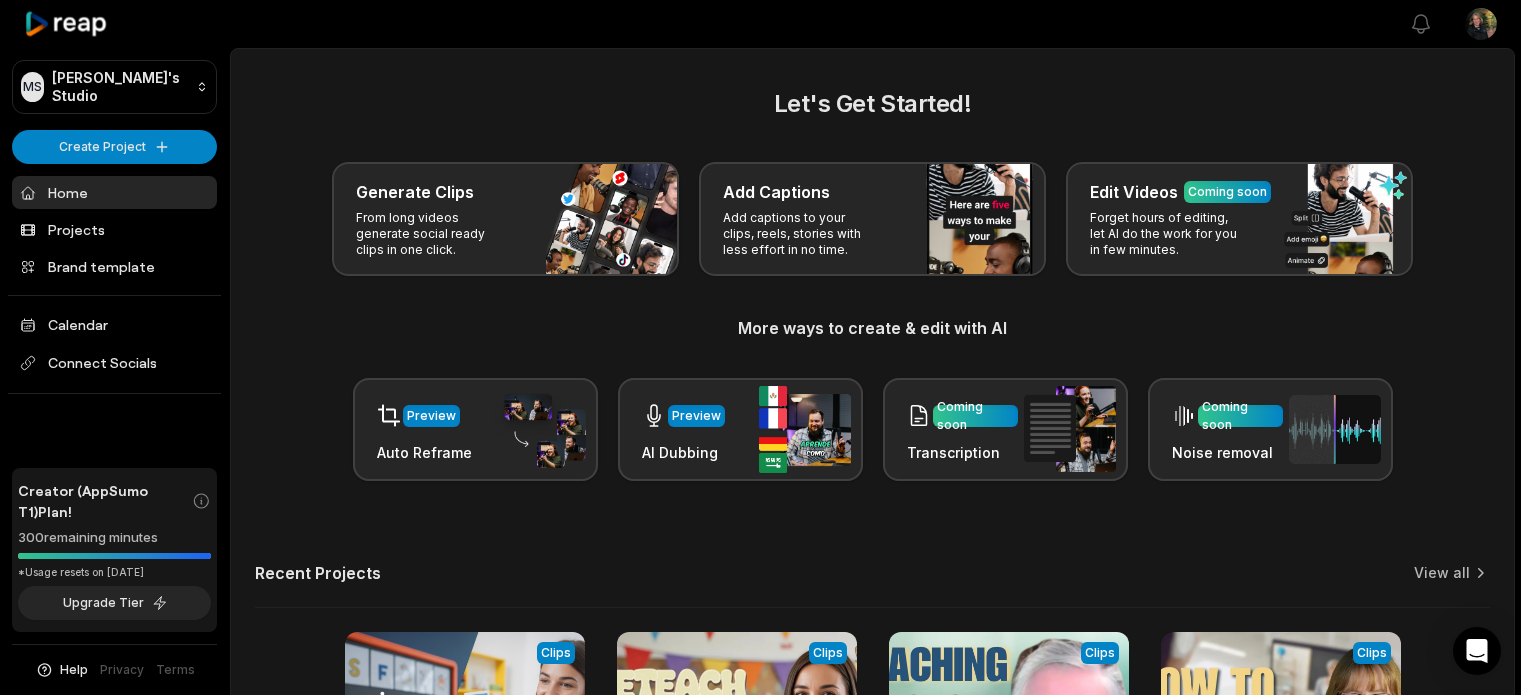 scroll, scrollTop: 0, scrollLeft: 0, axis: both 